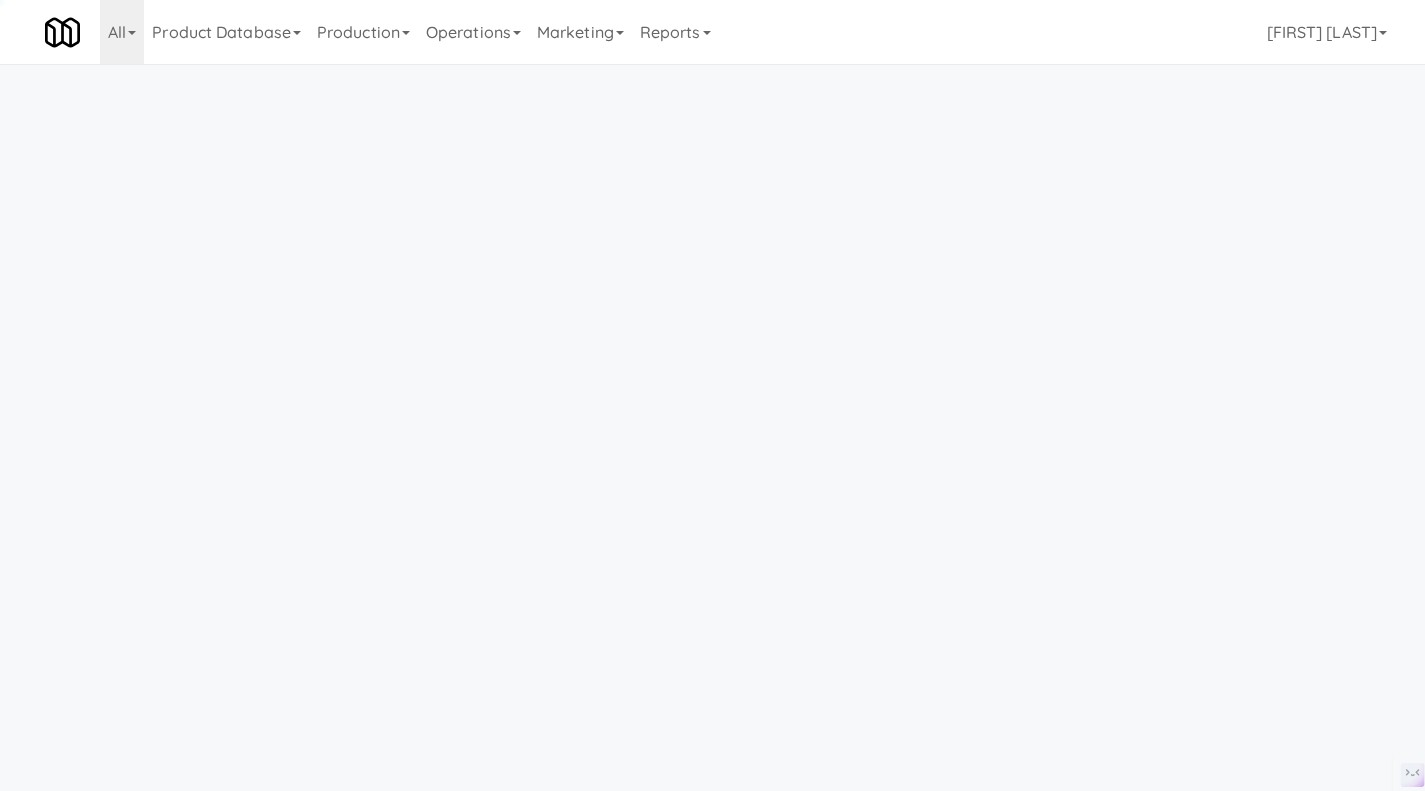 scroll, scrollTop: 0, scrollLeft: 0, axis: both 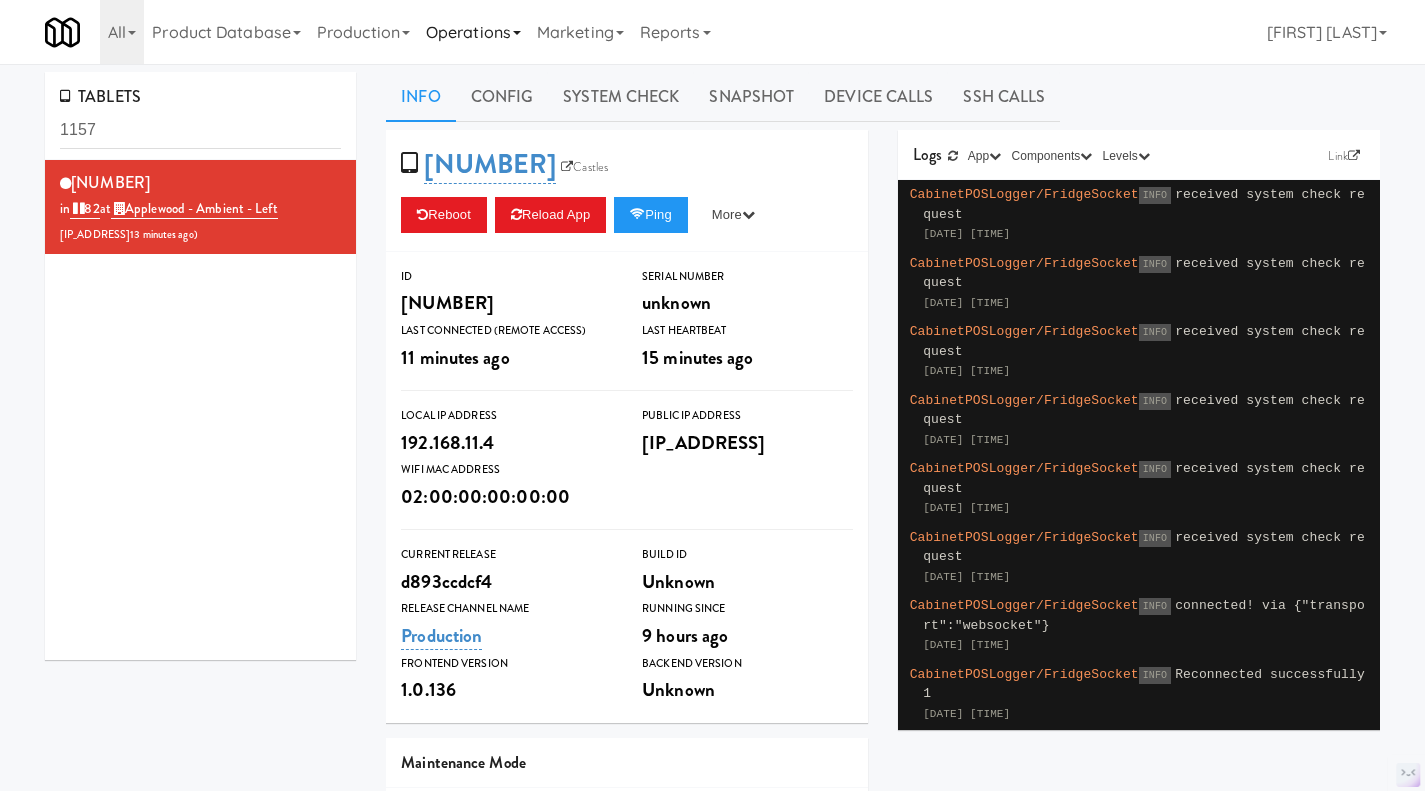 click on "Operations" at bounding box center [473, 32] 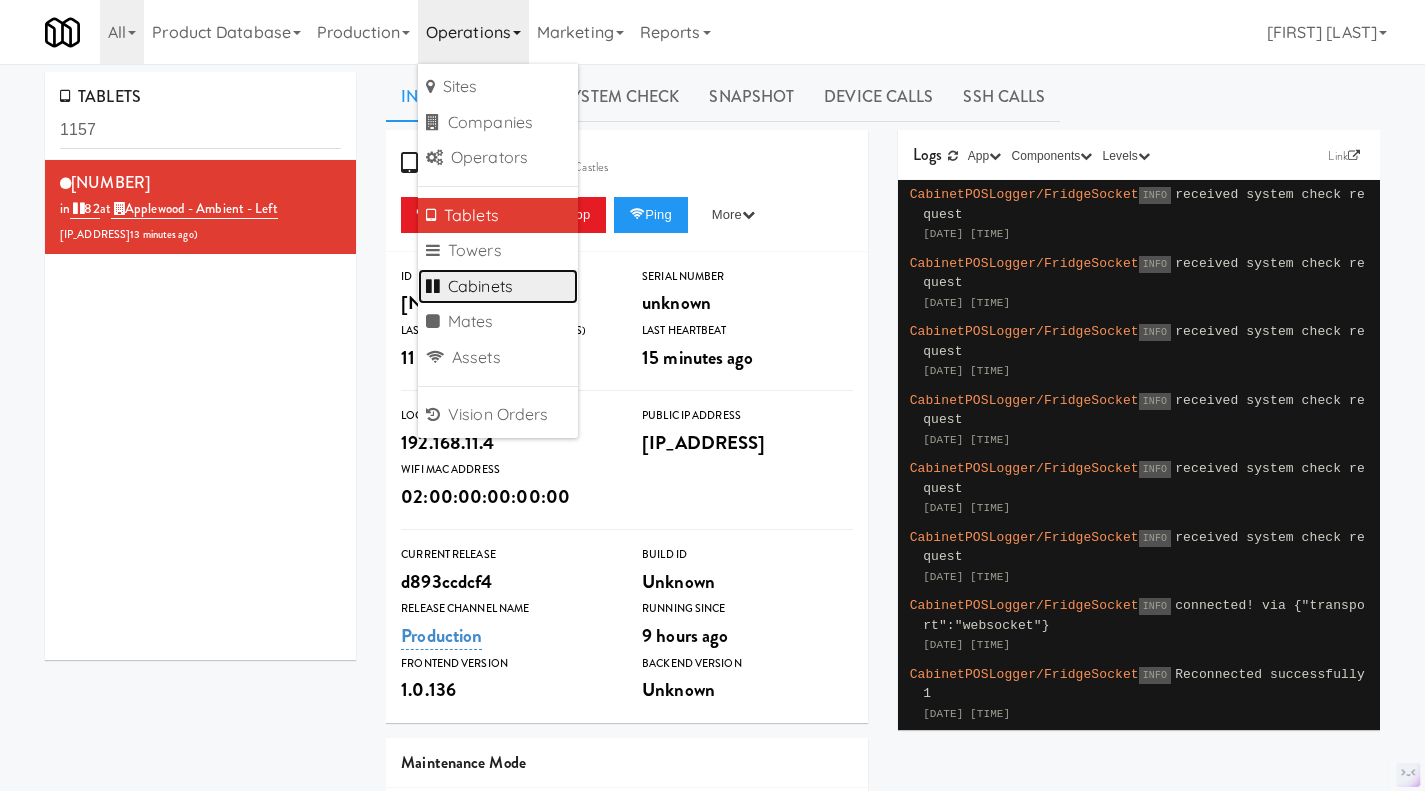 click on "Cabinets" at bounding box center [498, 287] 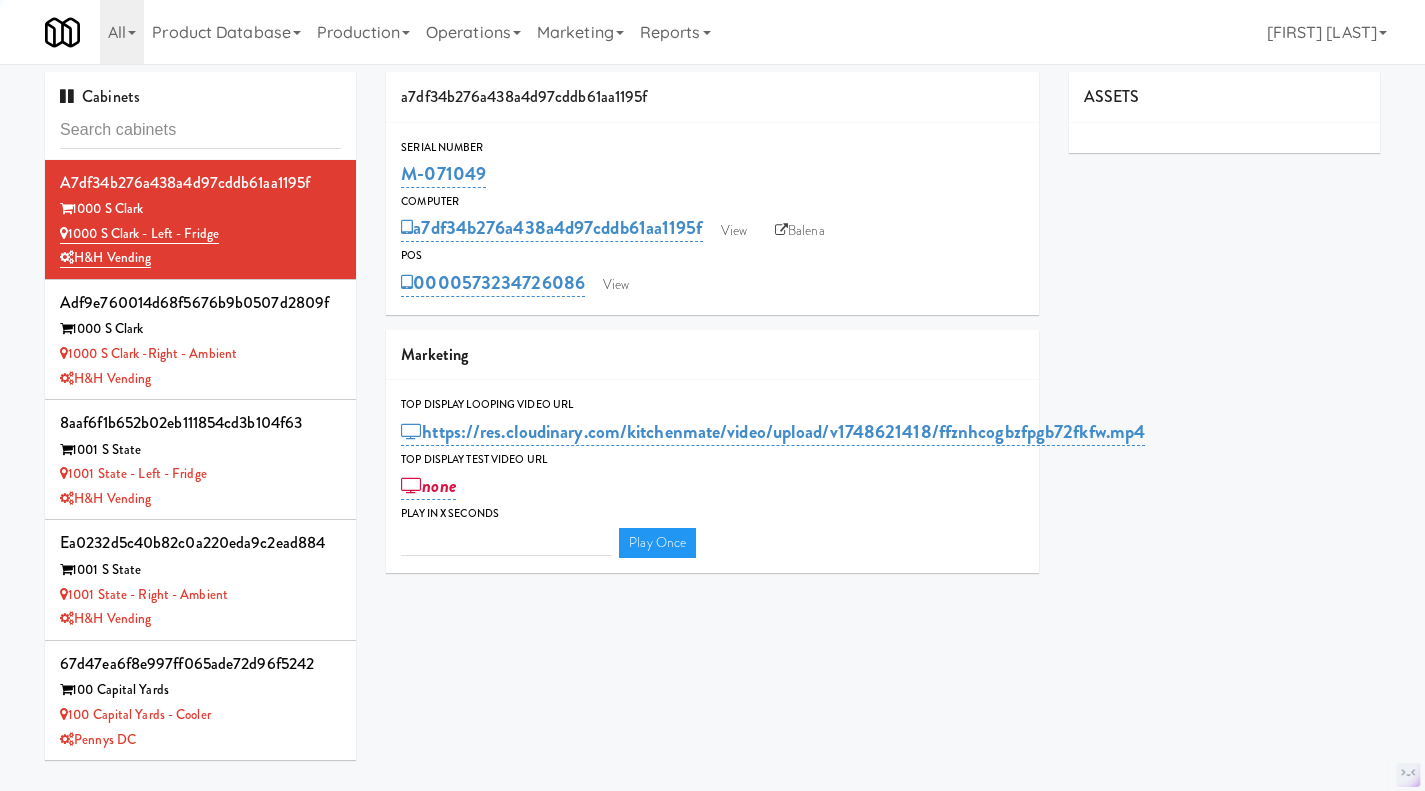 type on "3" 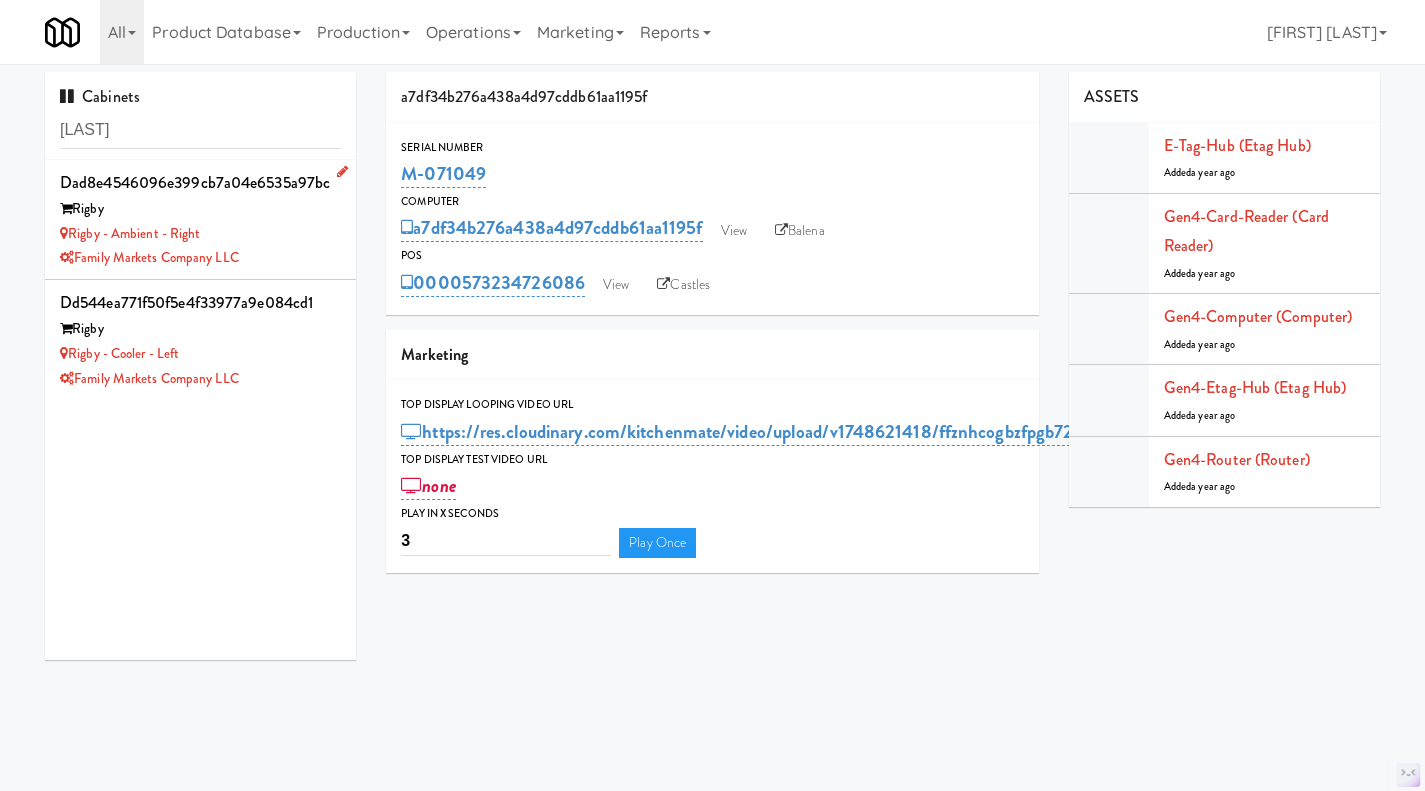 type on "[ANONYMIZED]" 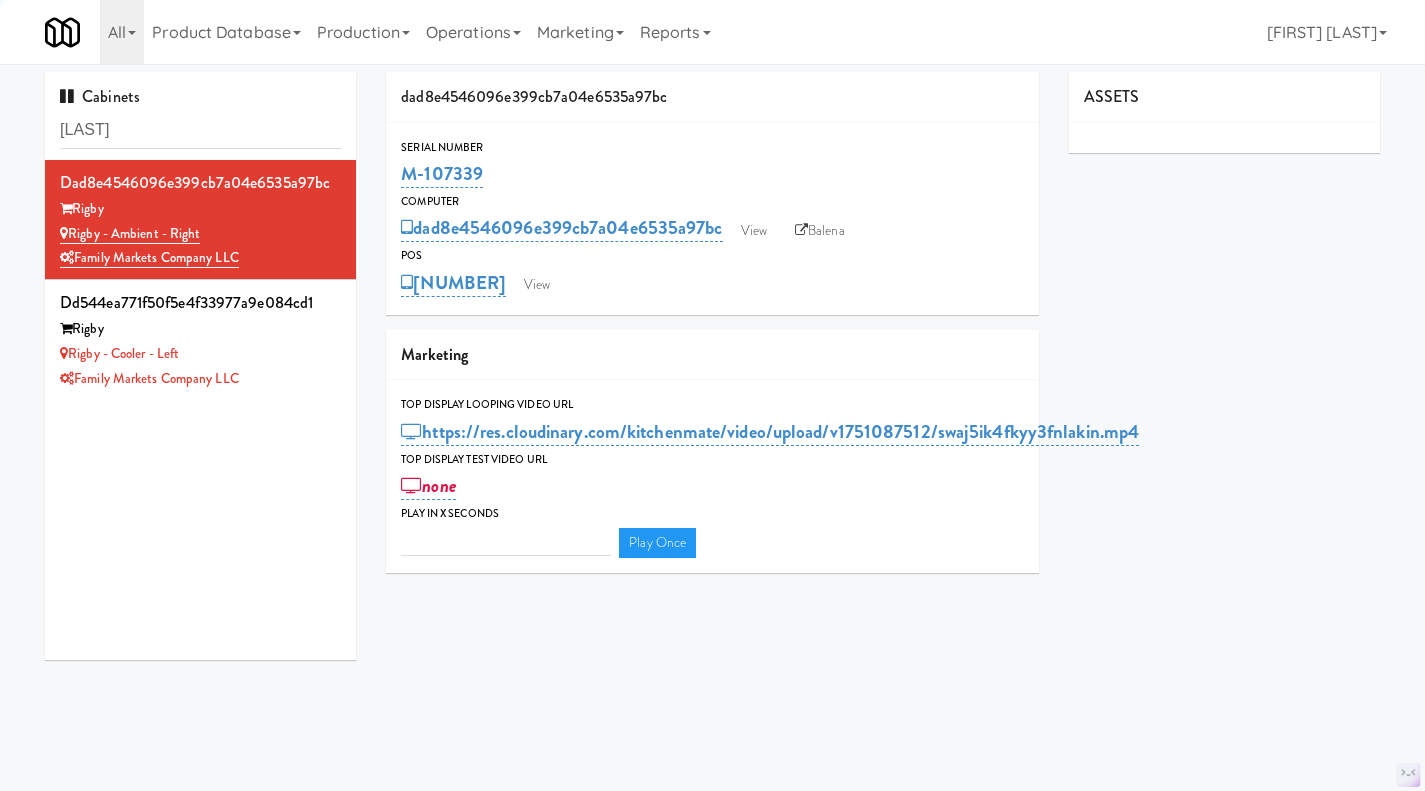 type on "3" 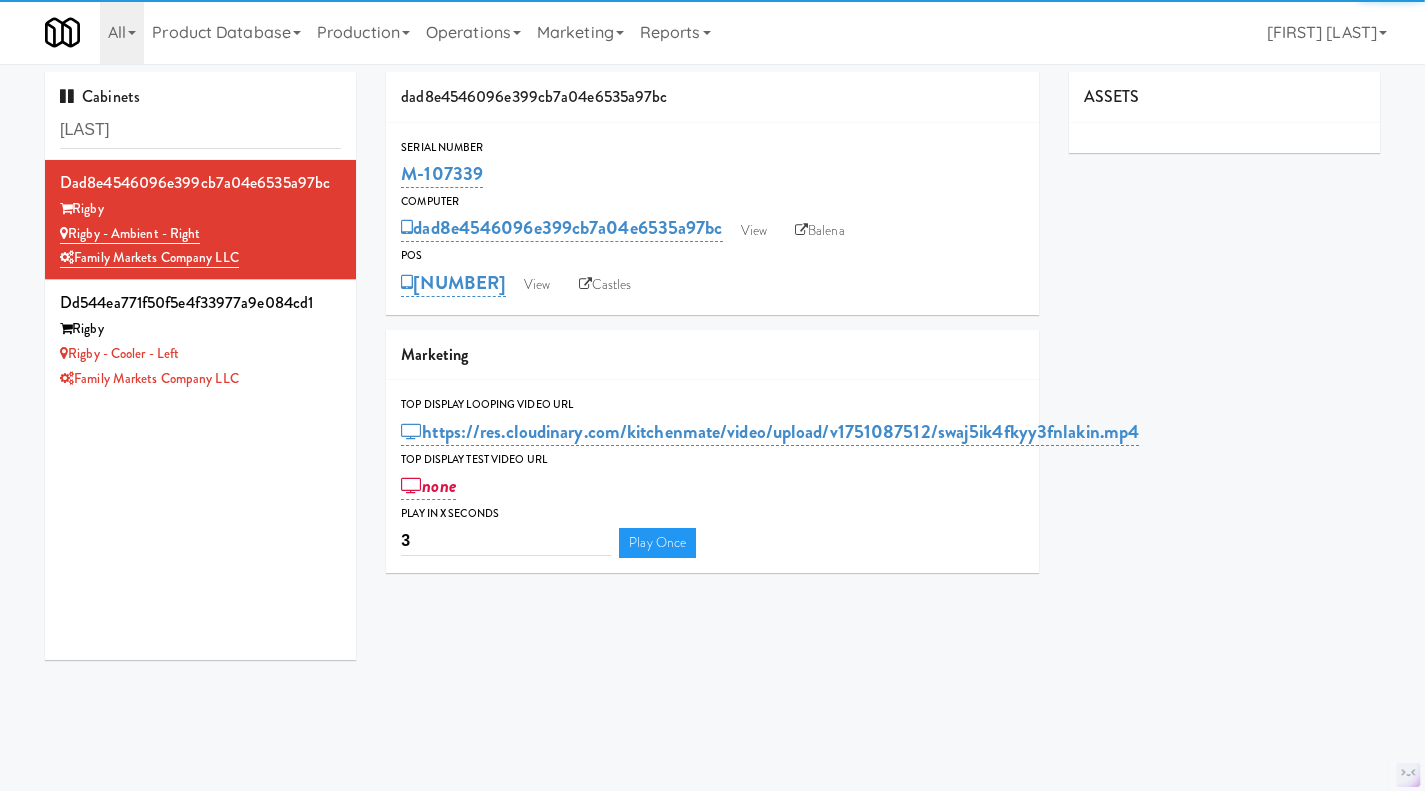drag, startPoint x: 532, startPoint y: 166, endPoint x: 398, endPoint y: 165, distance: 134.00374 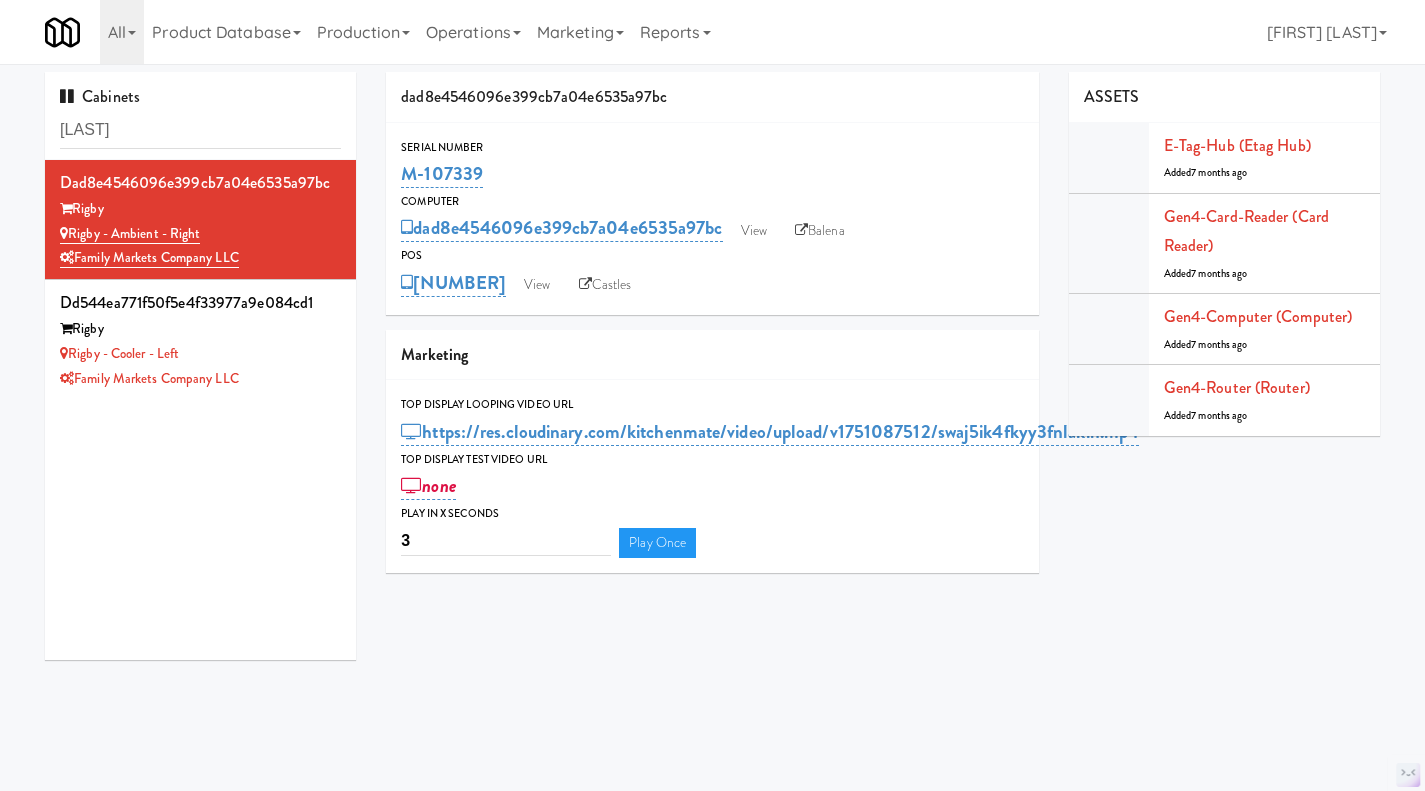 copy on "M-107339" 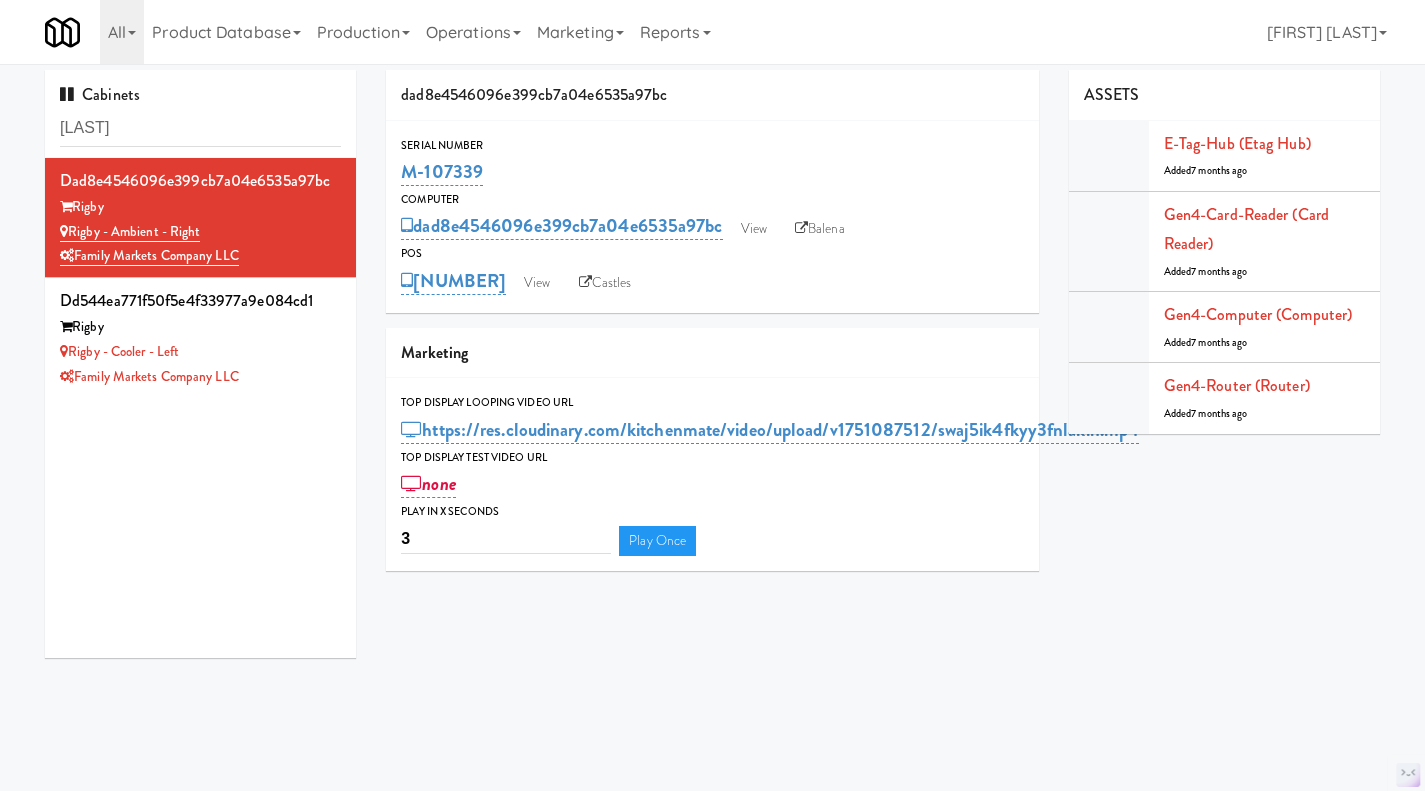 scroll, scrollTop: 3, scrollLeft: 0, axis: vertical 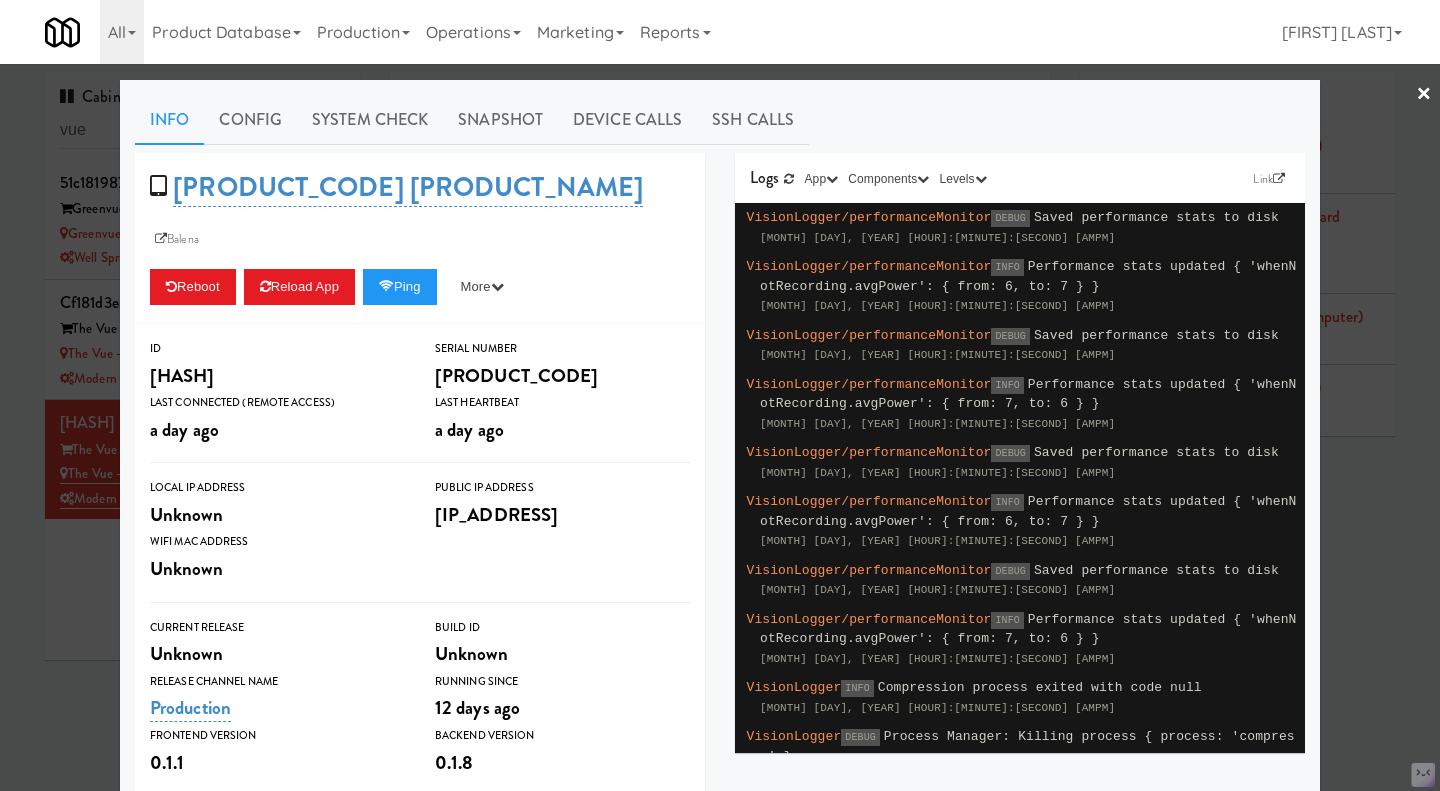click at bounding box center [720, 395] 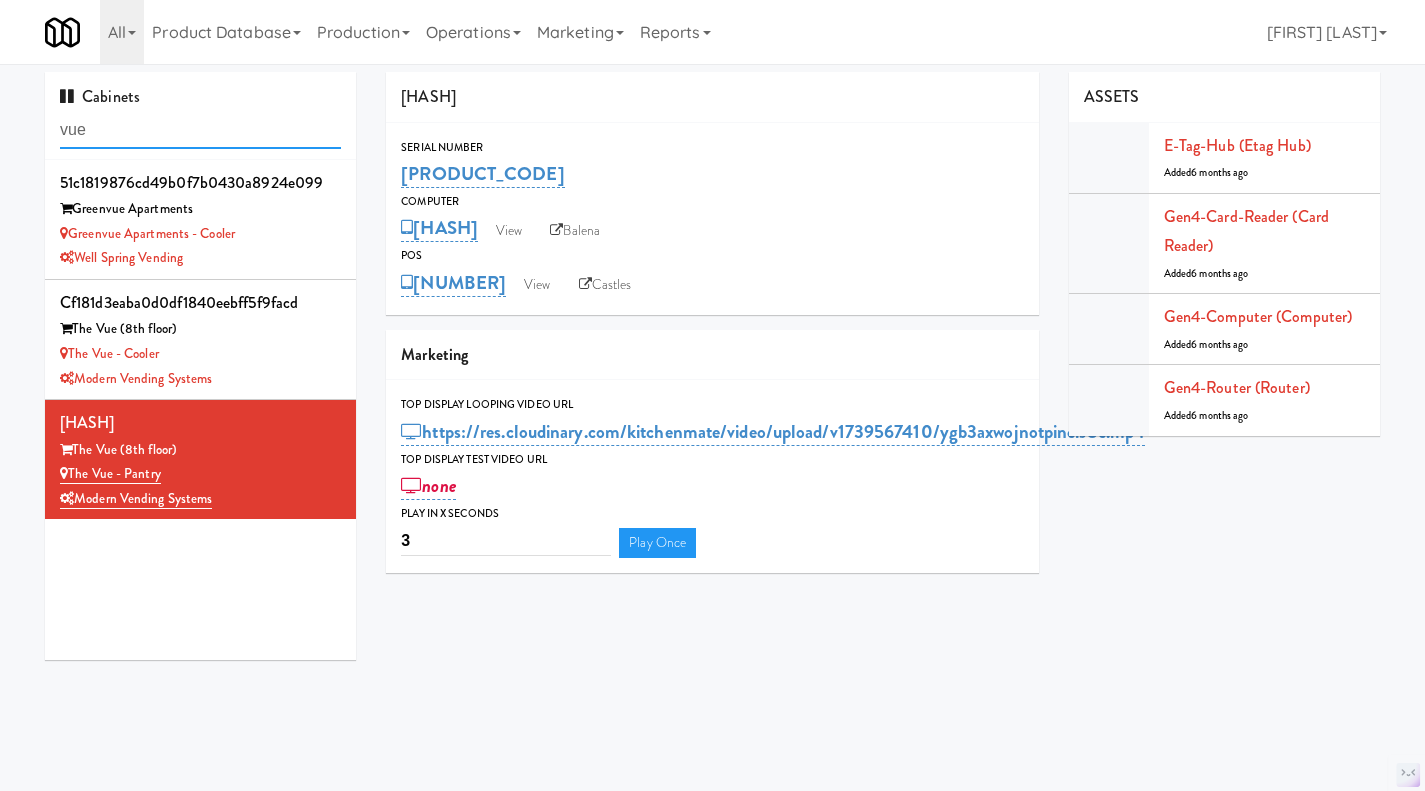 click on "vue" at bounding box center [200, 130] 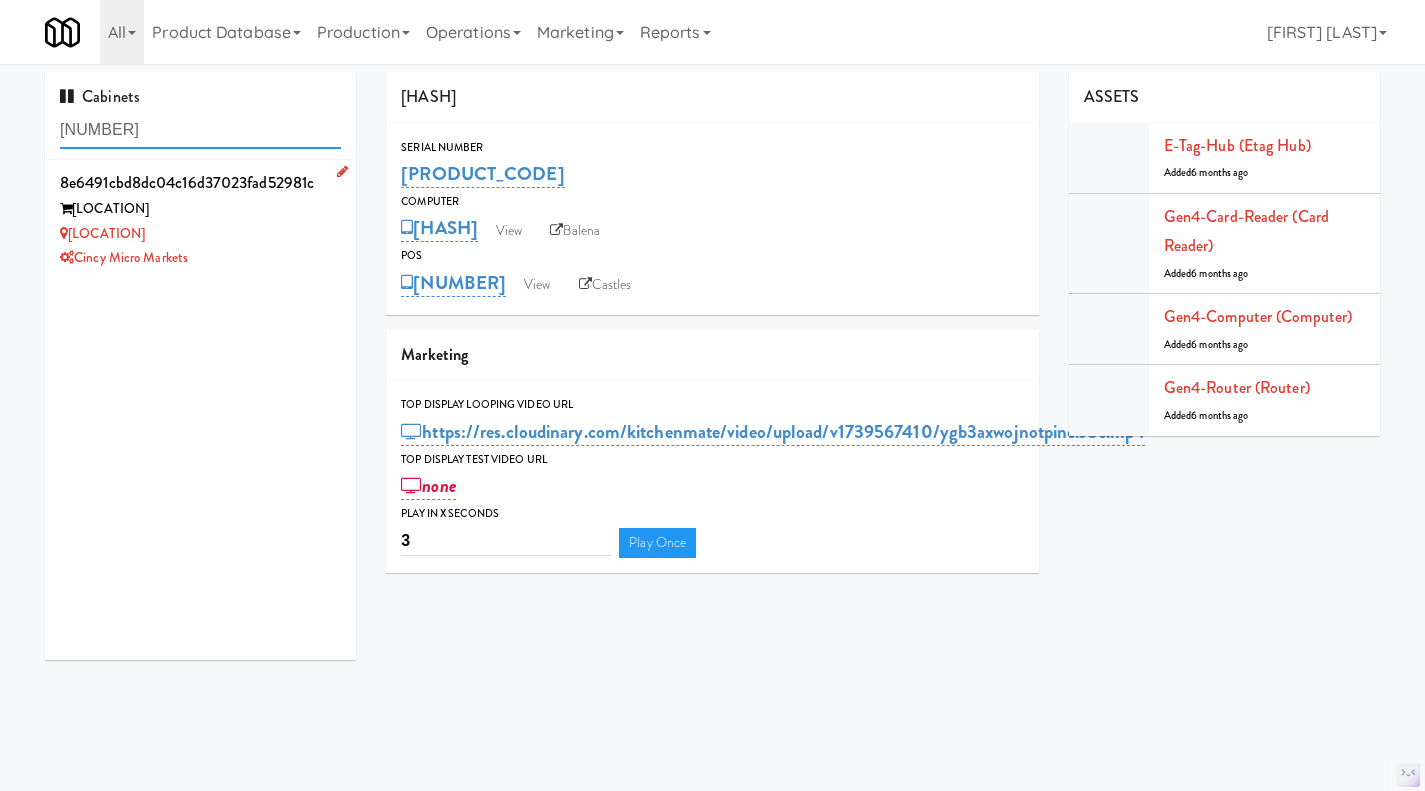 type on "[NUMBER]" 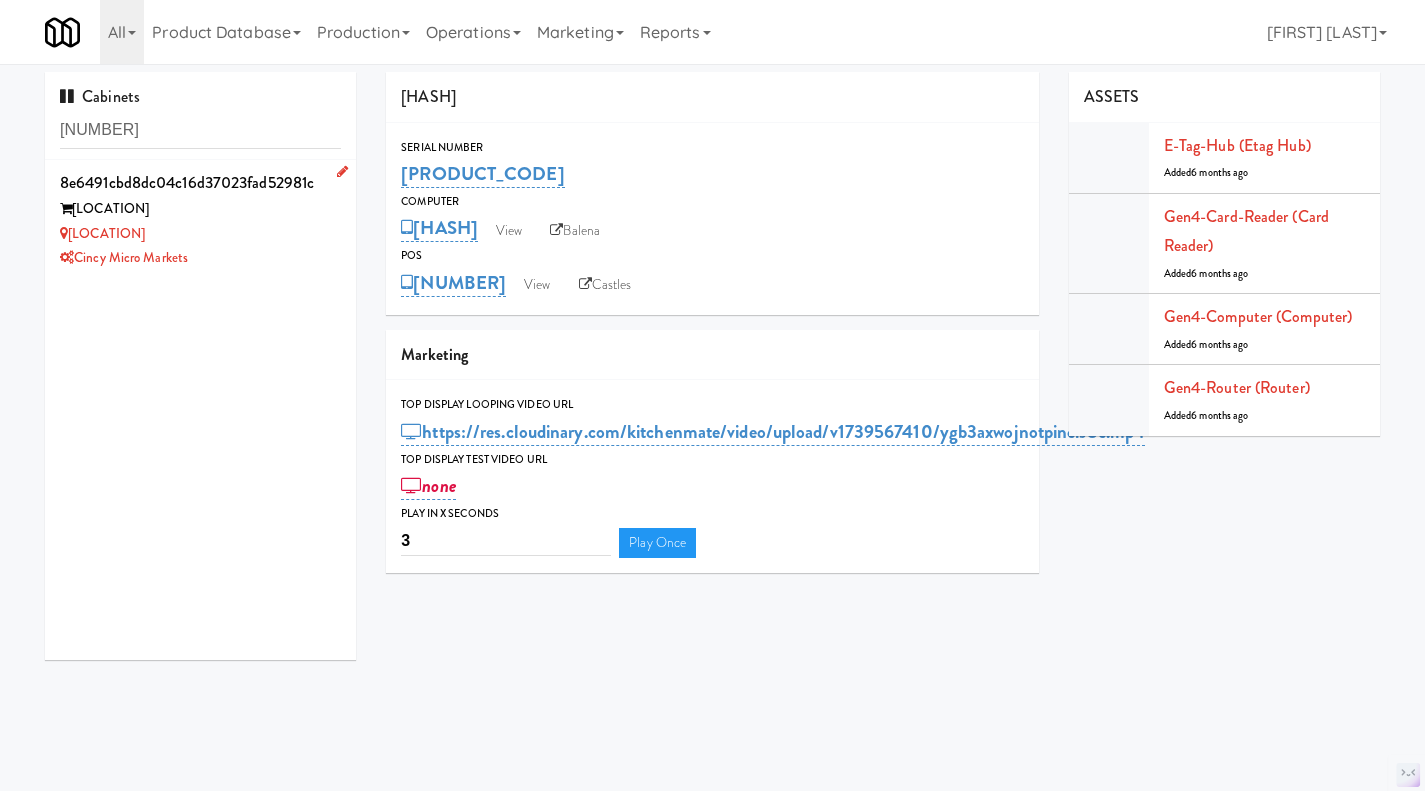 click on "Cincy Micro Markets" at bounding box center (200, 258) 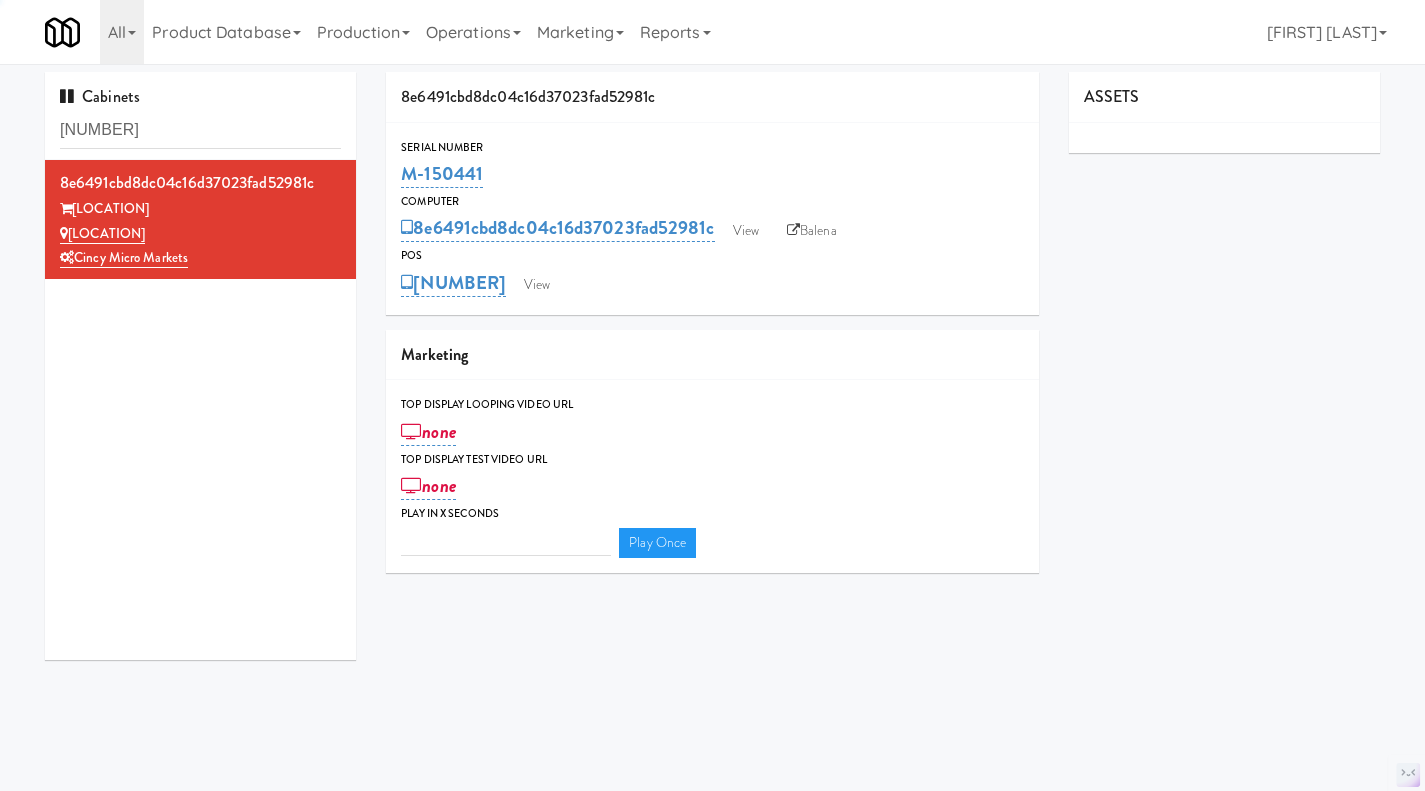 type on "3" 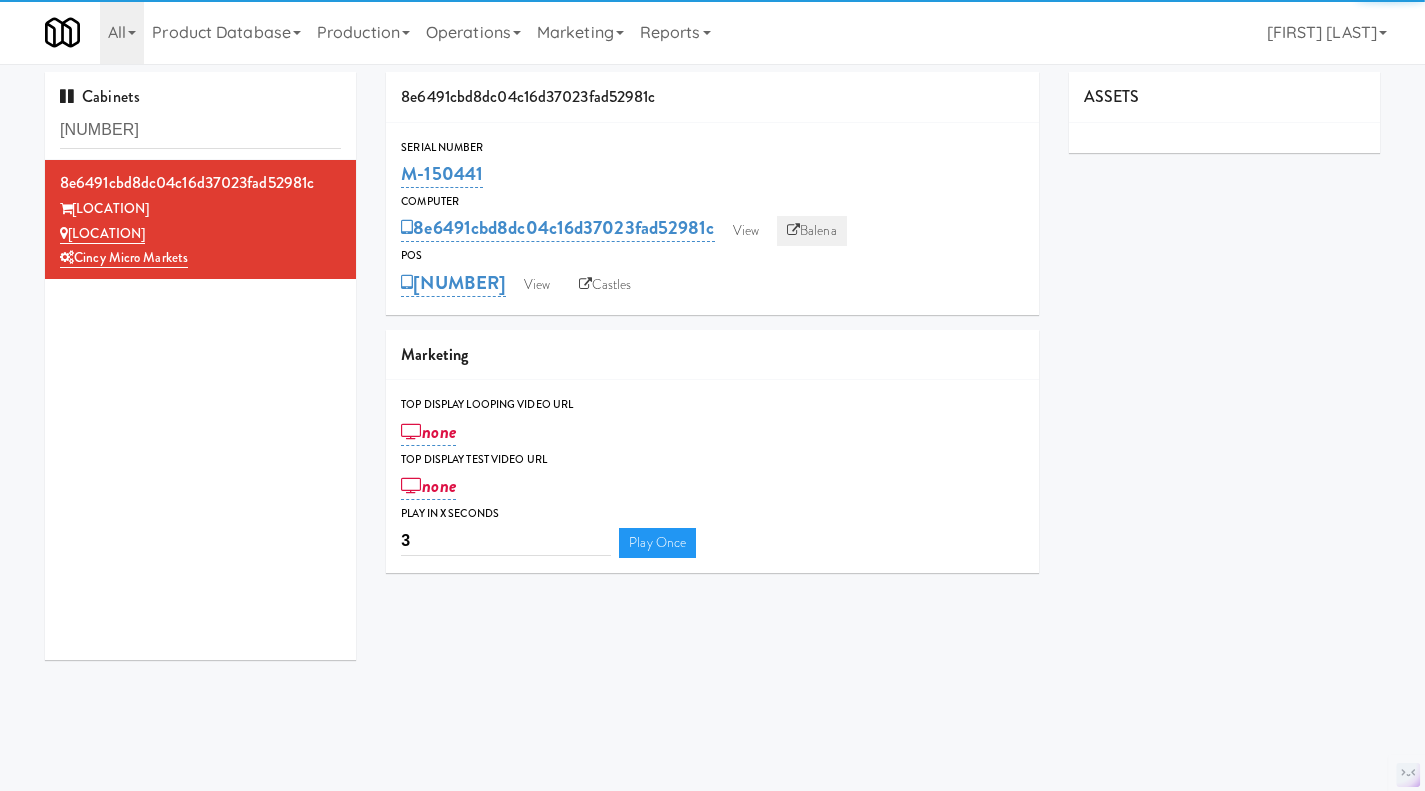 click on "Balena" at bounding box center [812, 231] 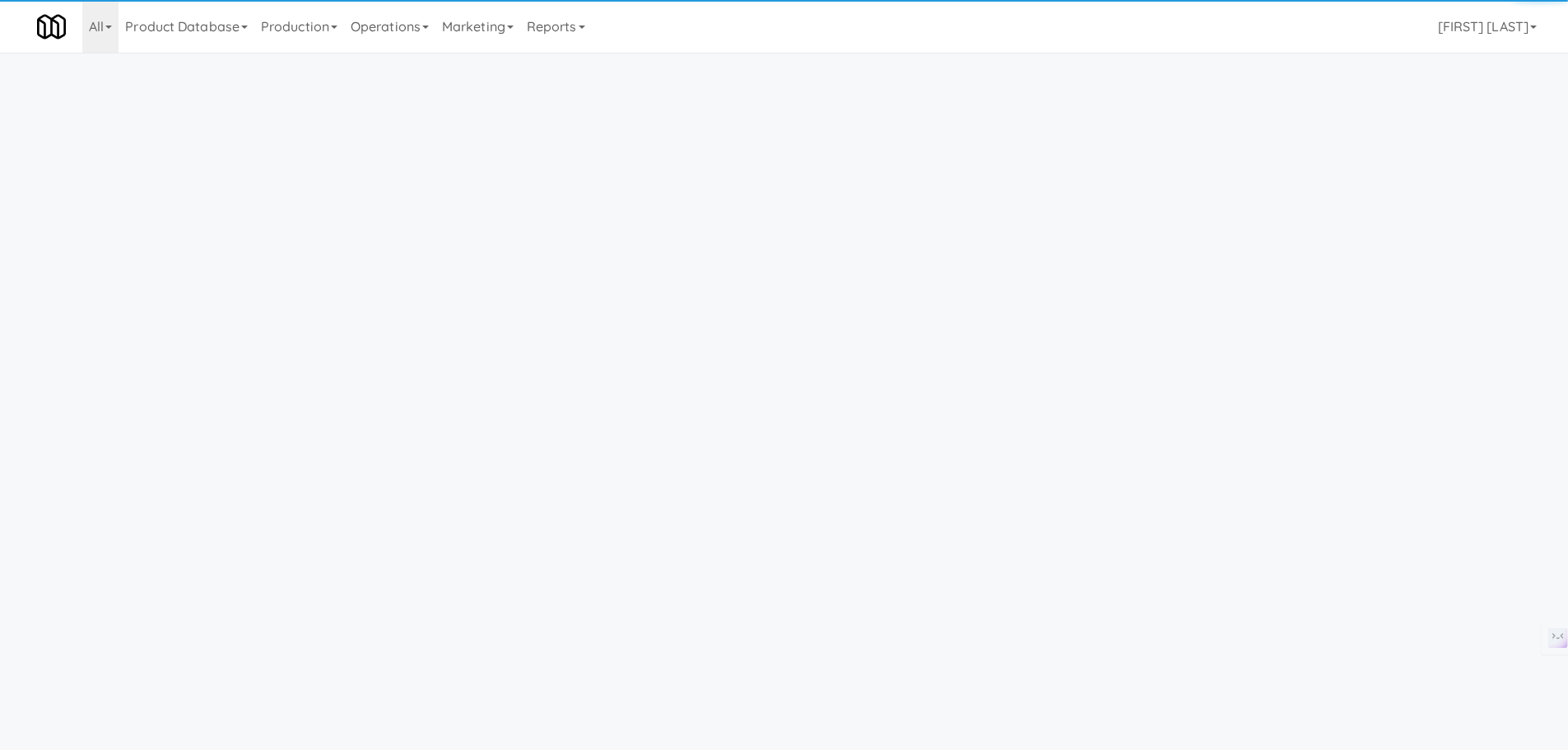 click on "Operations" at bounding box center (389, 26) 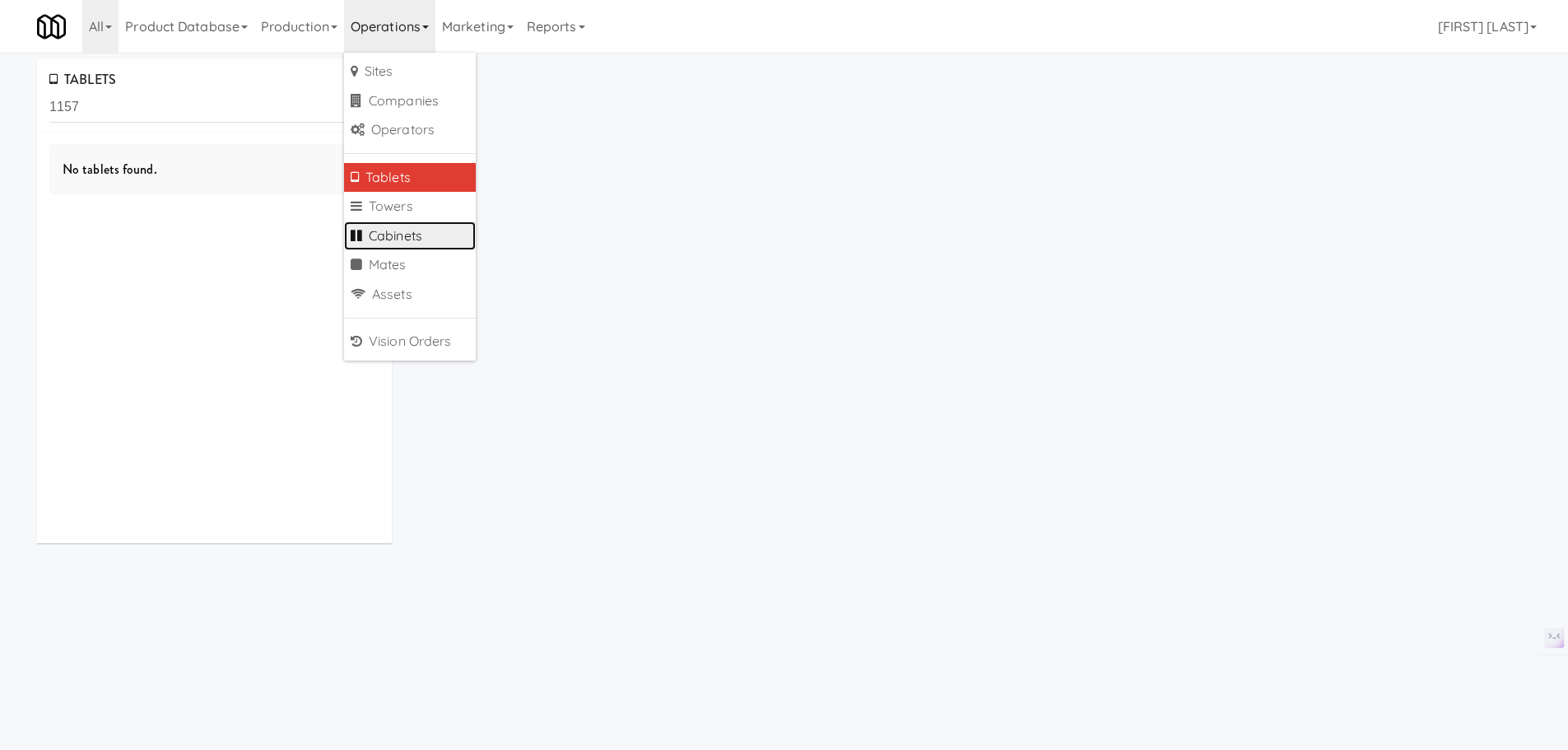 click on "Cabinets" at bounding box center [410, 236] 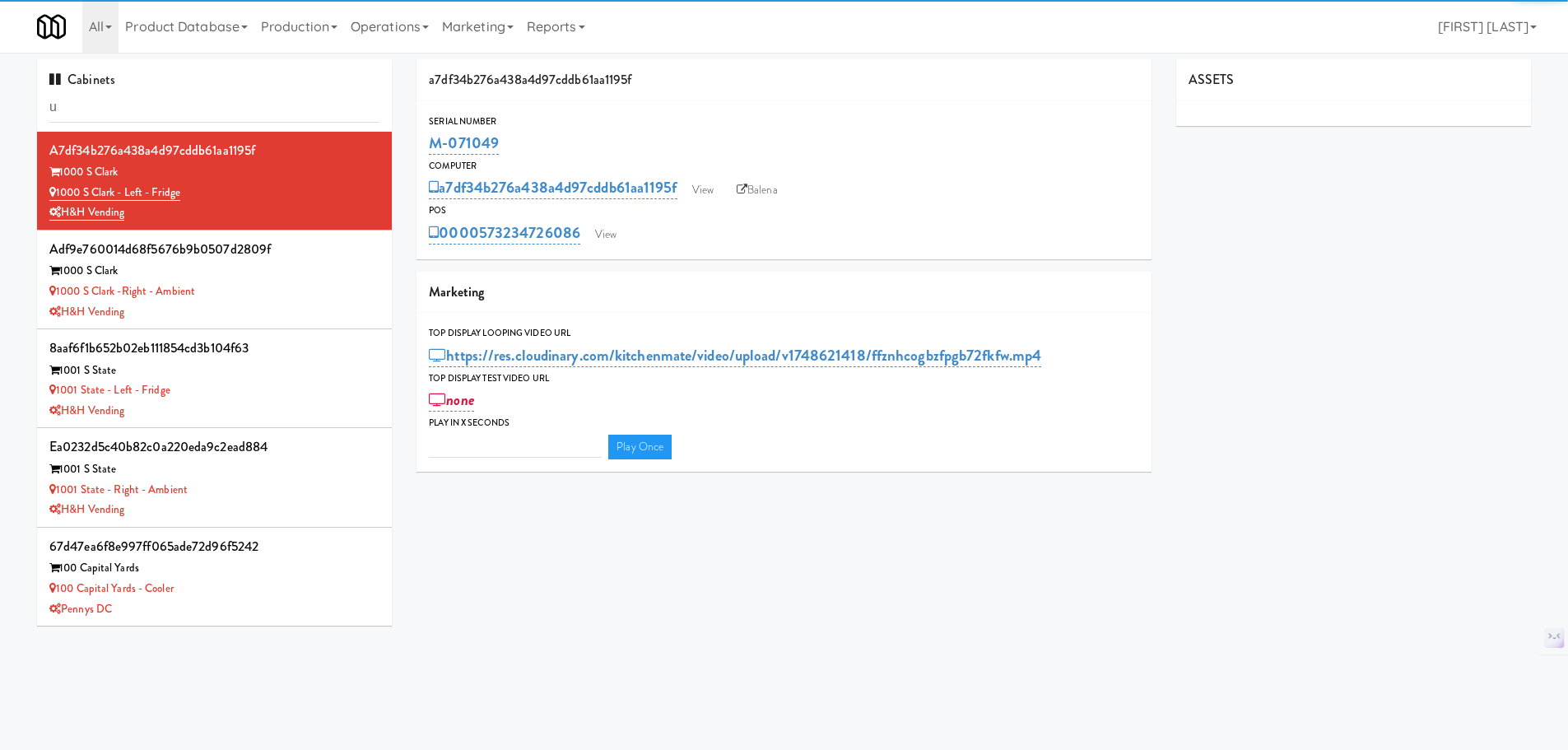type on "[ANONYMIZED]" 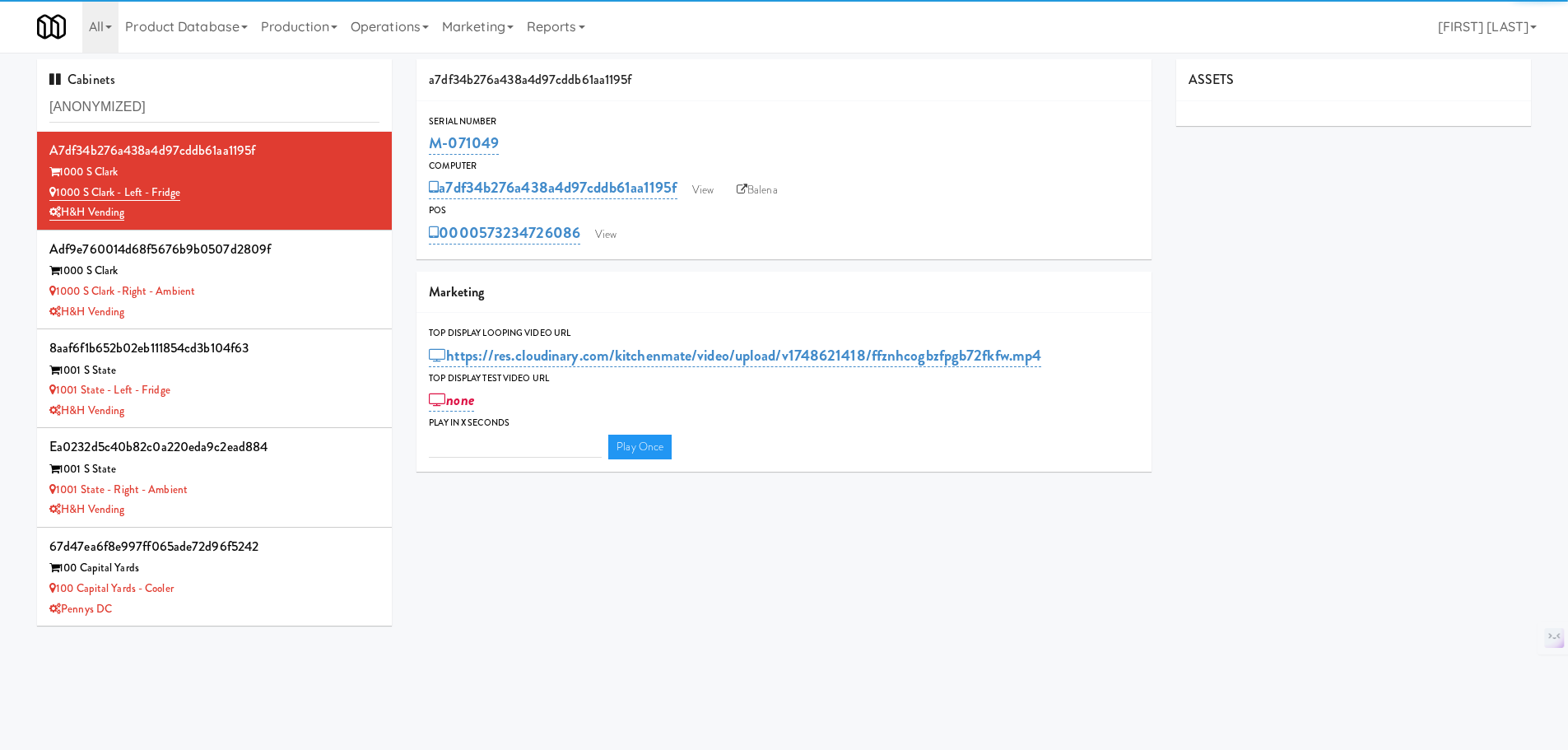 type on "3" 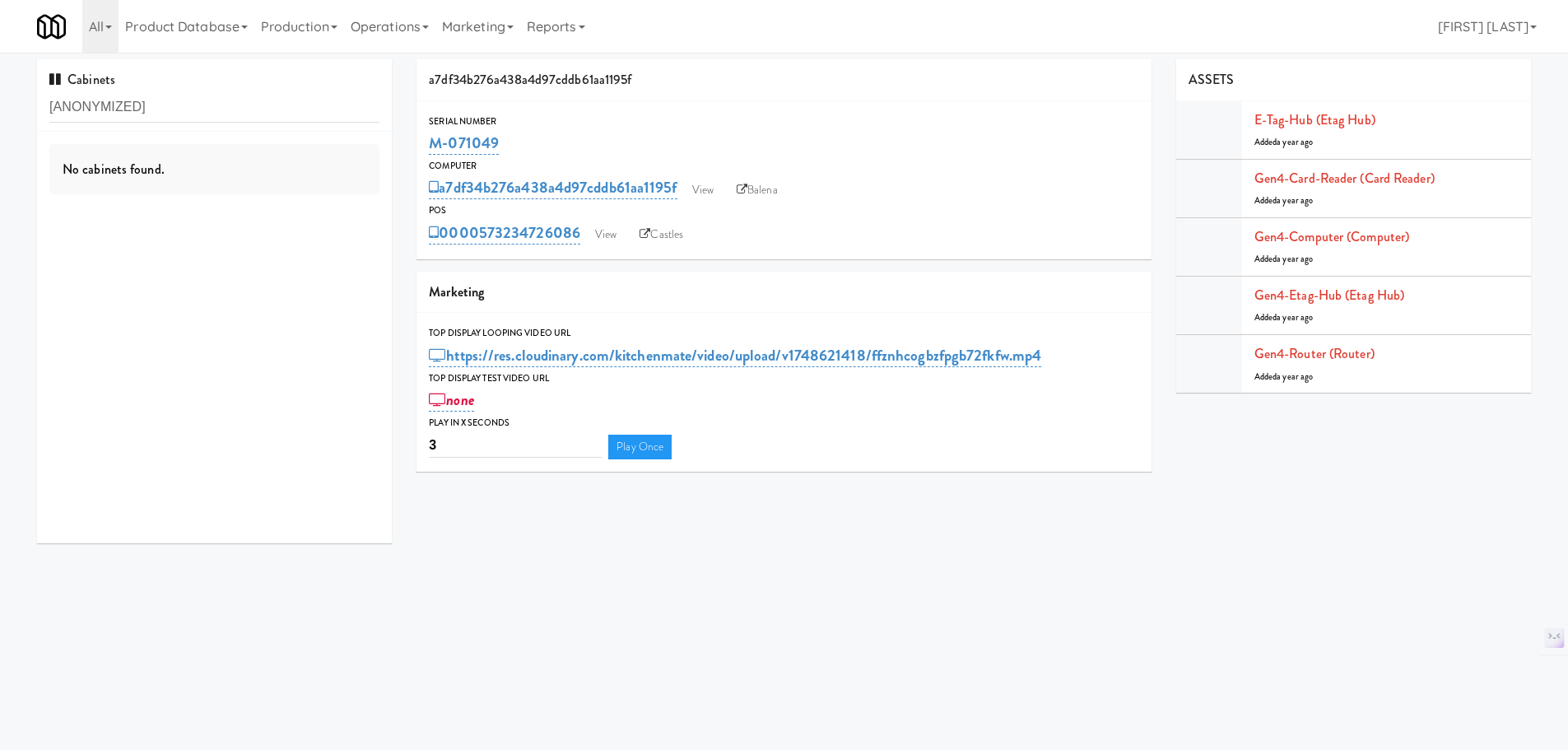 type on "h" 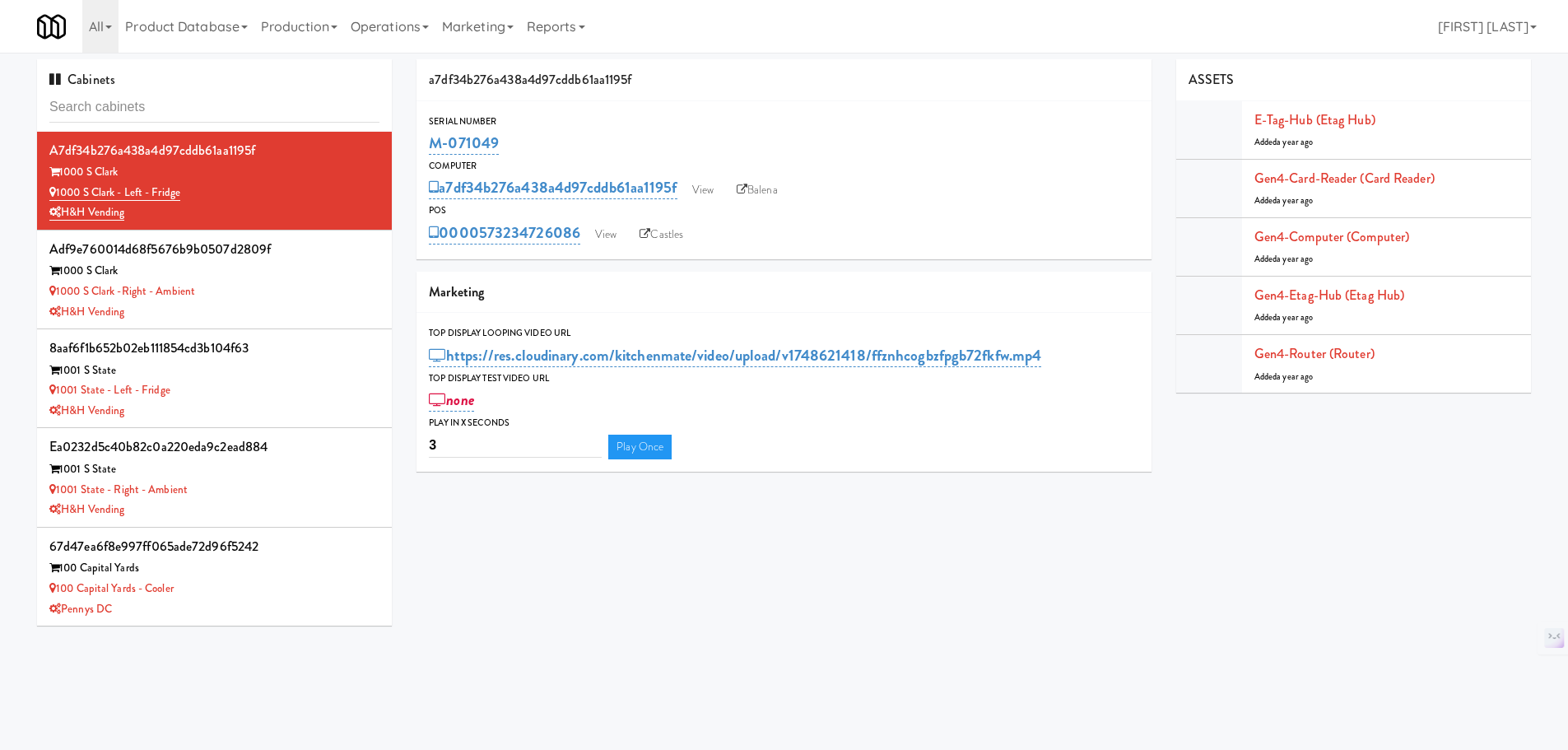 type on "u" 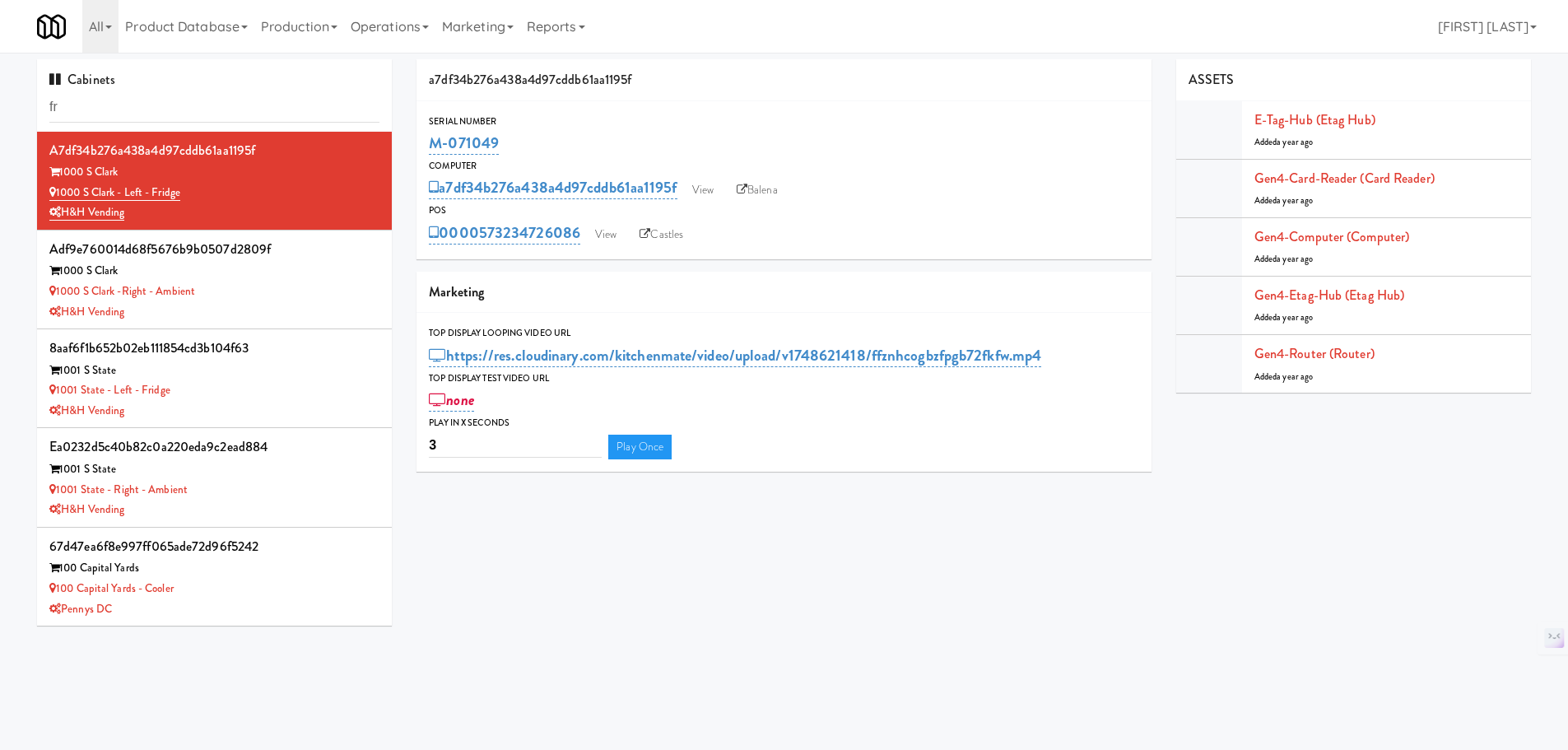 type on "f" 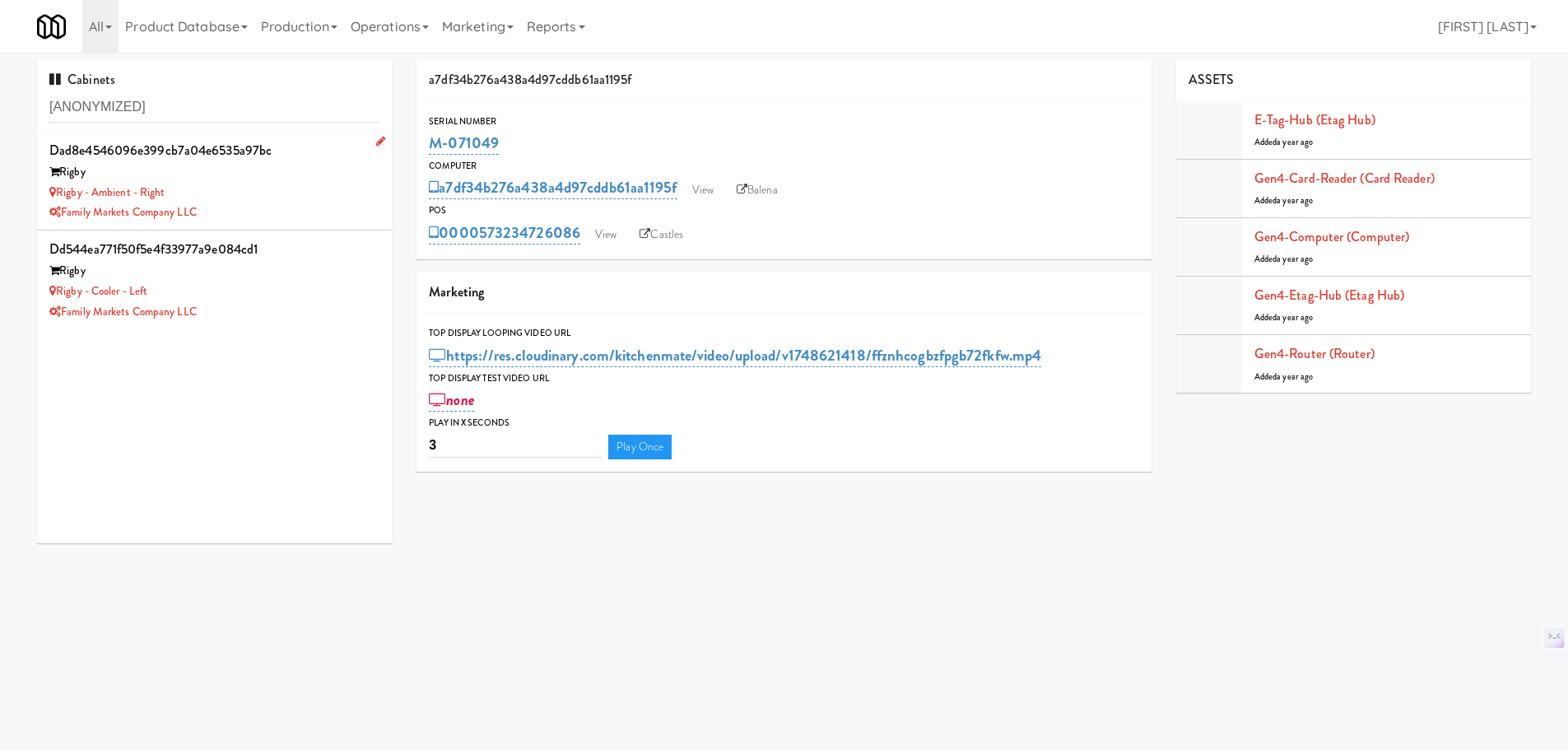 type on "rigby" 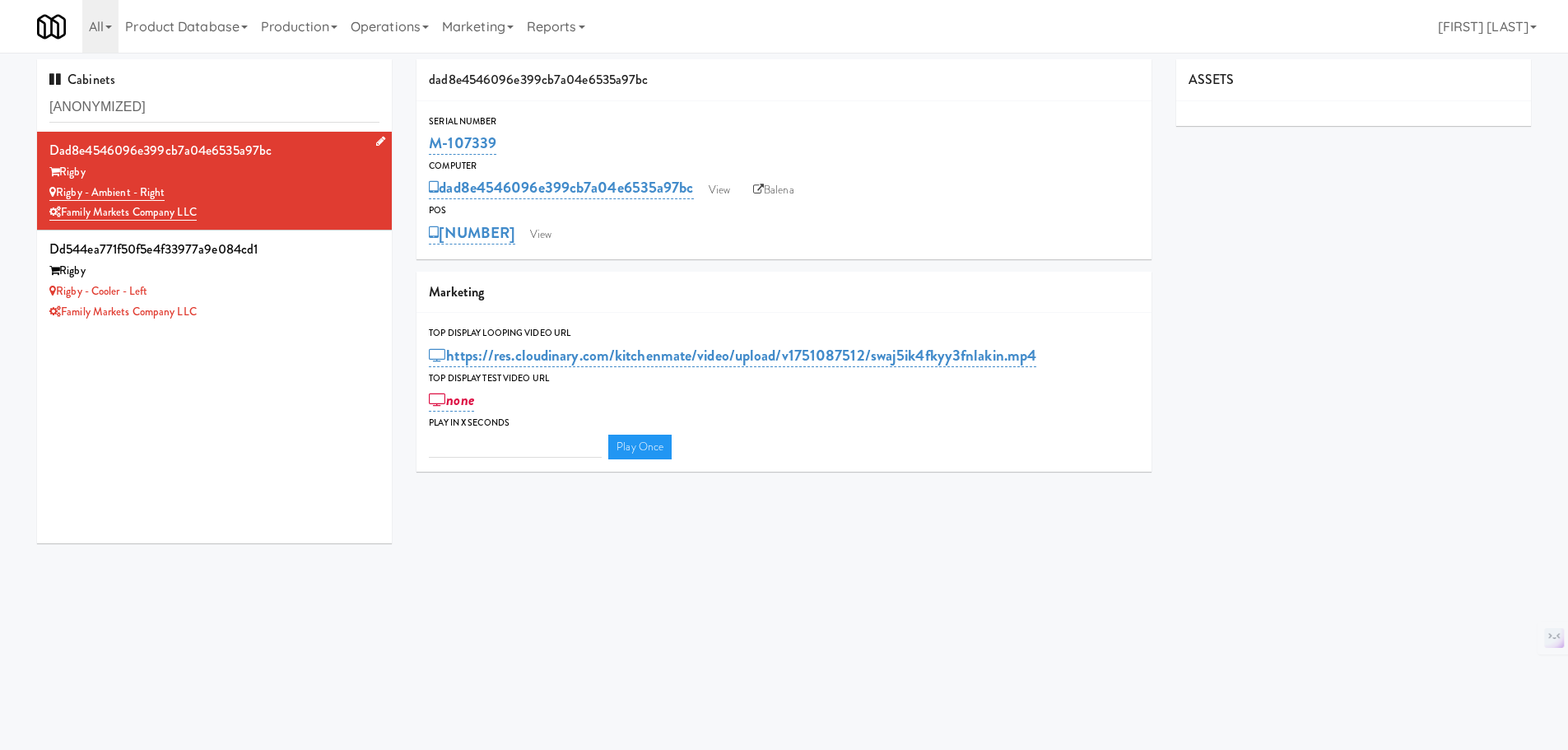 type on "3" 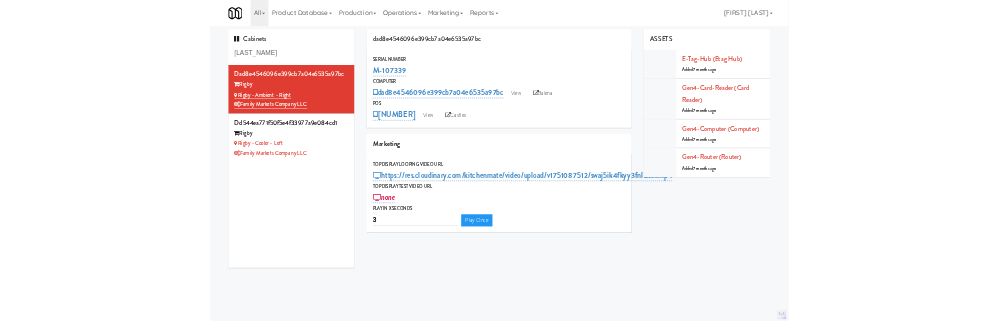 scroll, scrollTop: 3, scrollLeft: 0, axis: vertical 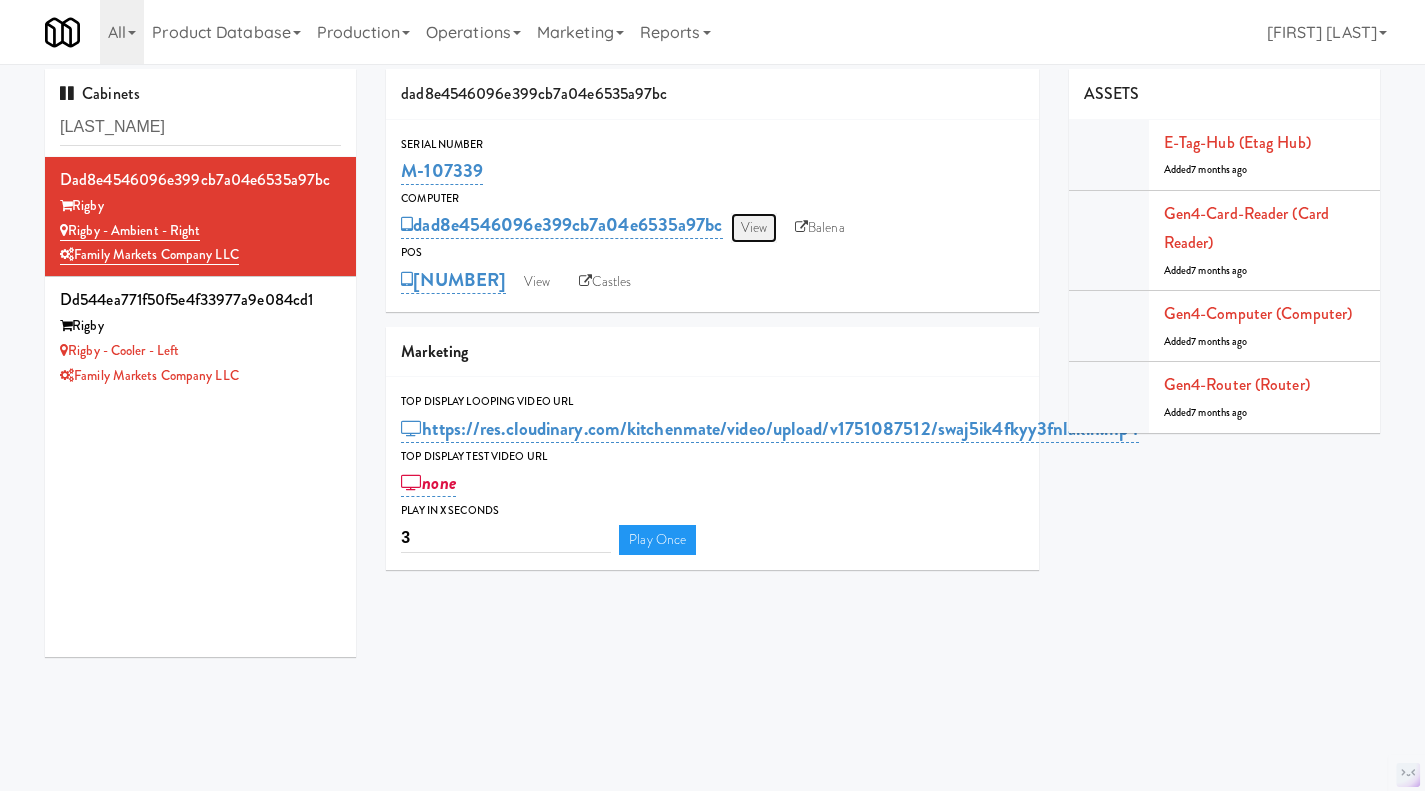 click on "View" at bounding box center (754, 228) 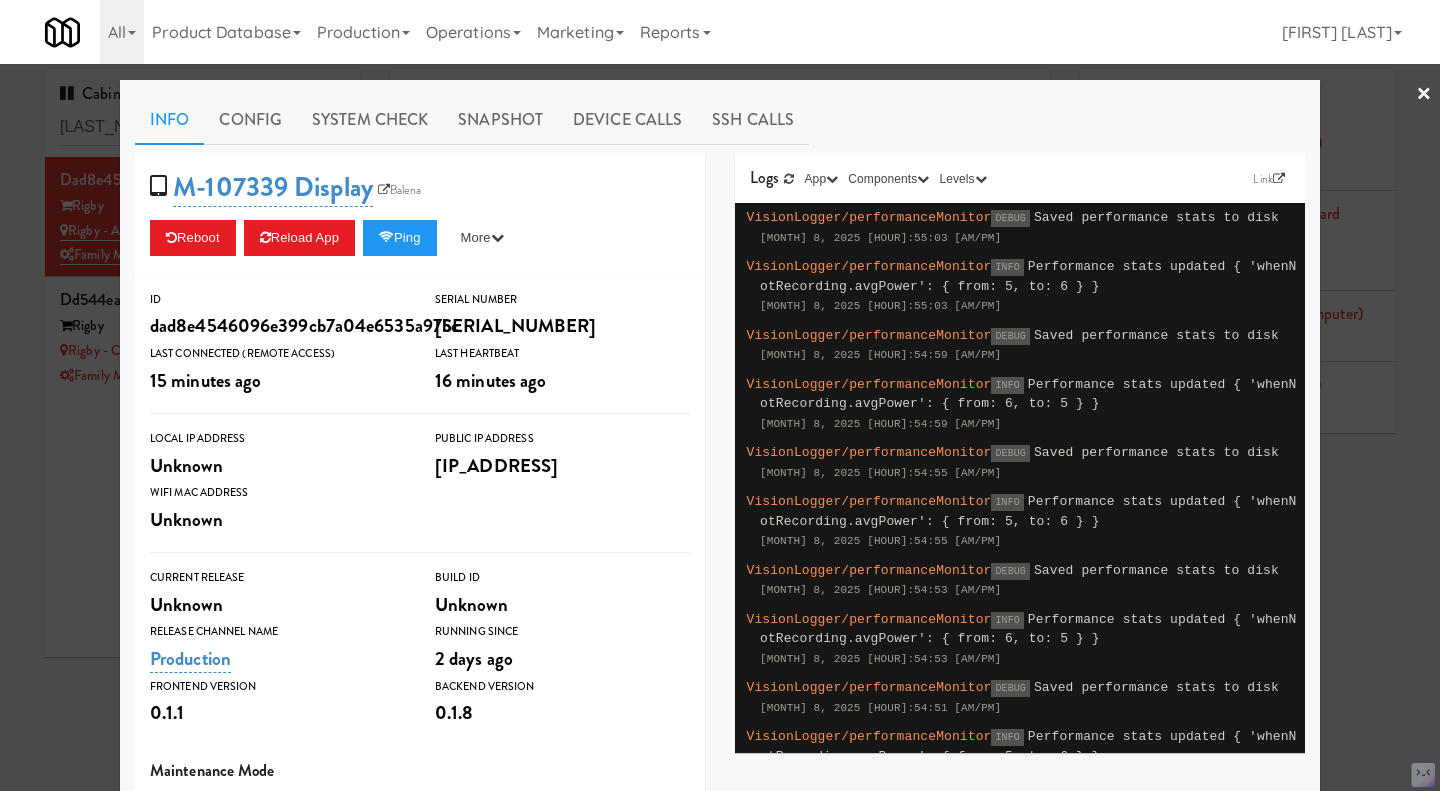 click at bounding box center [720, 395] 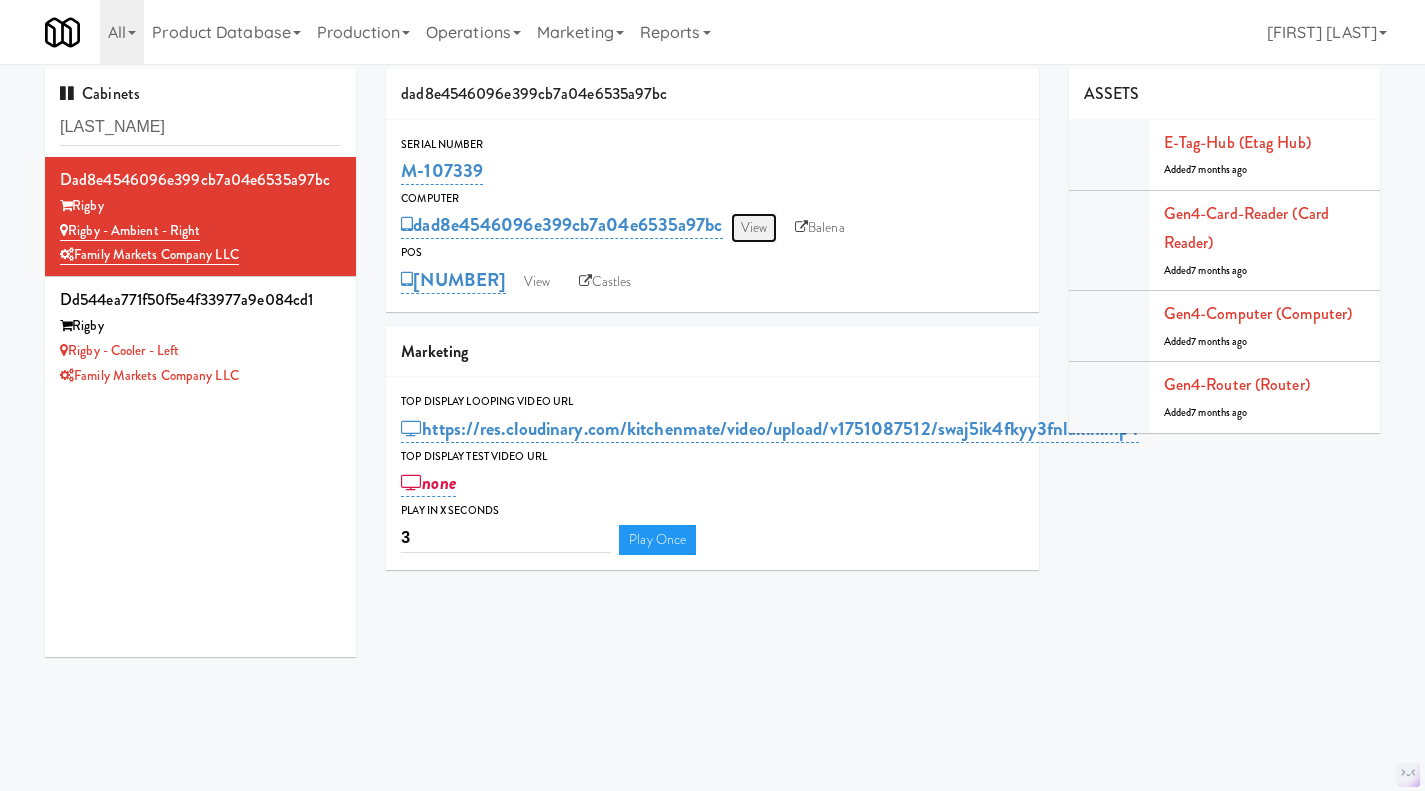 click on "View" at bounding box center (754, 228) 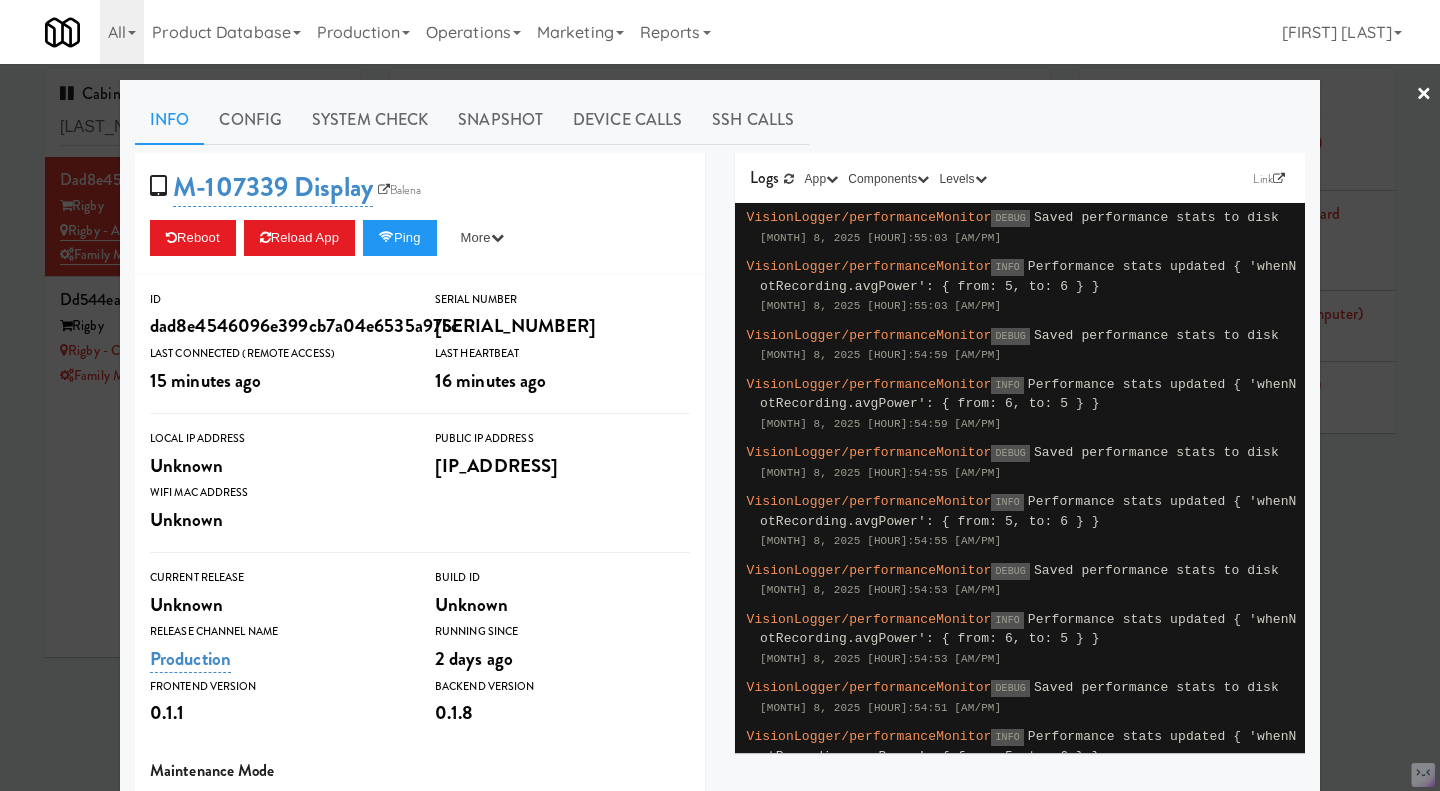 click at bounding box center [720, 395] 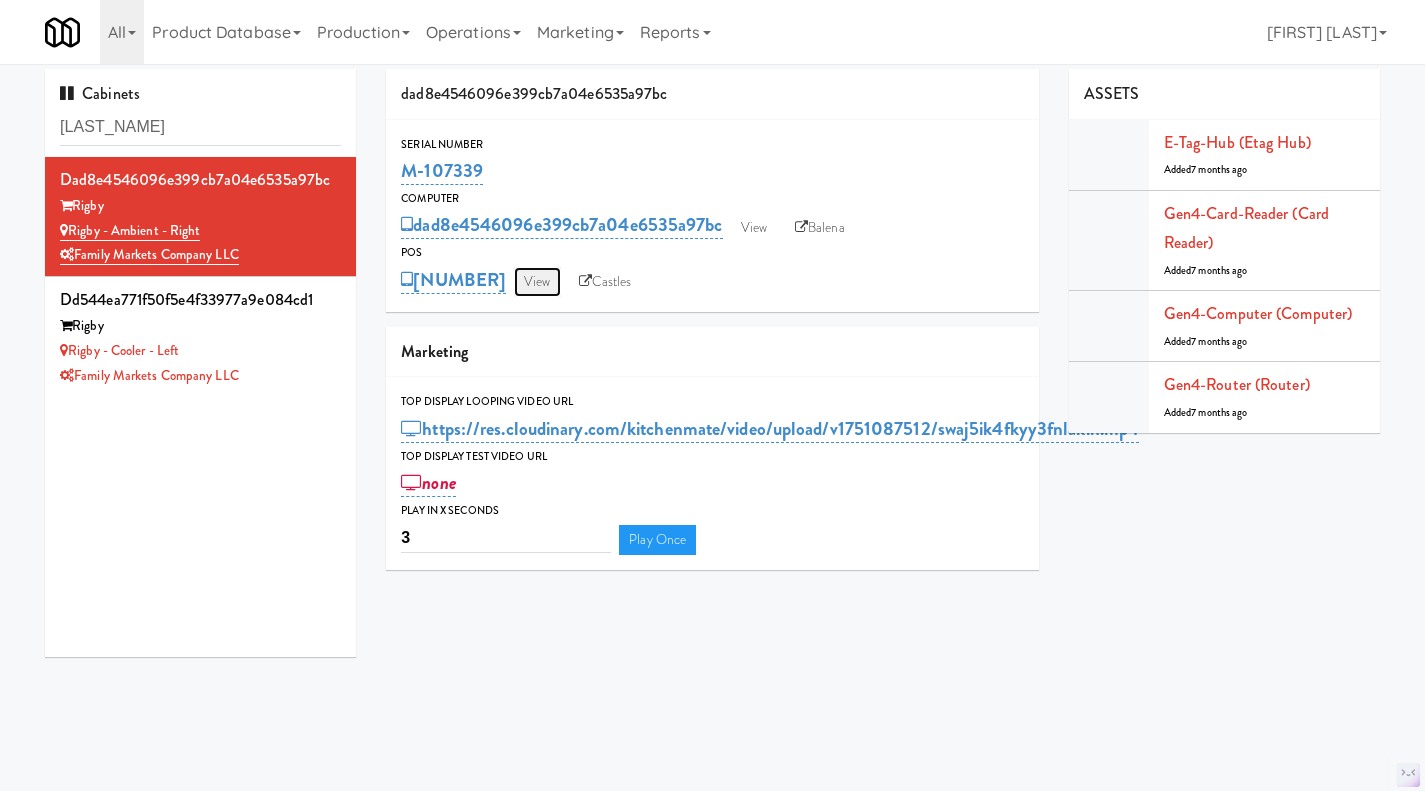 click on "View" at bounding box center [537, 282] 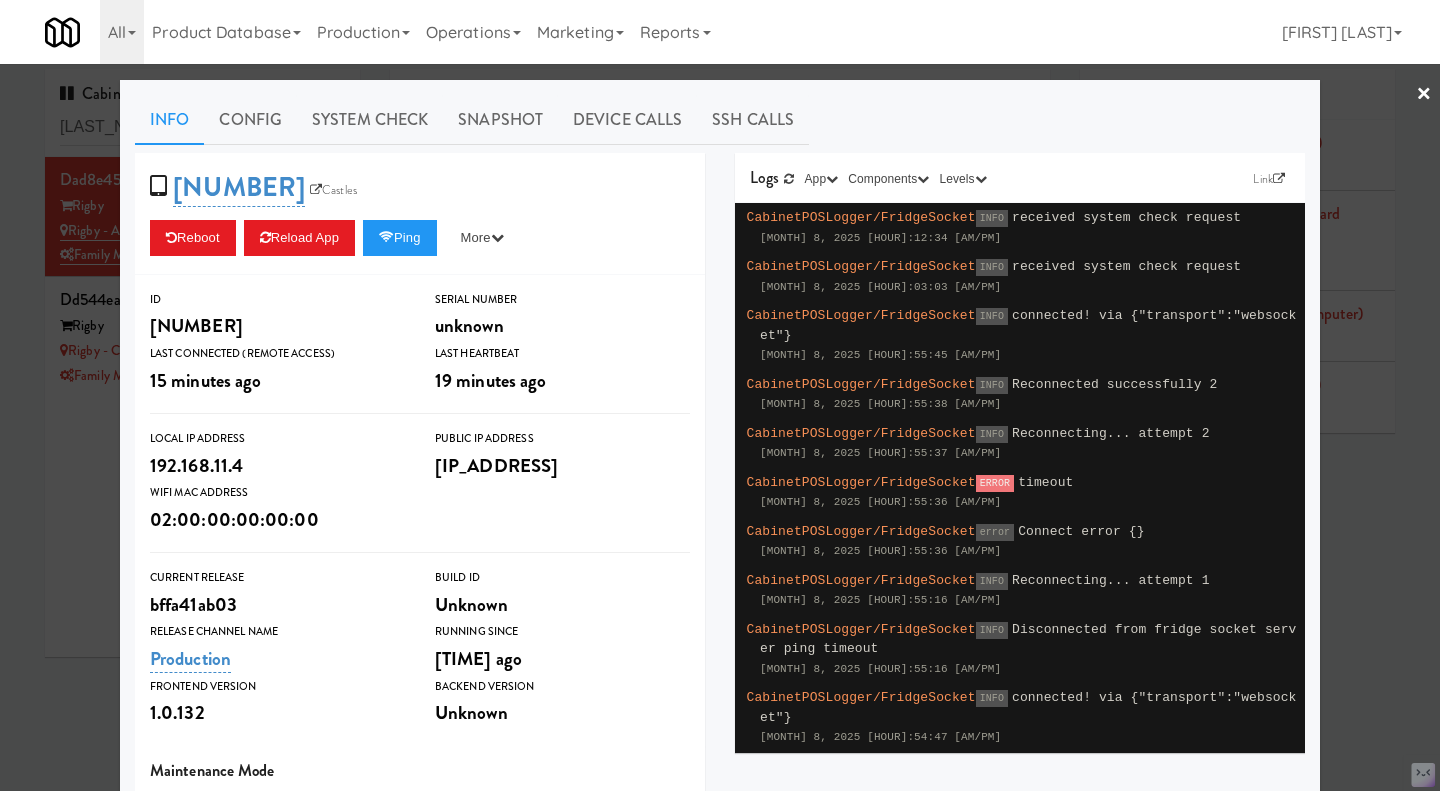 click at bounding box center [720, 395] 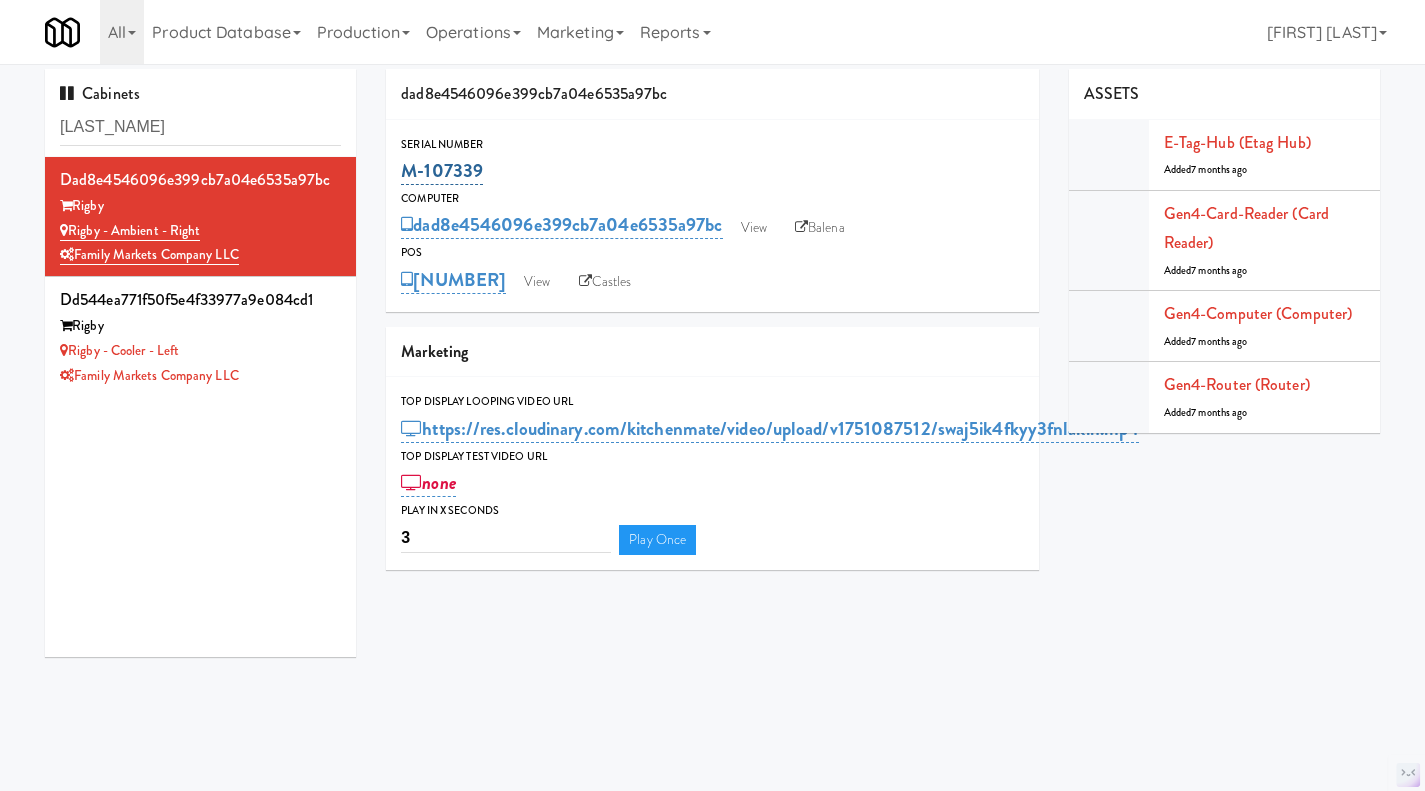 drag, startPoint x: 533, startPoint y: 170, endPoint x: 404, endPoint y: 174, distance: 129.062 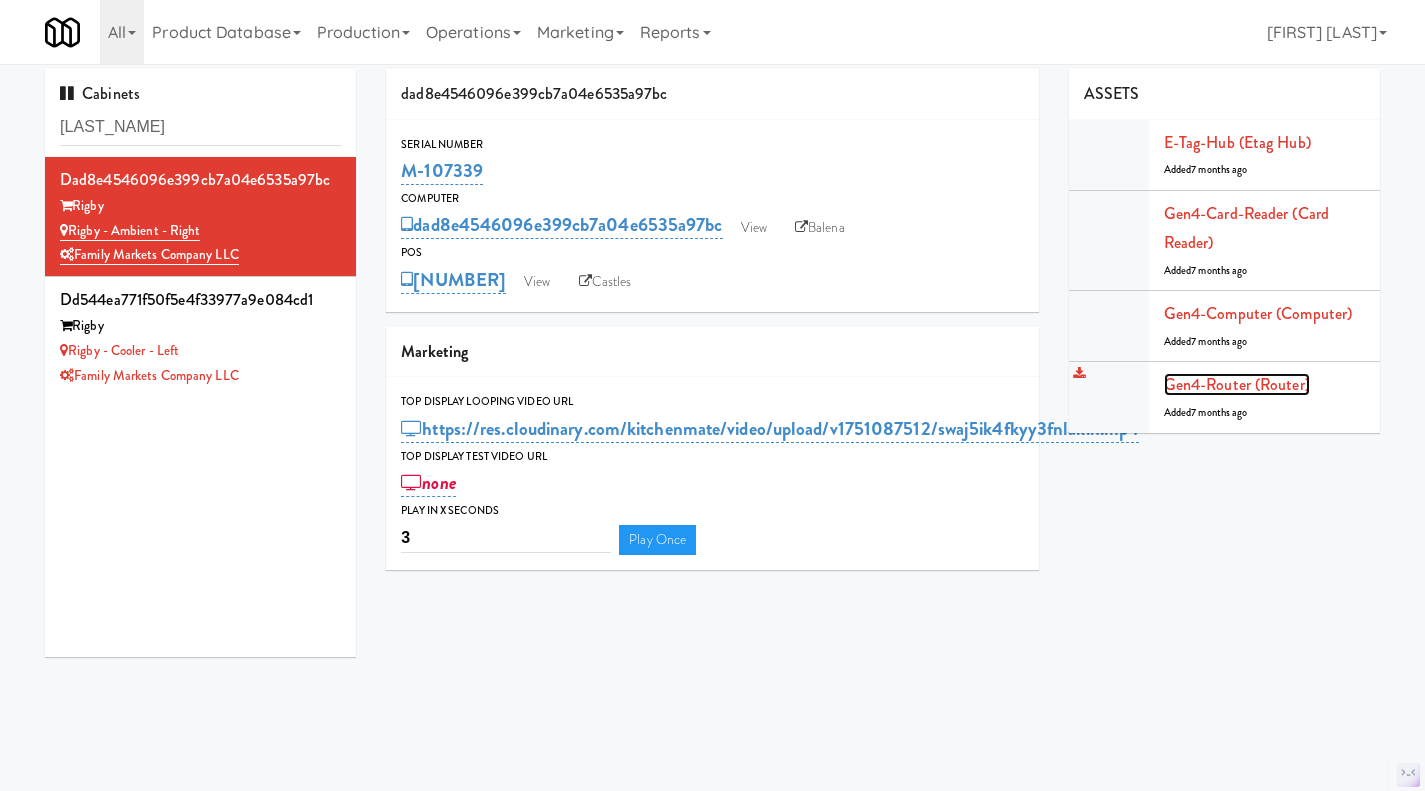 click on "Gen4-router (Router)" at bounding box center (1237, 384) 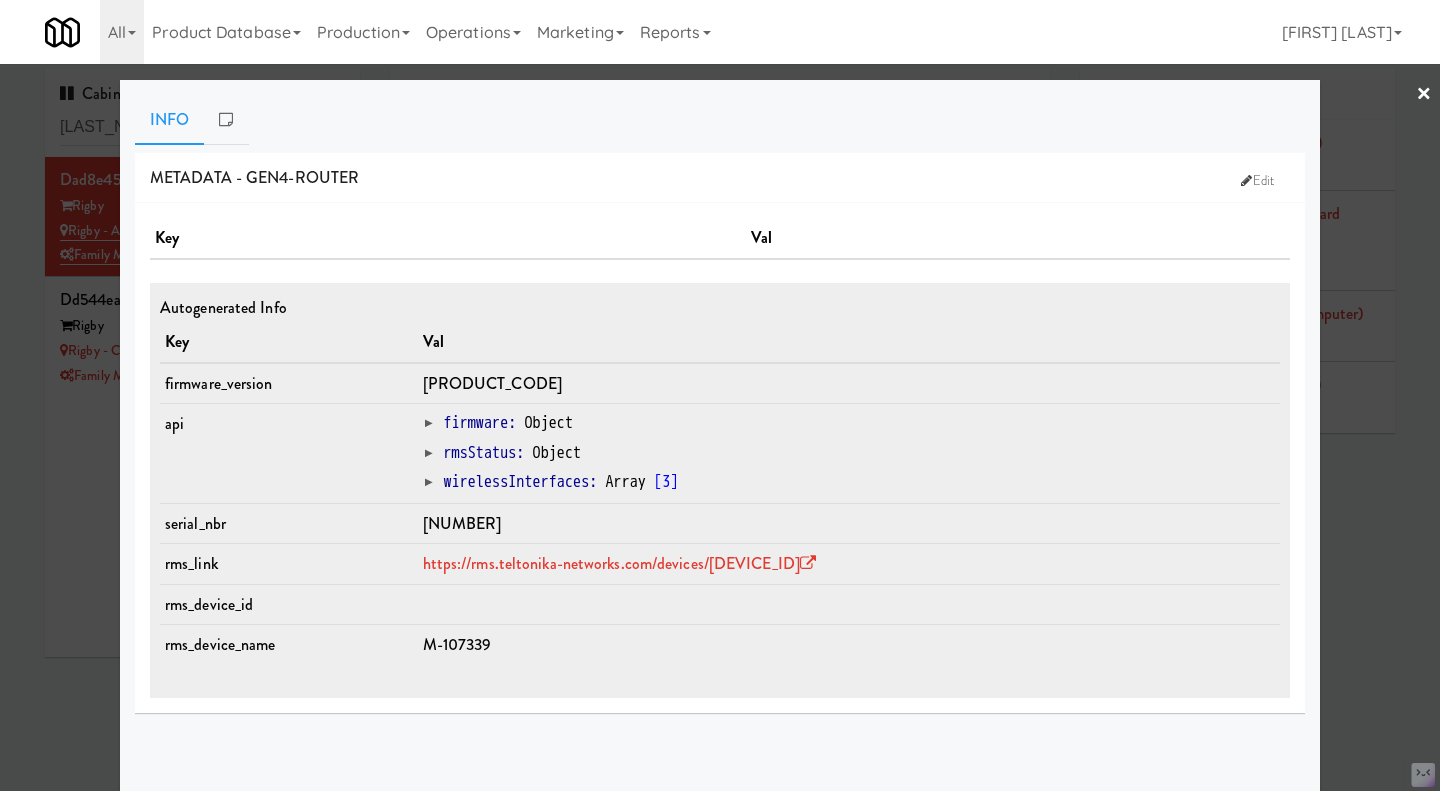 click at bounding box center (720, 395) 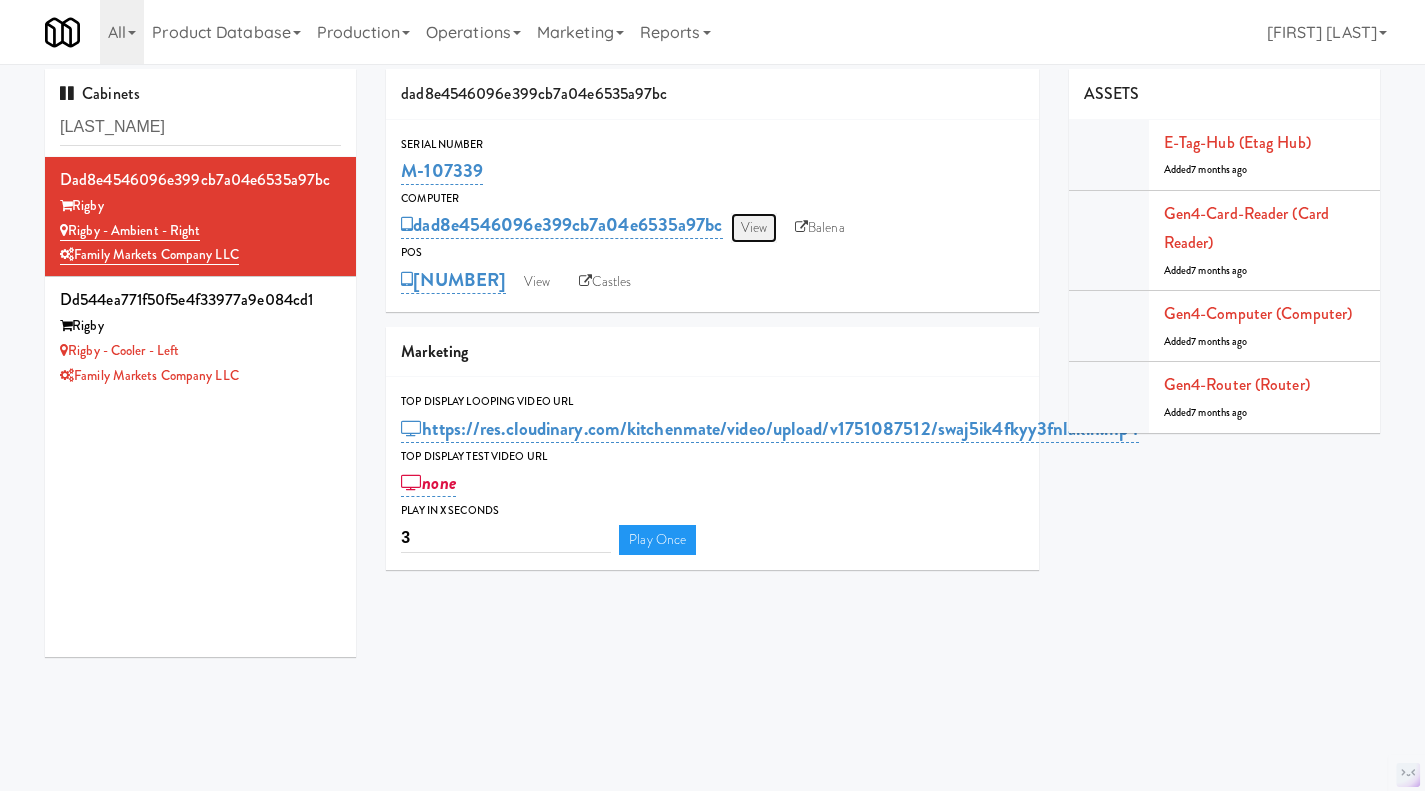 click on "View" at bounding box center (754, 228) 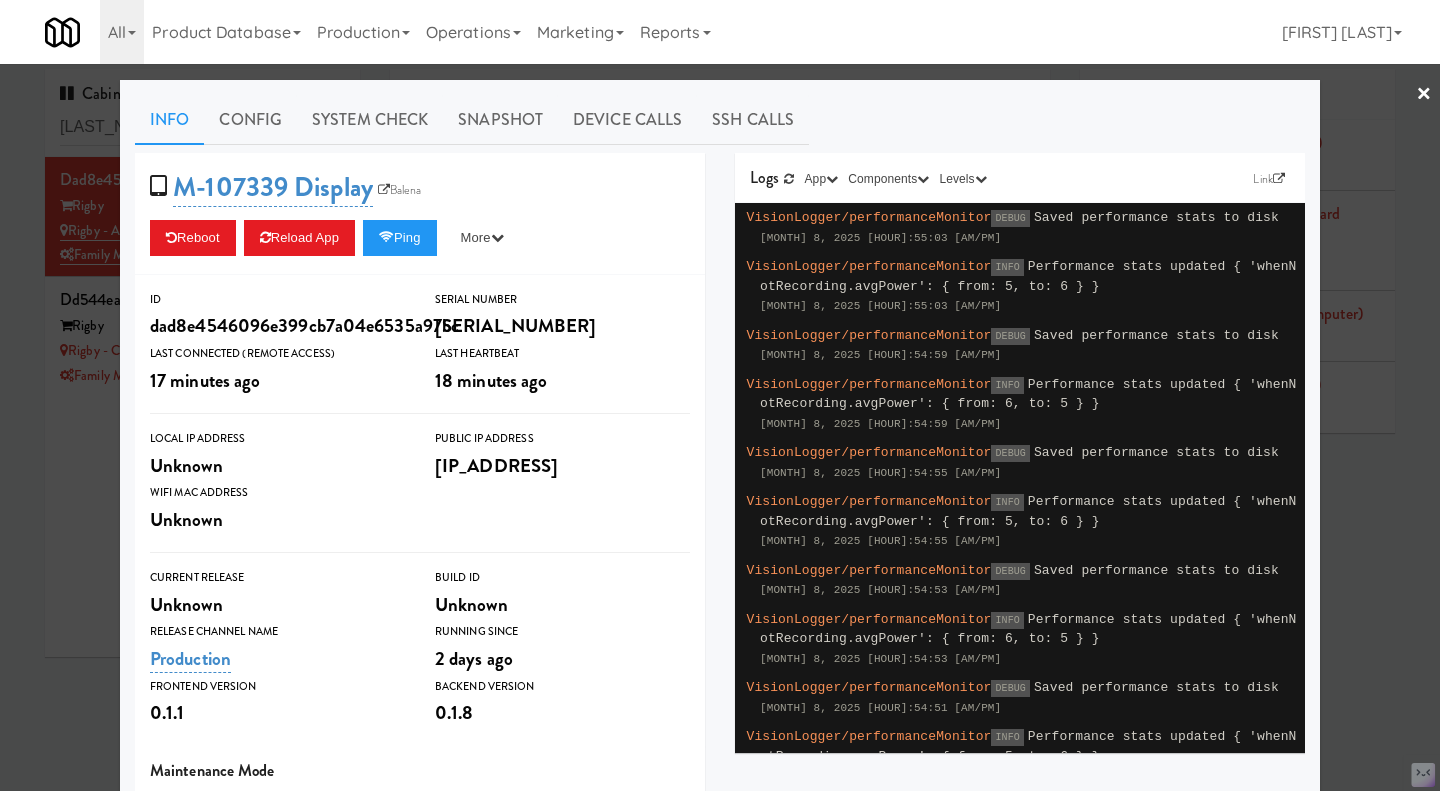click at bounding box center [720, 395] 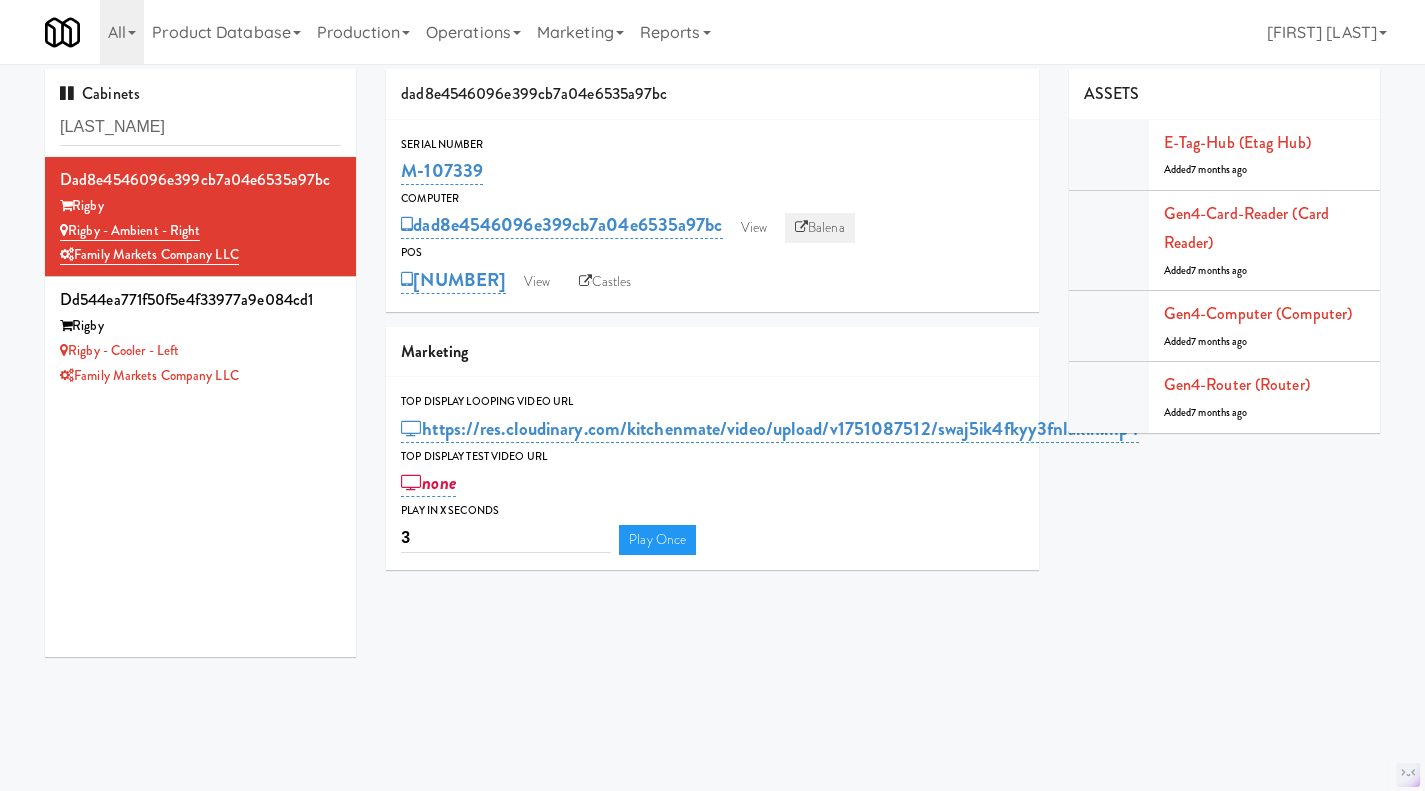 click on "Balena" at bounding box center (820, 228) 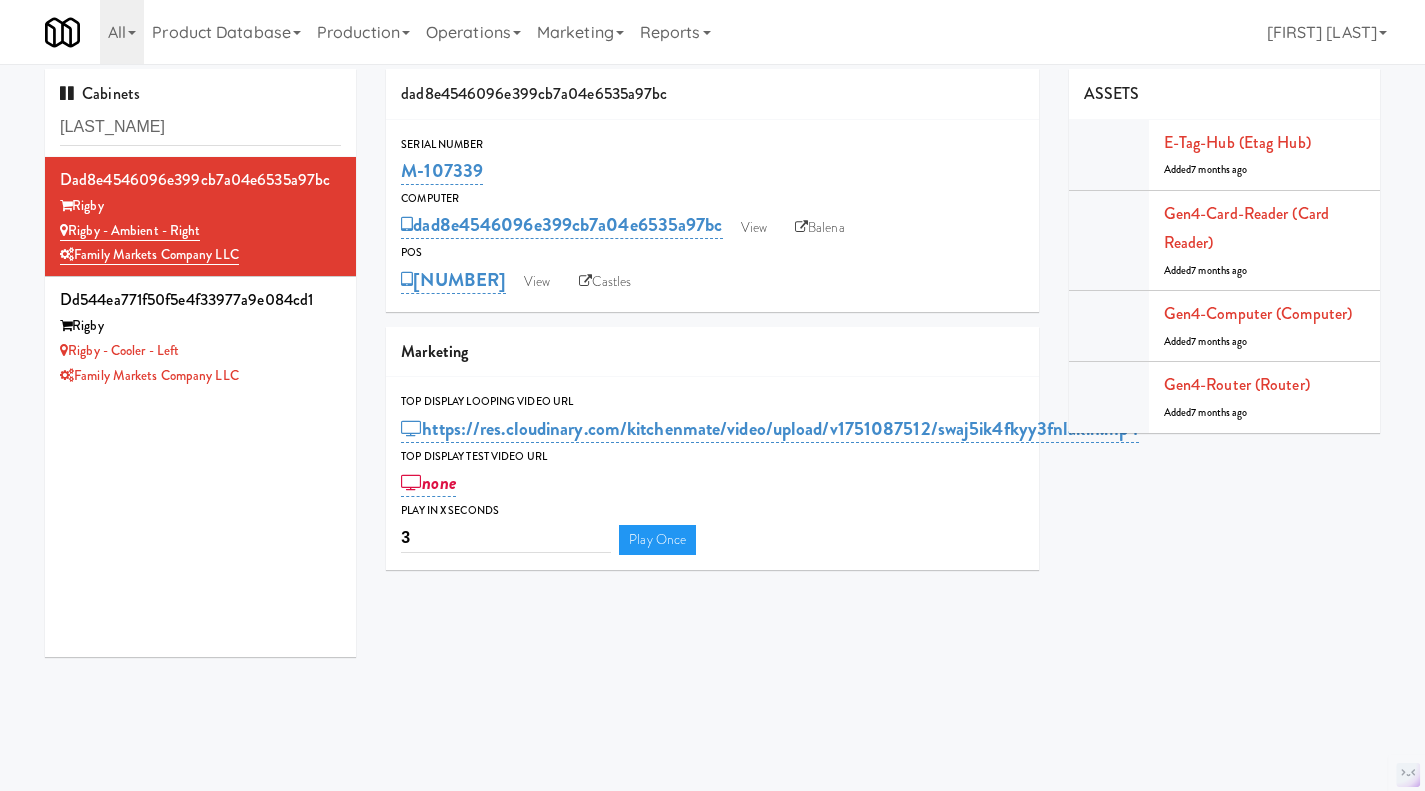 drag, startPoint x: 490, startPoint y: 185, endPoint x: 397, endPoint y: 173, distance: 93.770996 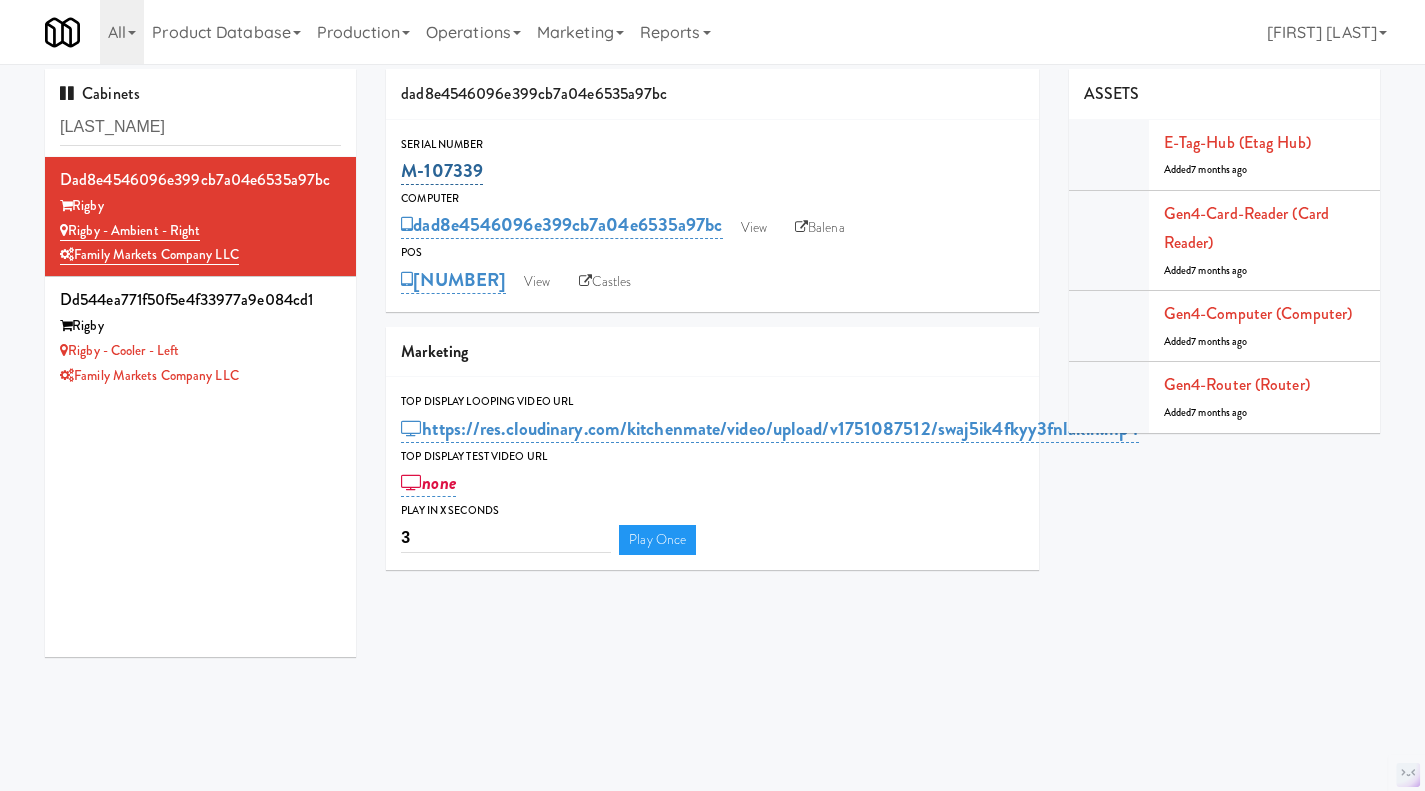 drag, startPoint x: 513, startPoint y: 172, endPoint x: 403, endPoint y: 167, distance: 110.11358 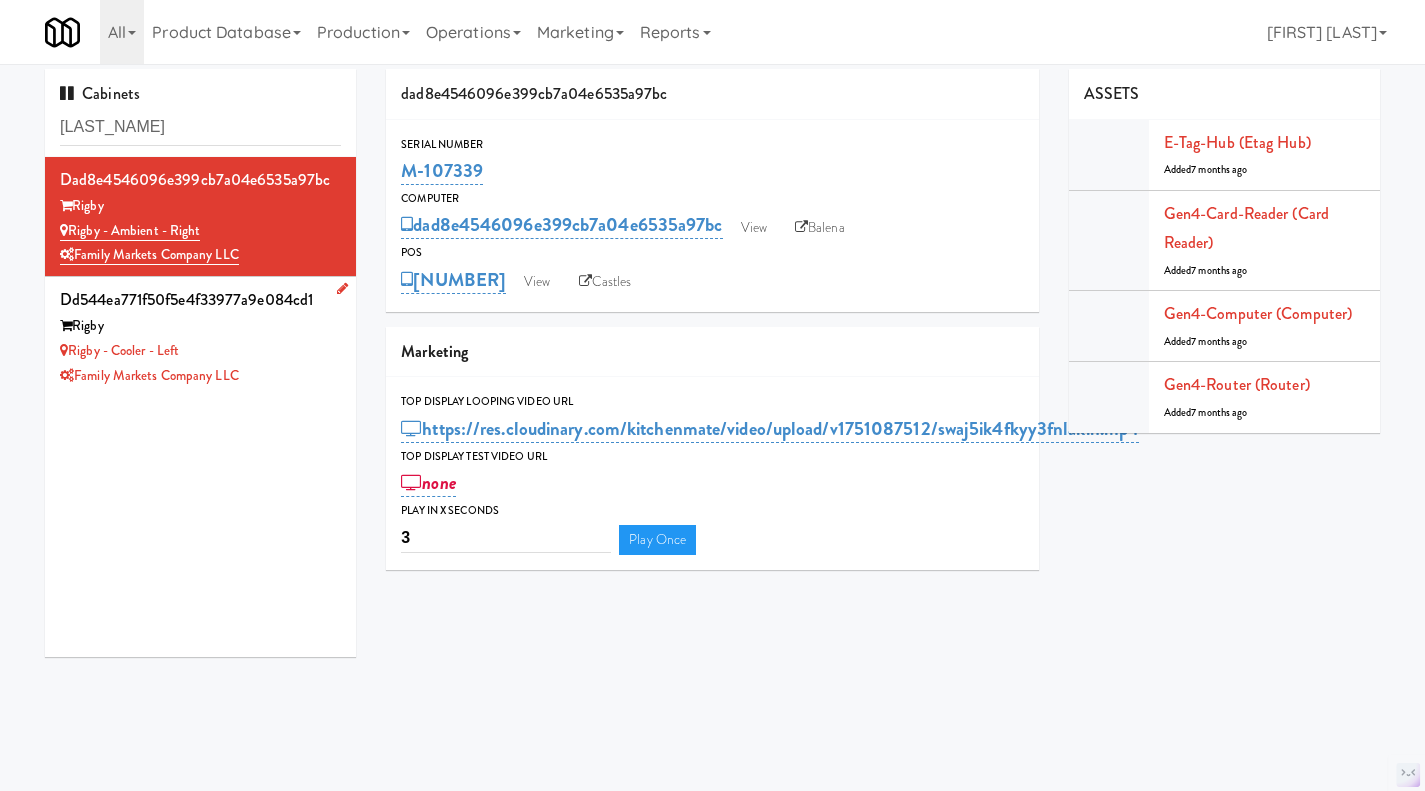 click on "Rigby - Cooler - Left" at bounding box center [200, 351] 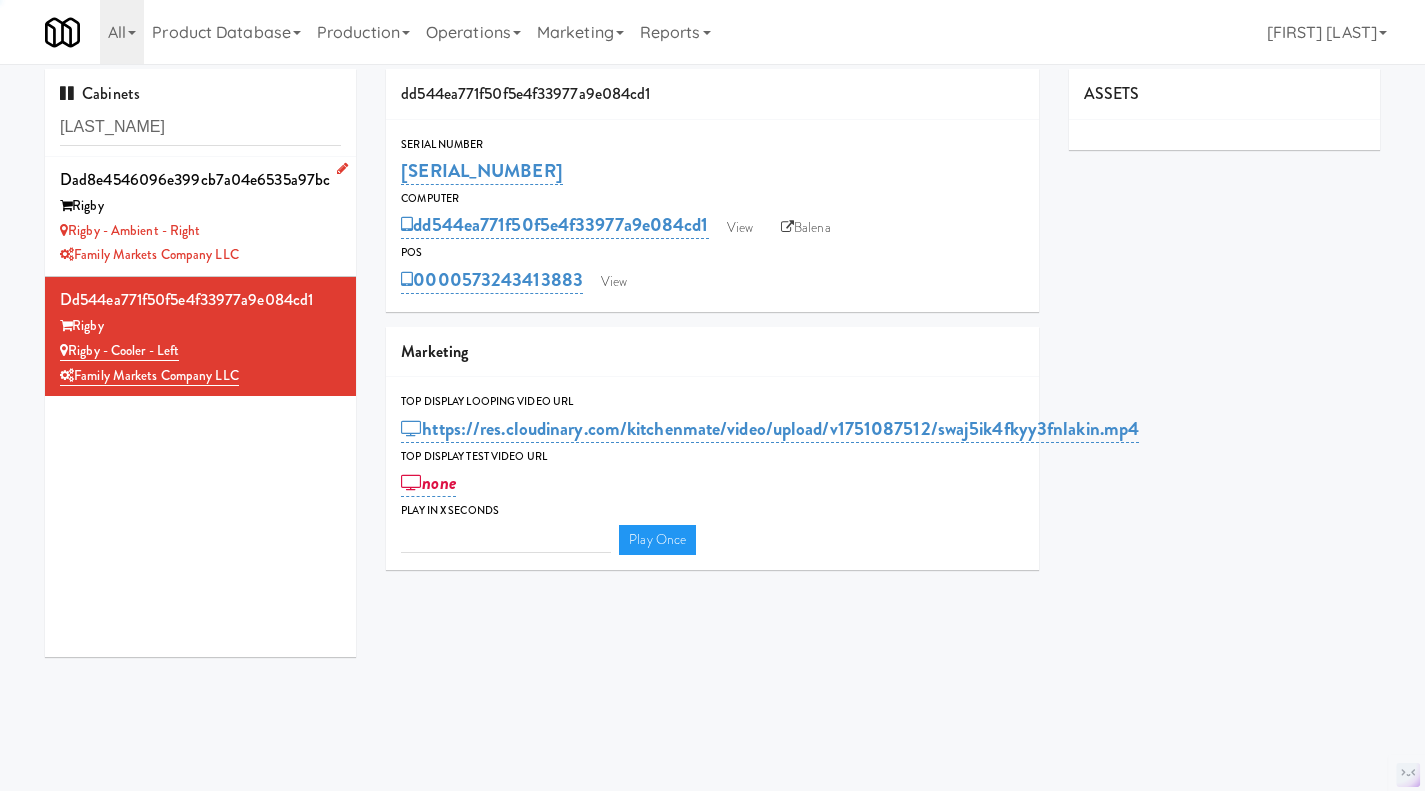 type on "3" 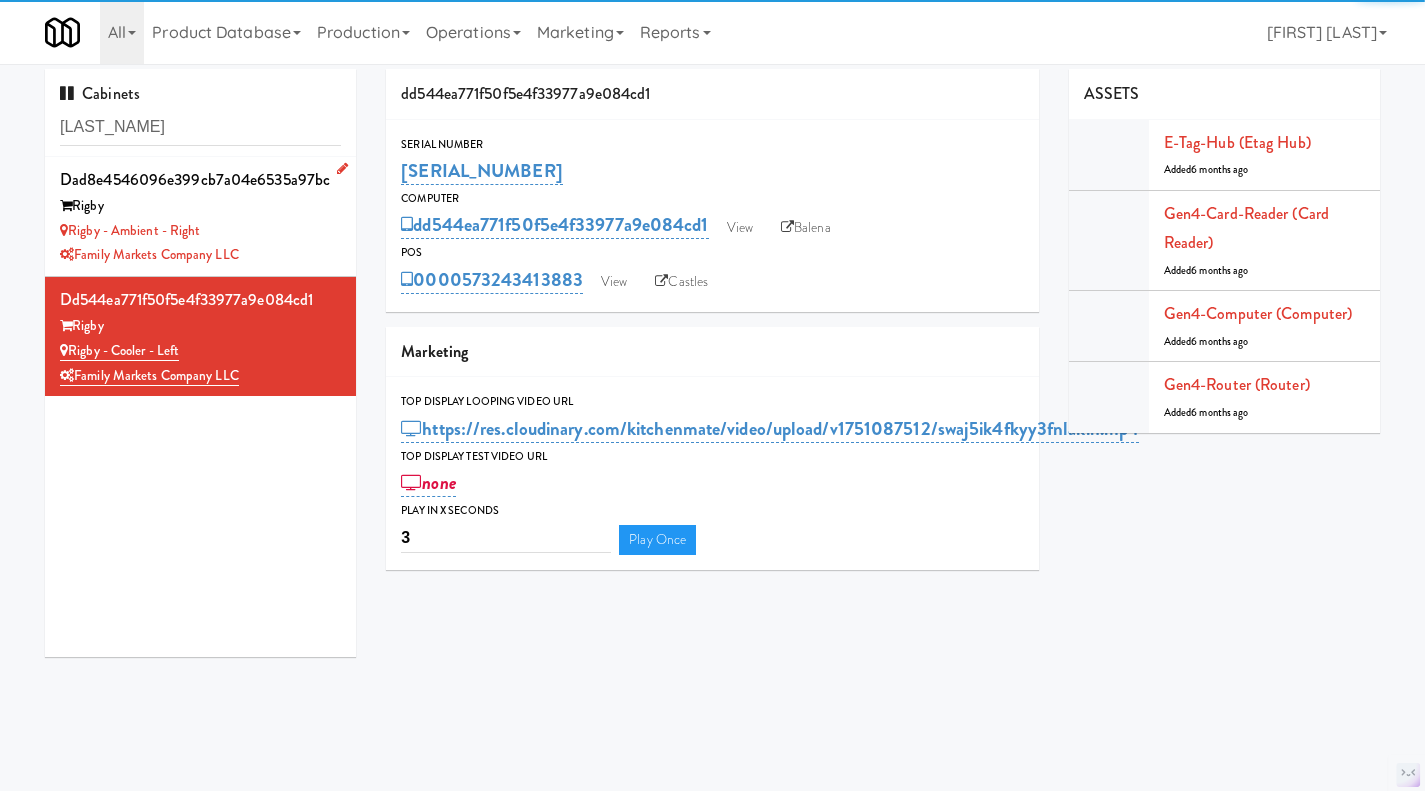 click on "Rigby - Ambient - Right" at bounding box center (200, 231) 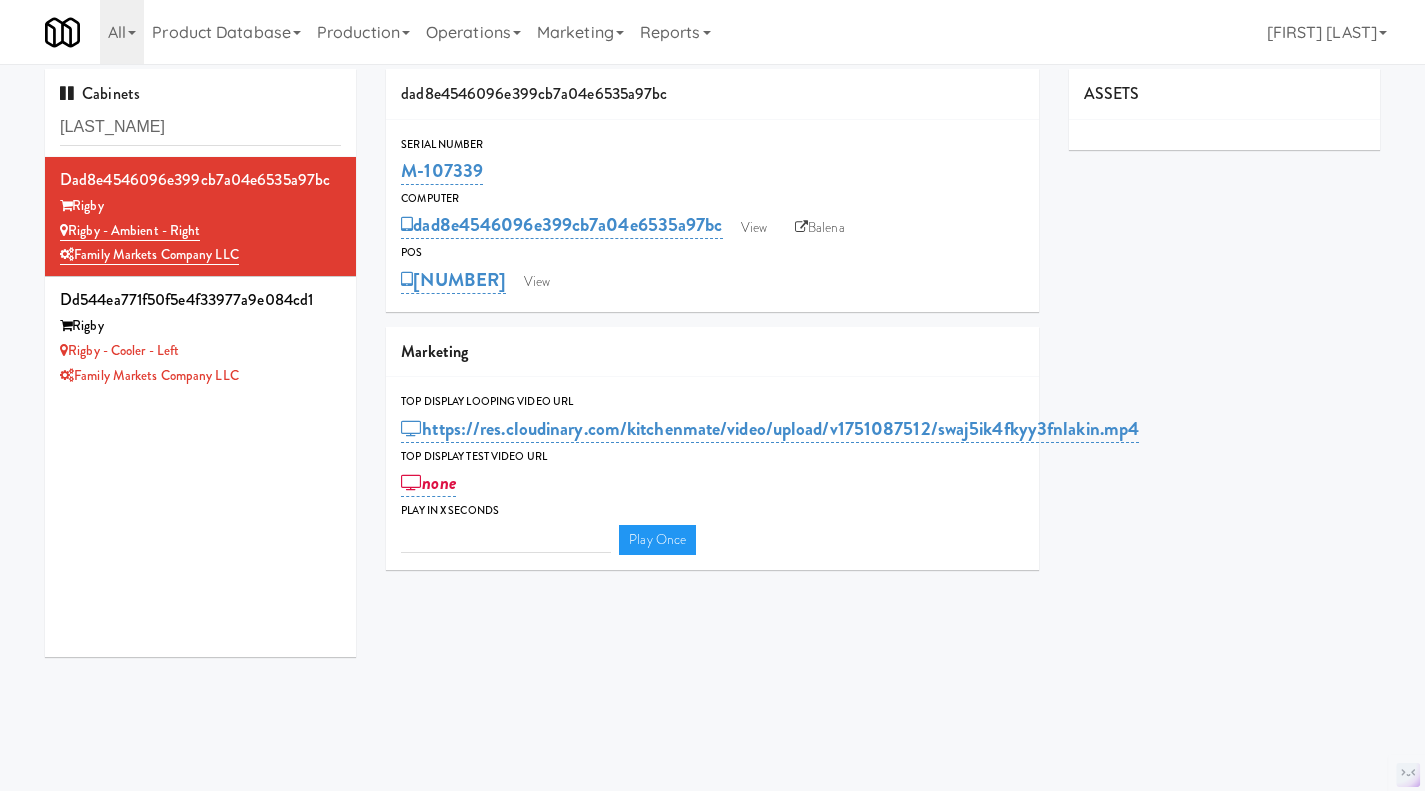 type on "3" 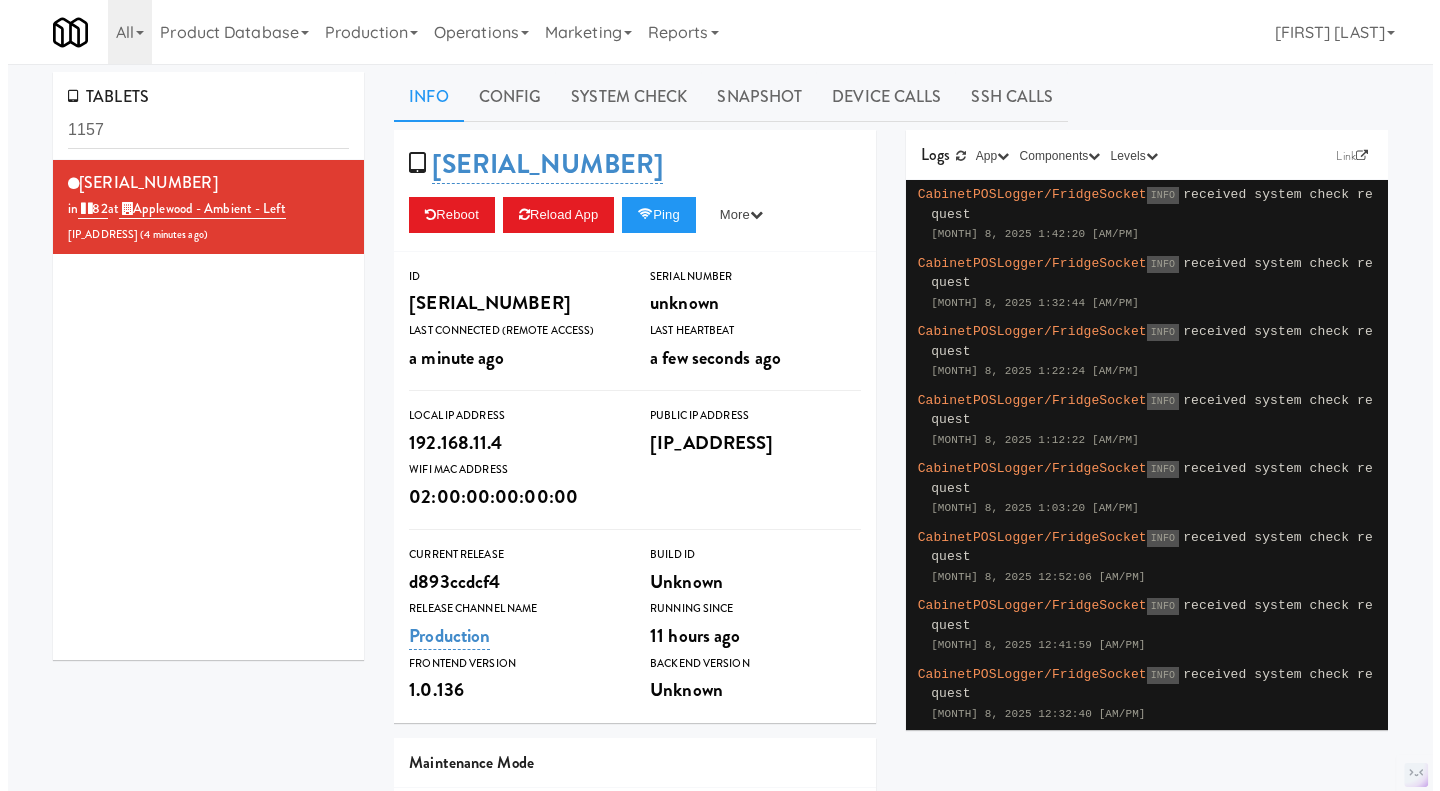 scroll, scrollTop: 0, scrollLeft: 0, axis: both 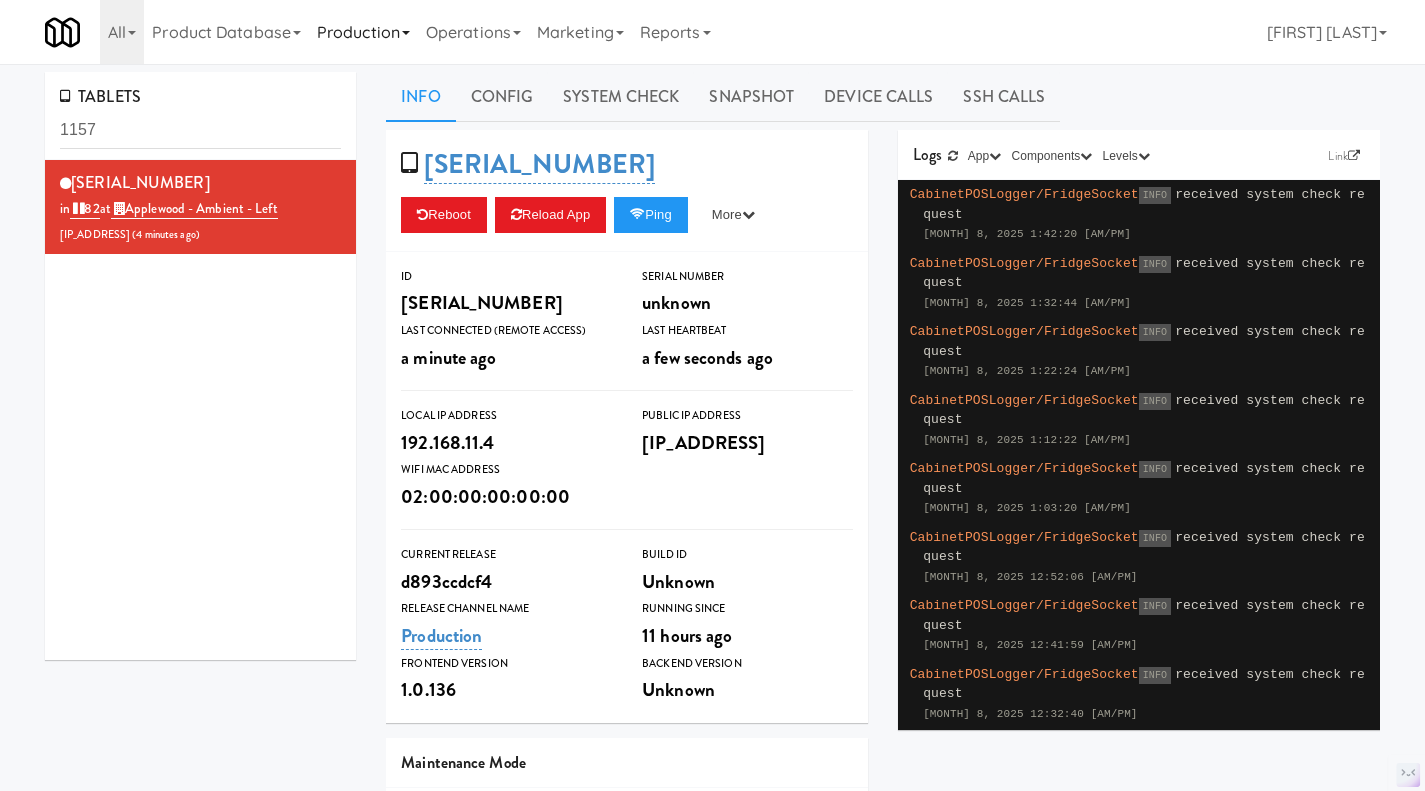 click on "Production" at bounding box center (363, 32) 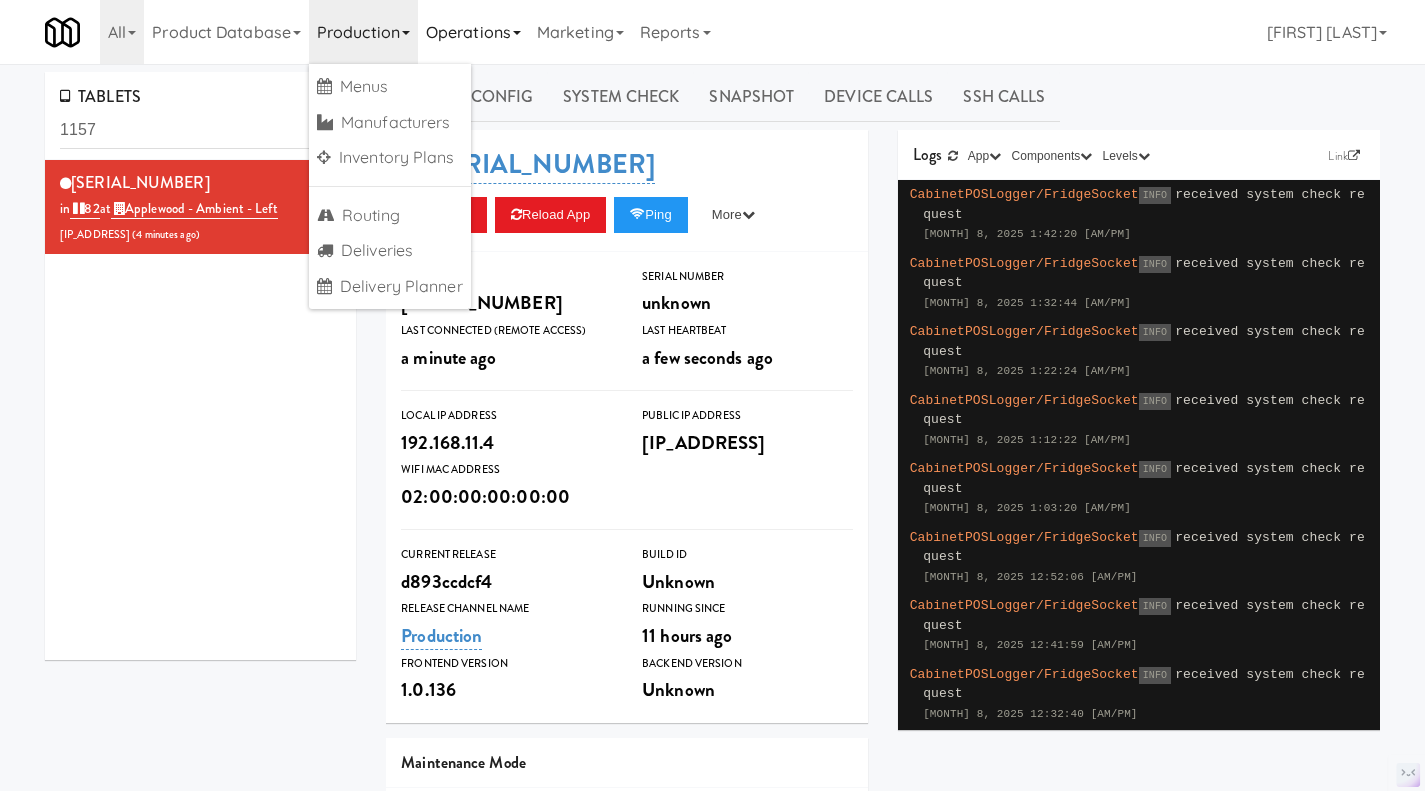 click on "Operations" at bounding box center [473, 32] 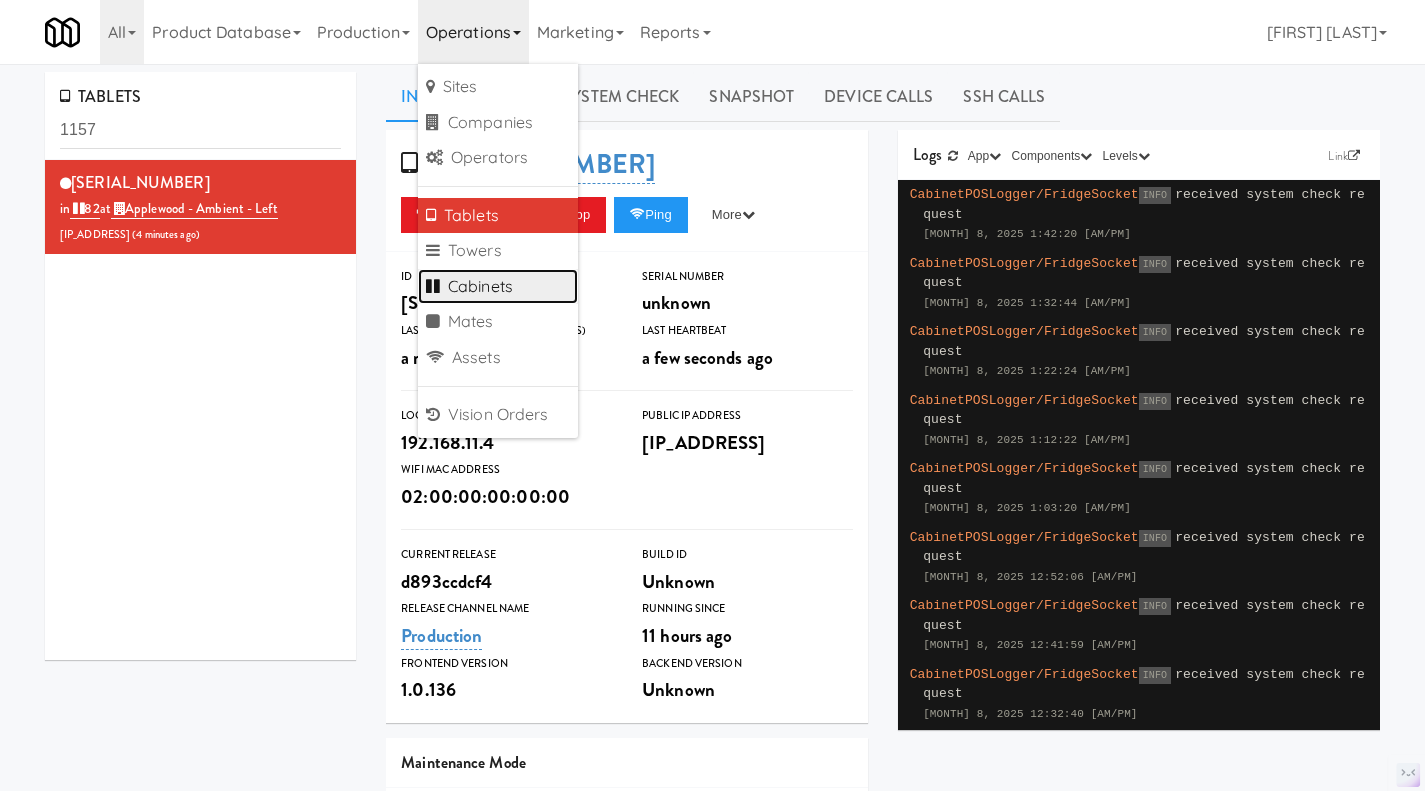click on "Cabinets" at bounding box center (498, 287) 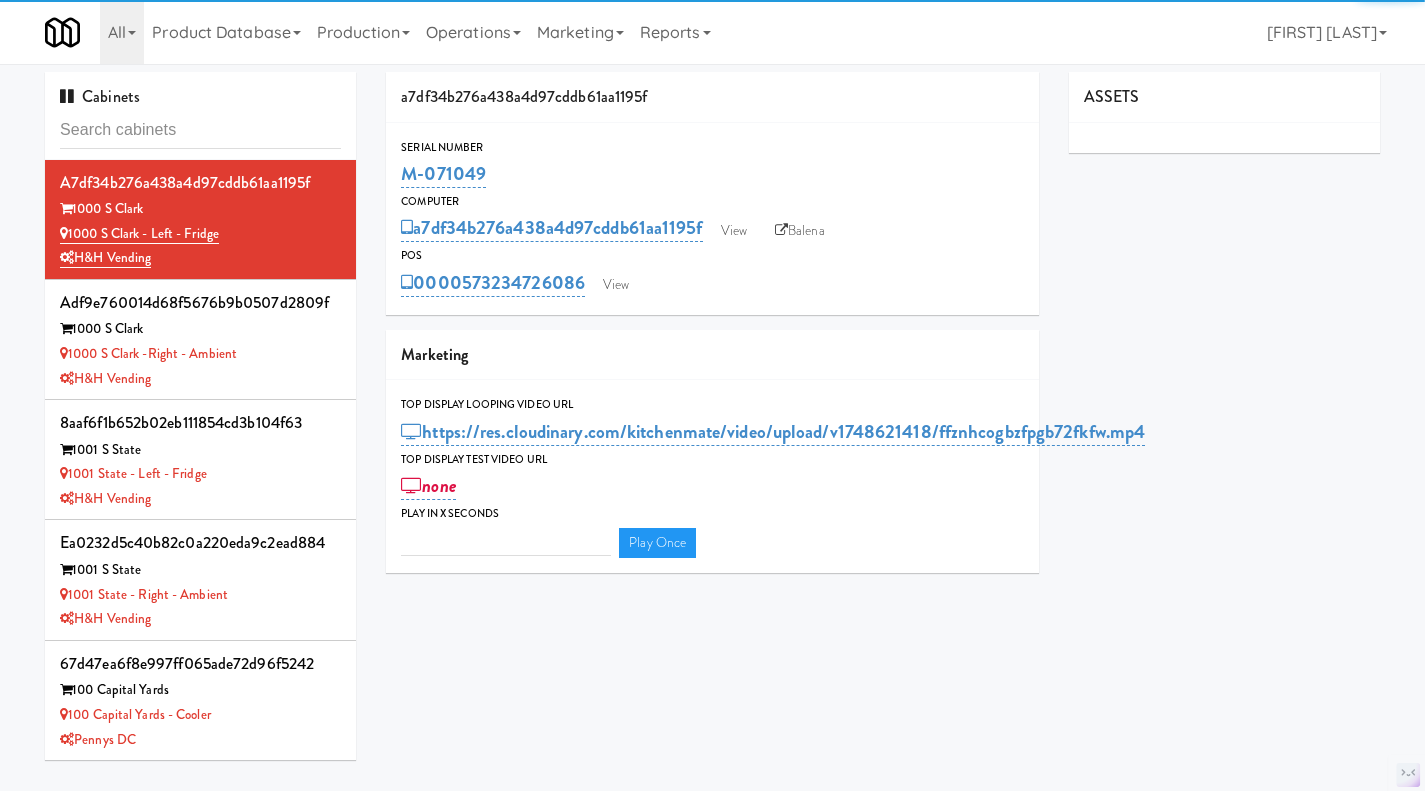 type on "3" 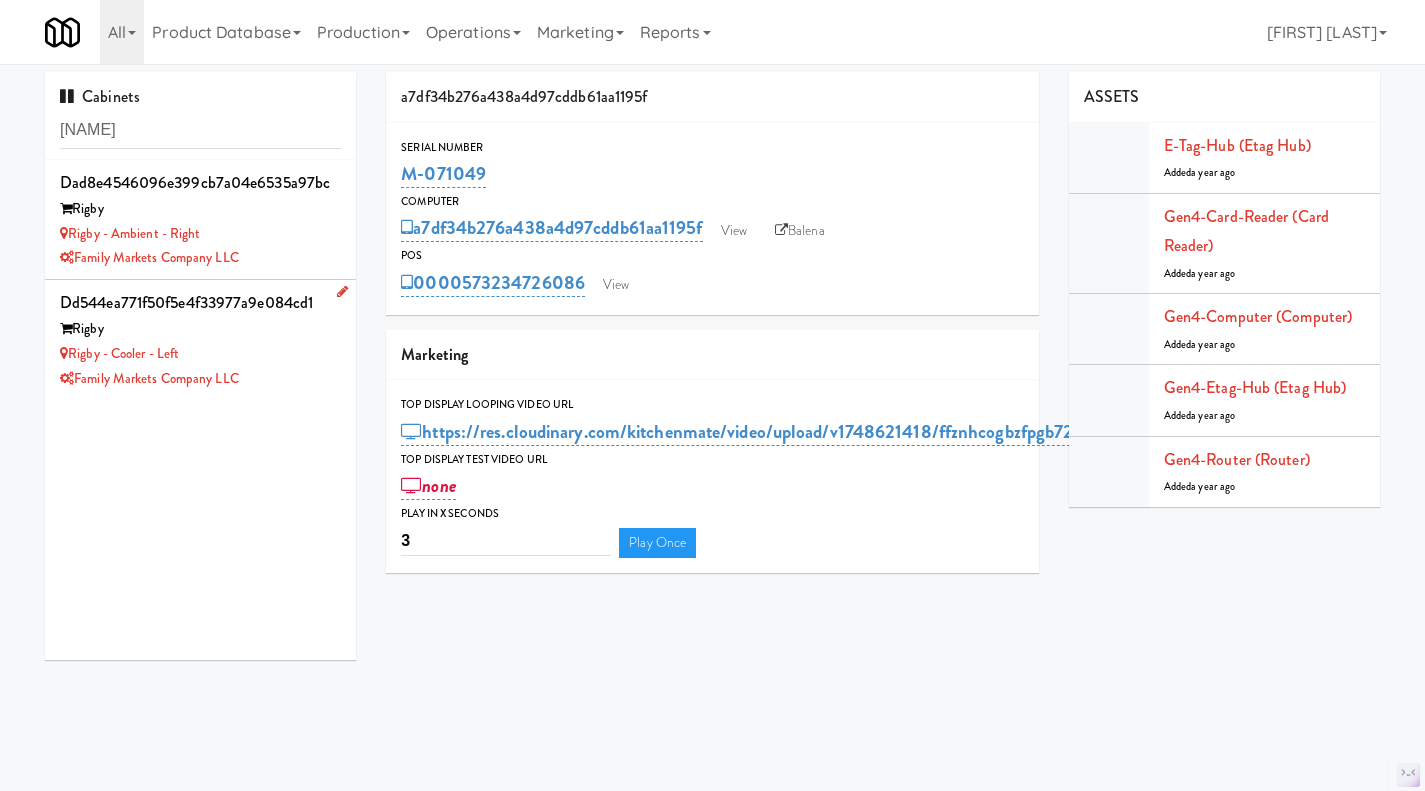 type on "[NAME]" 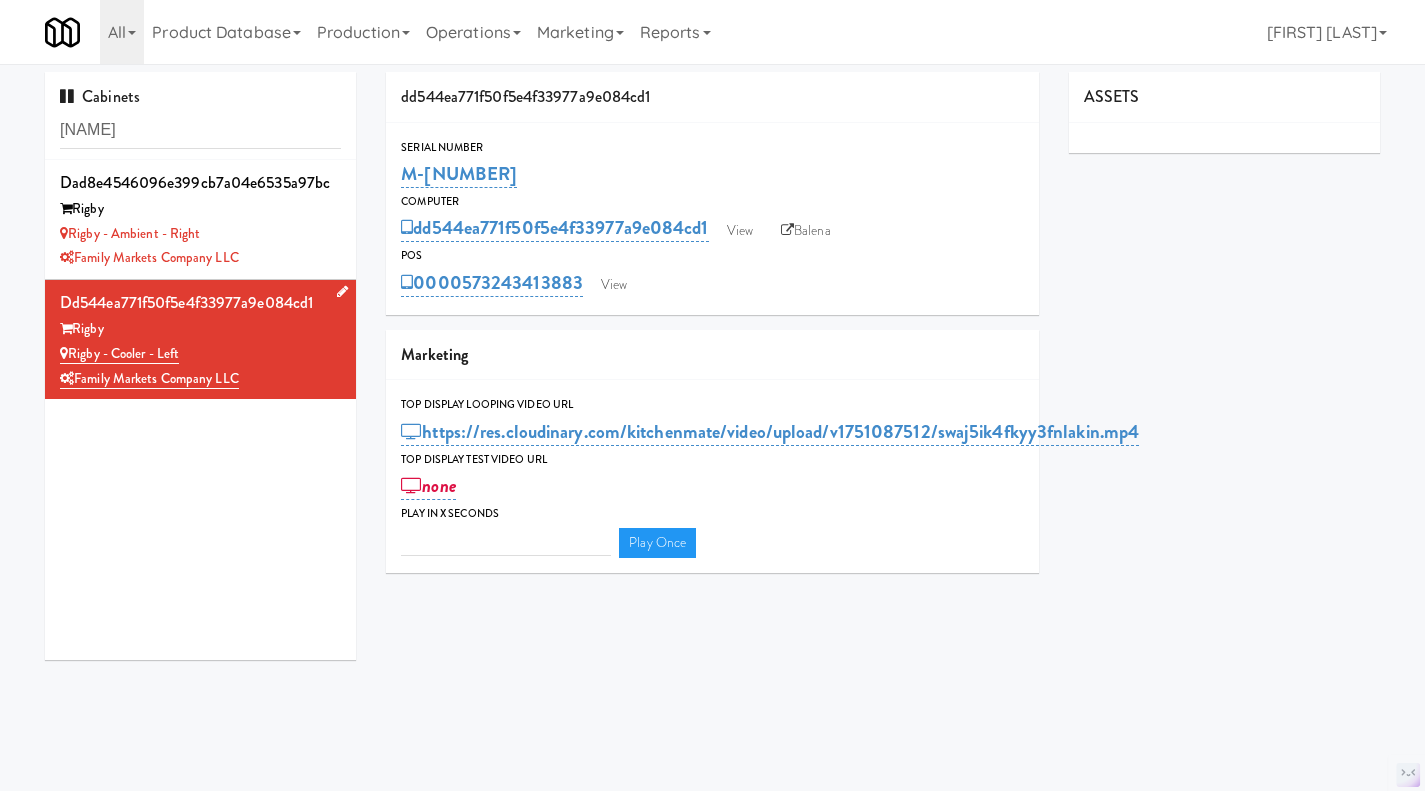 type on "3" 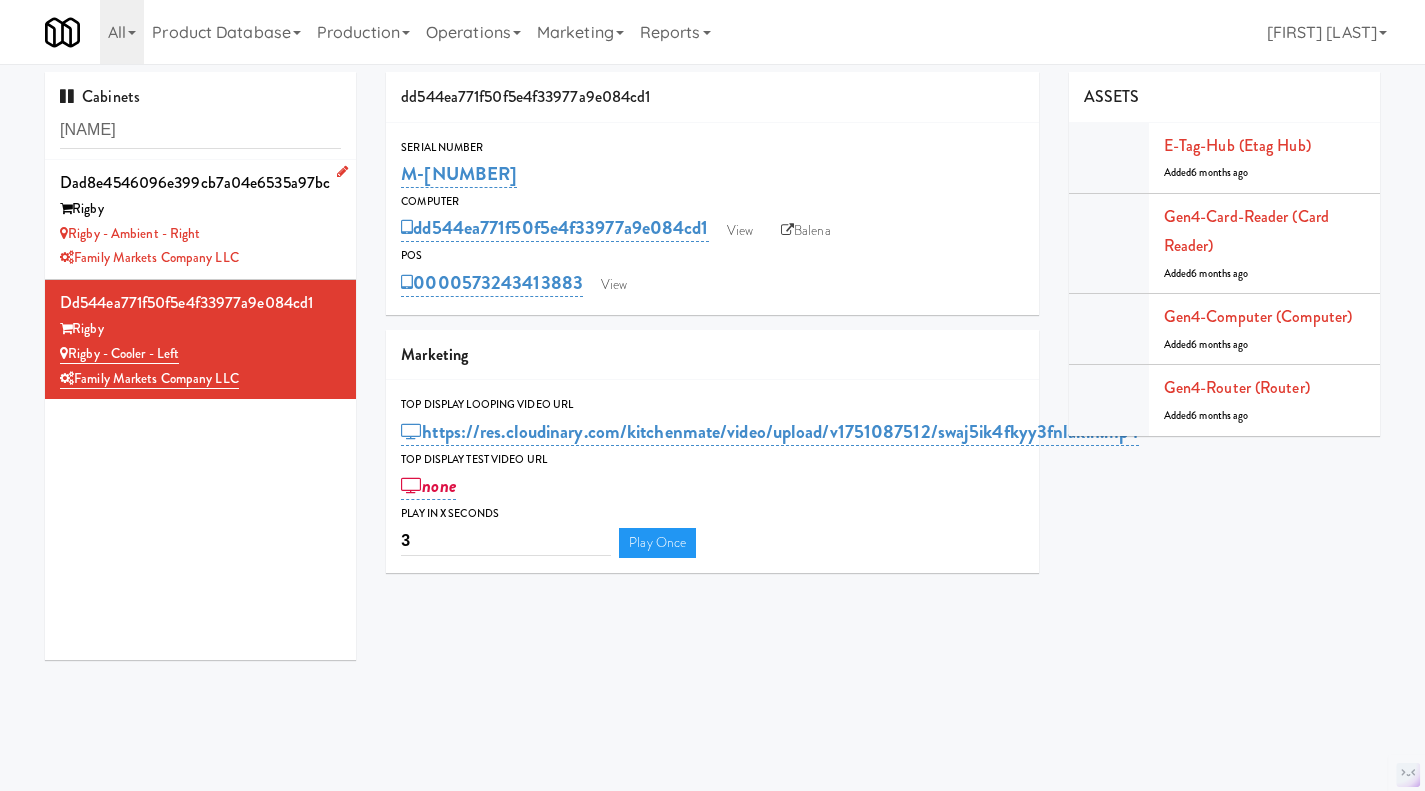 click on "Rigby - Ambient - Right" at bounding box center (200, 234) 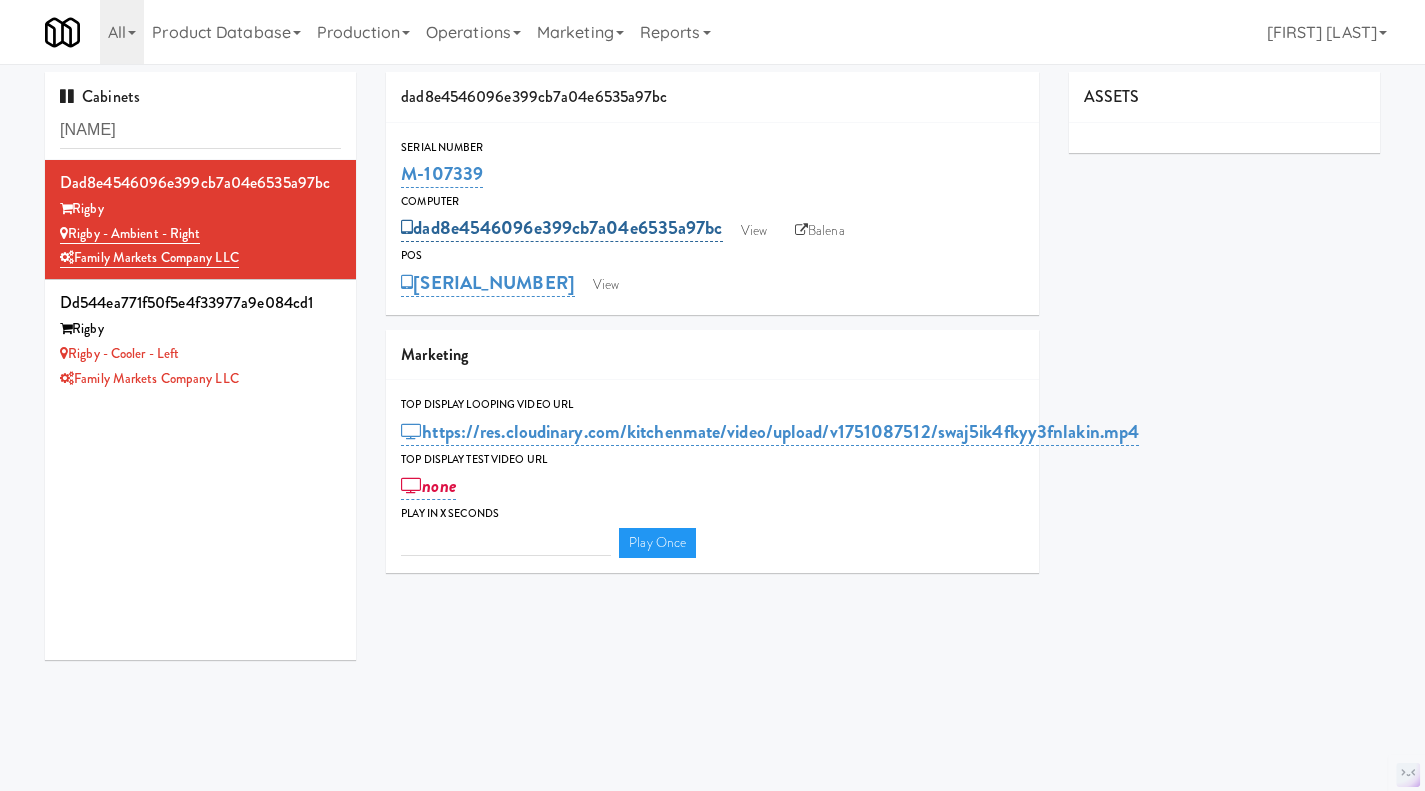 type on "3" 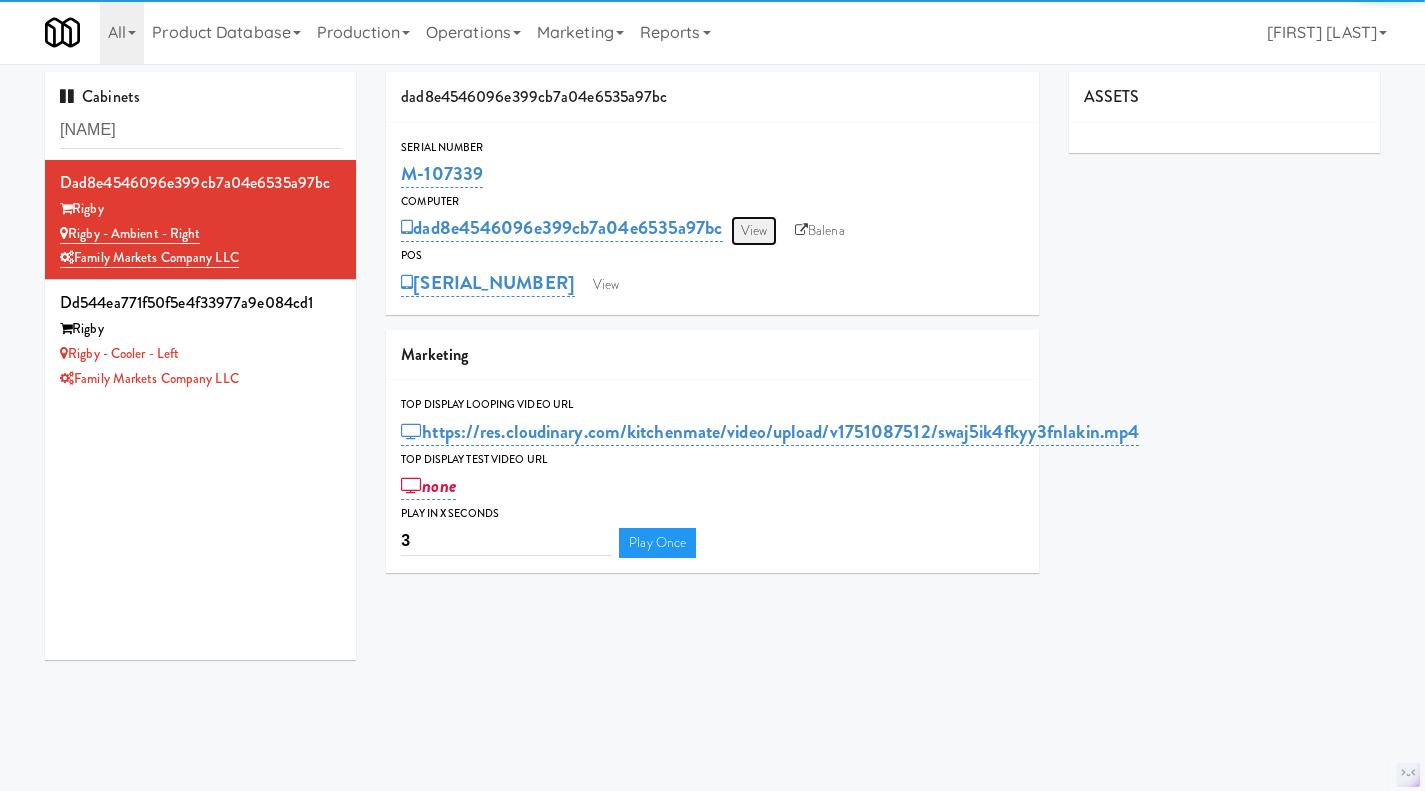 click on "View" at bounding box center [754, 231] 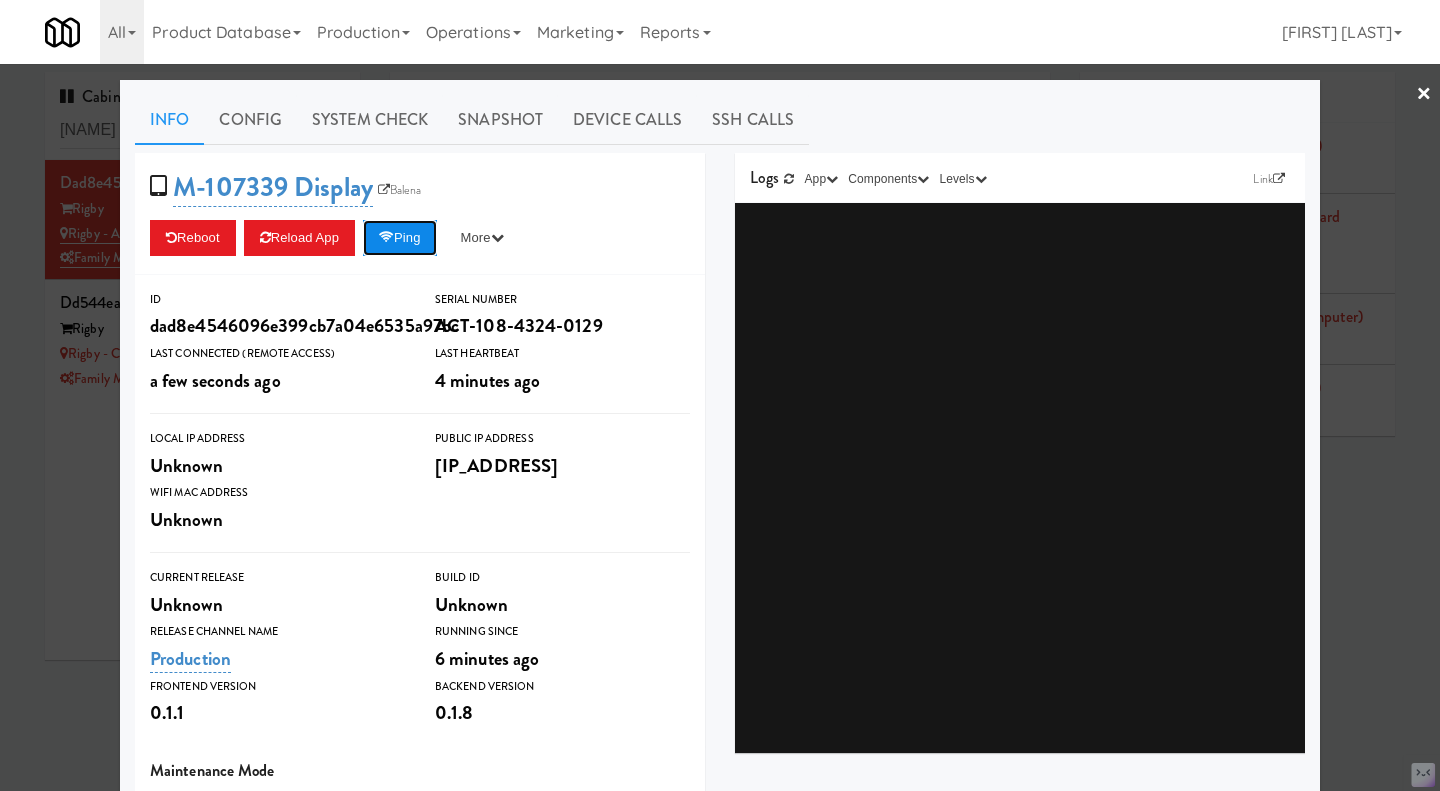 click at bounding box center [386, 237] 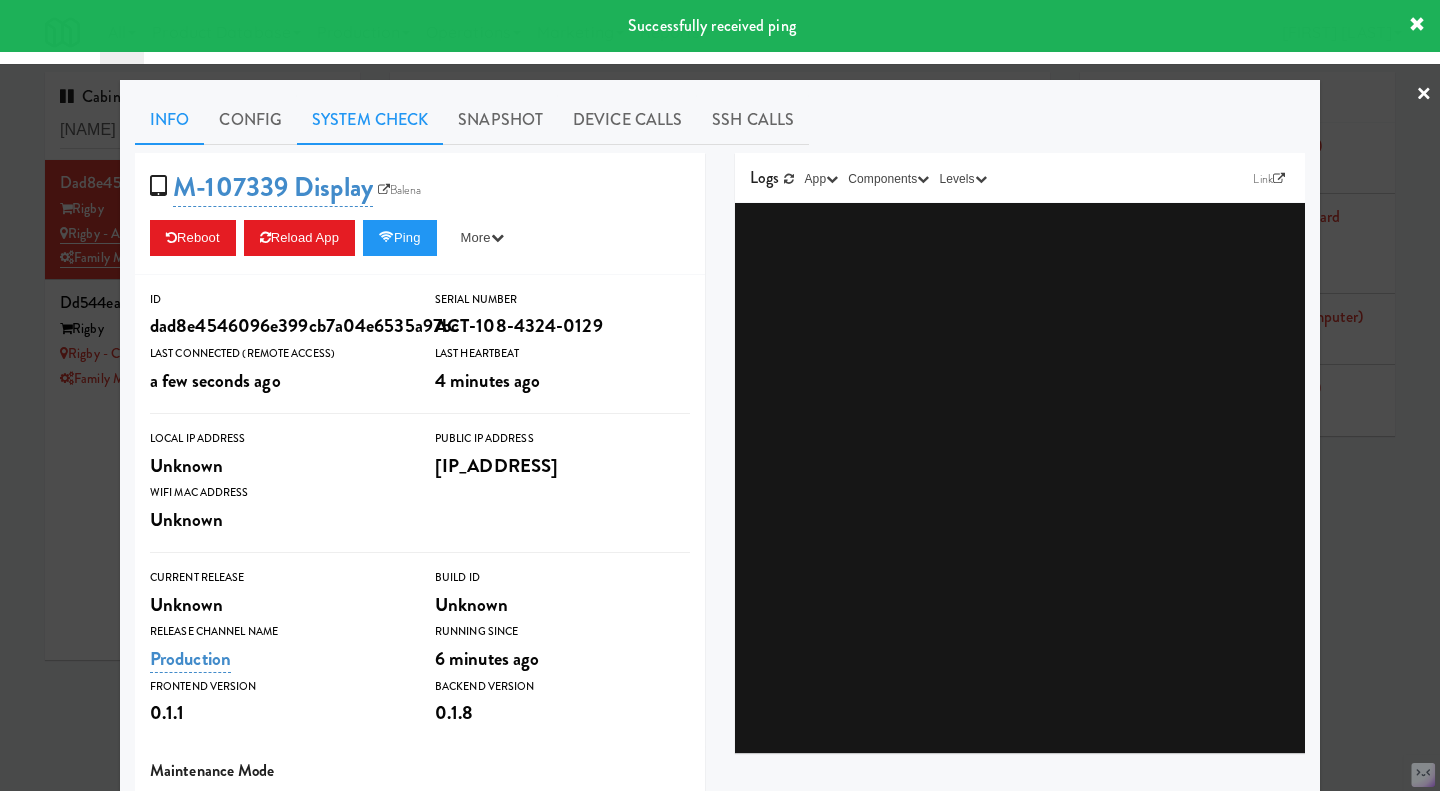click on "System Check" at bounding box center (370, 120) 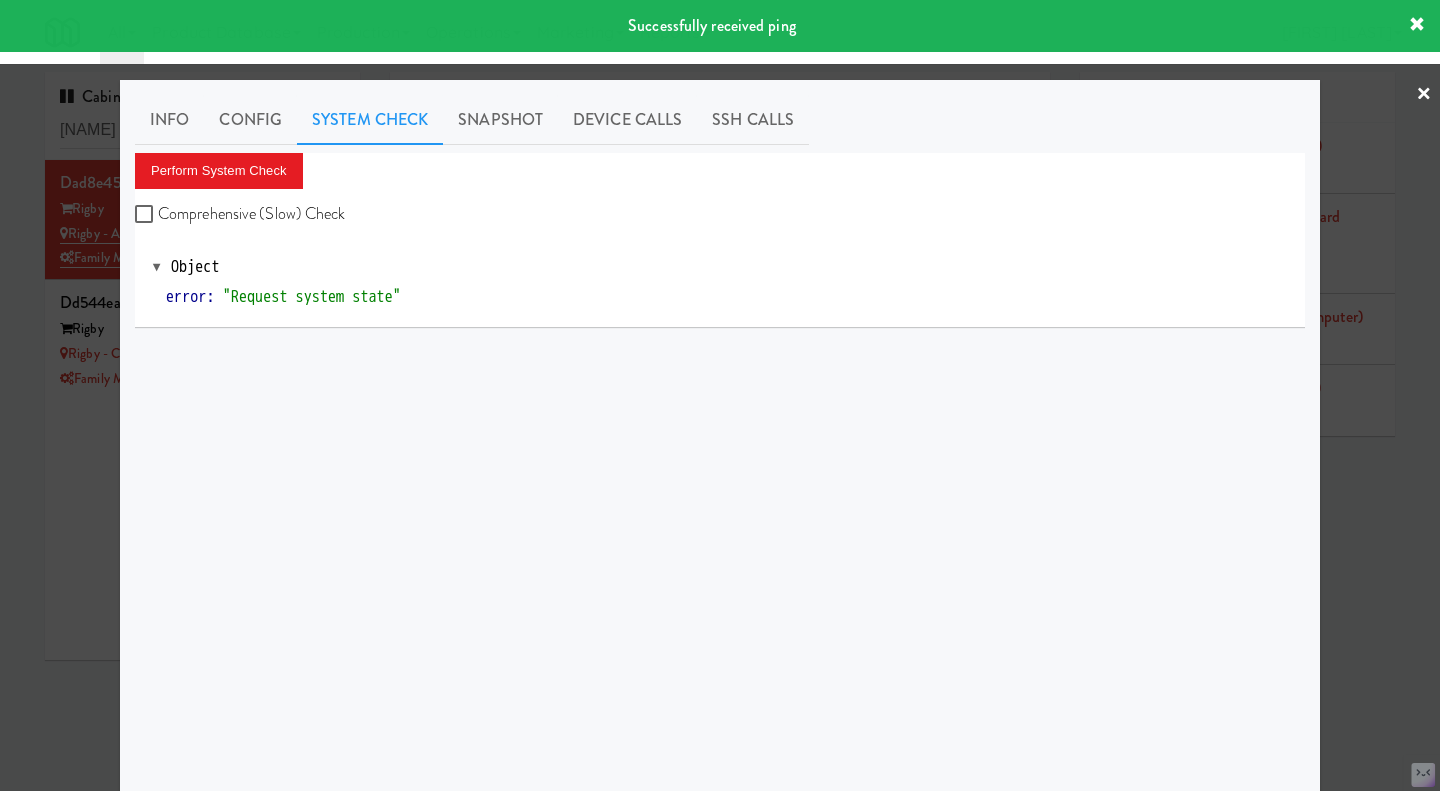 click on "Comprehensive (Slow) Check" at bounding box center (240, 214) 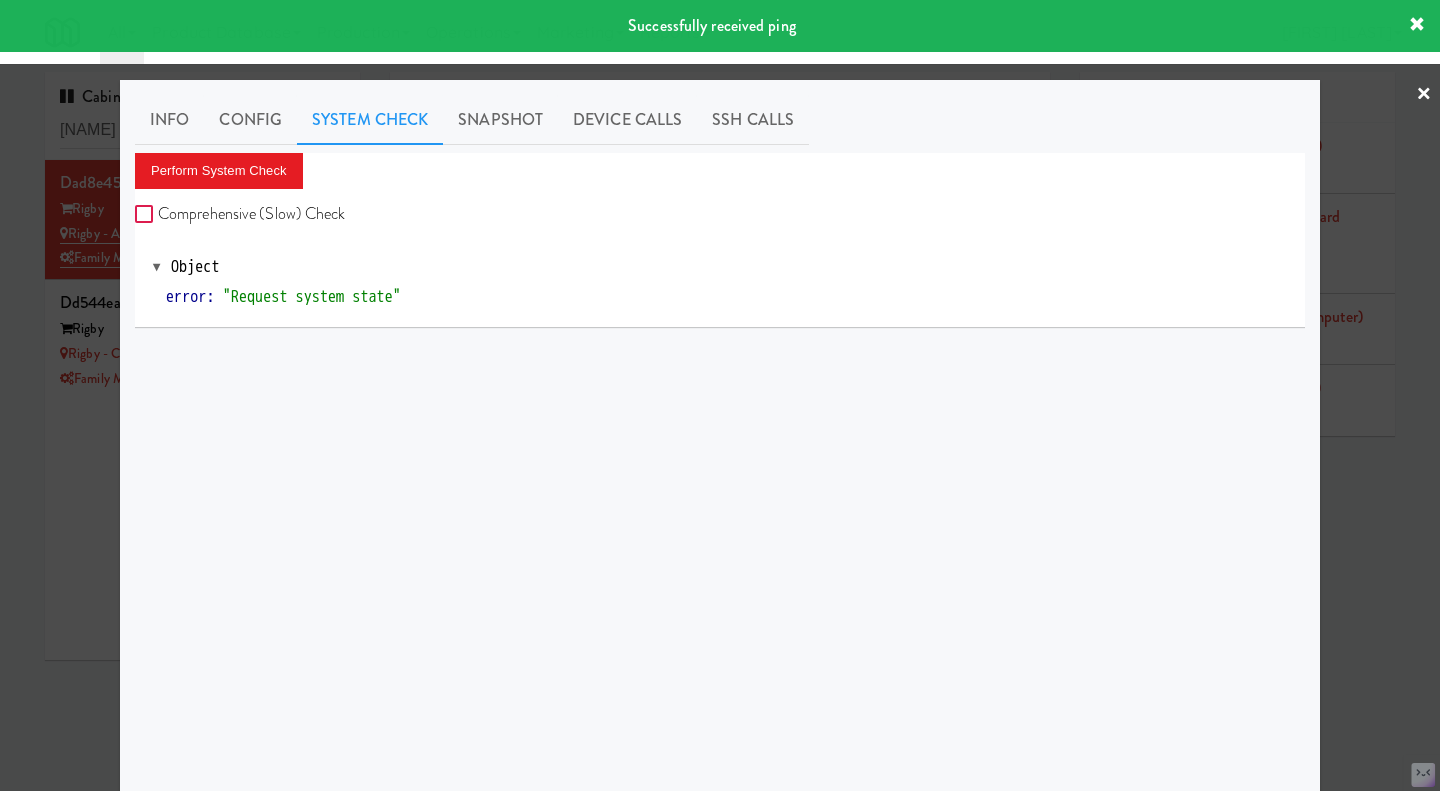 click on "Comprehensive (Slow) Check" at bounding box center [146, 215] 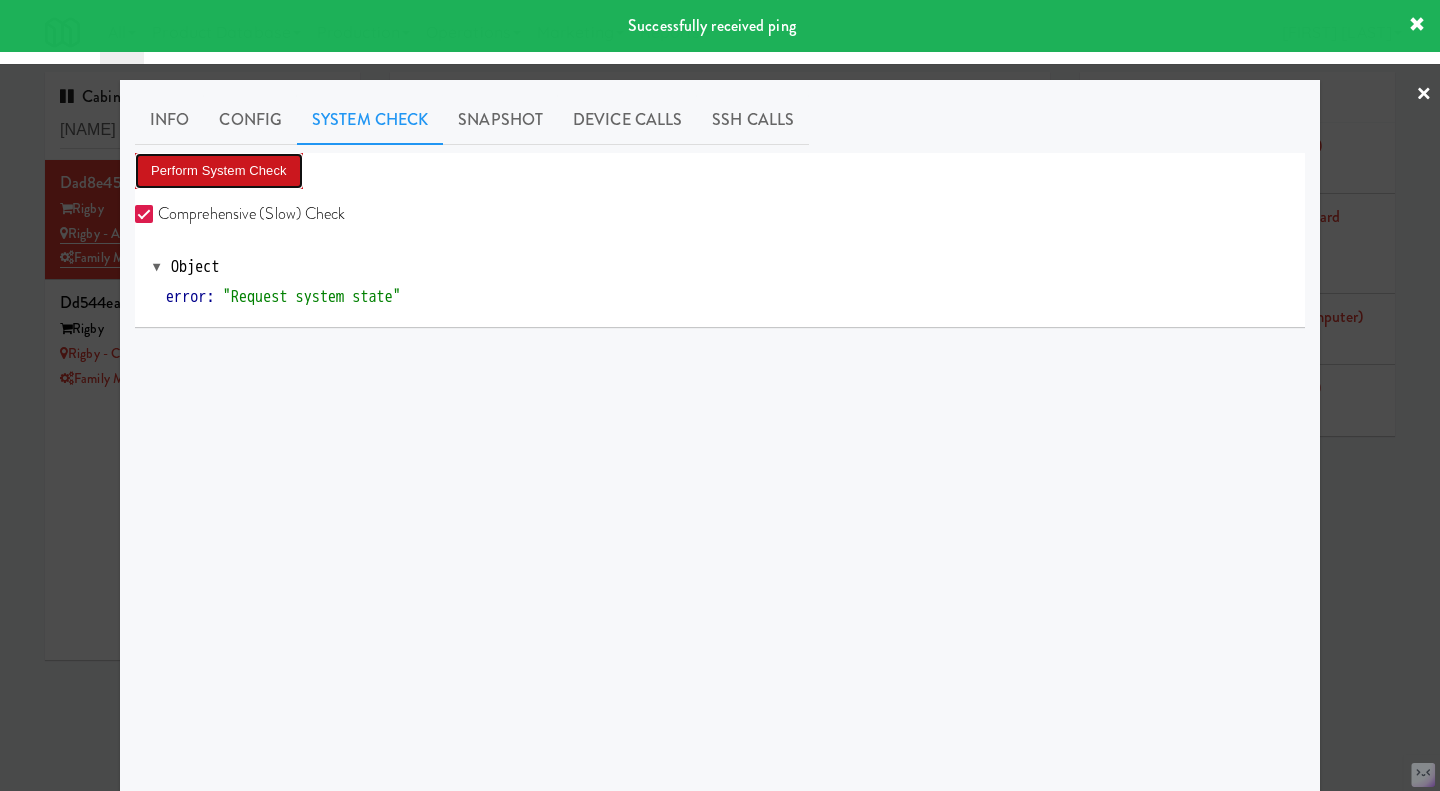 click on "Perform System Check" at bounding box center [219, 171] 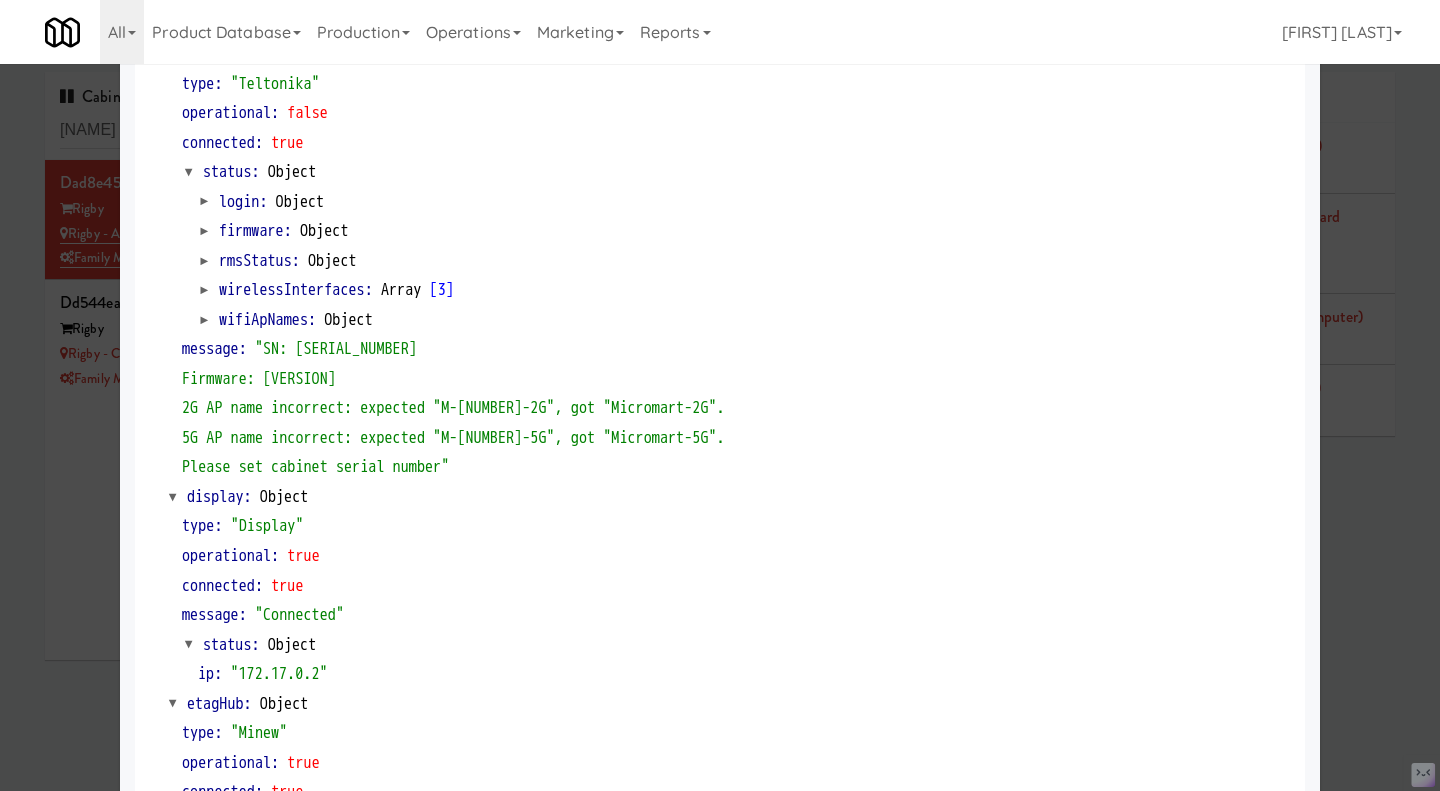 scroll, scrollTop: 1100, scrollLeft: 0, axis: vertical 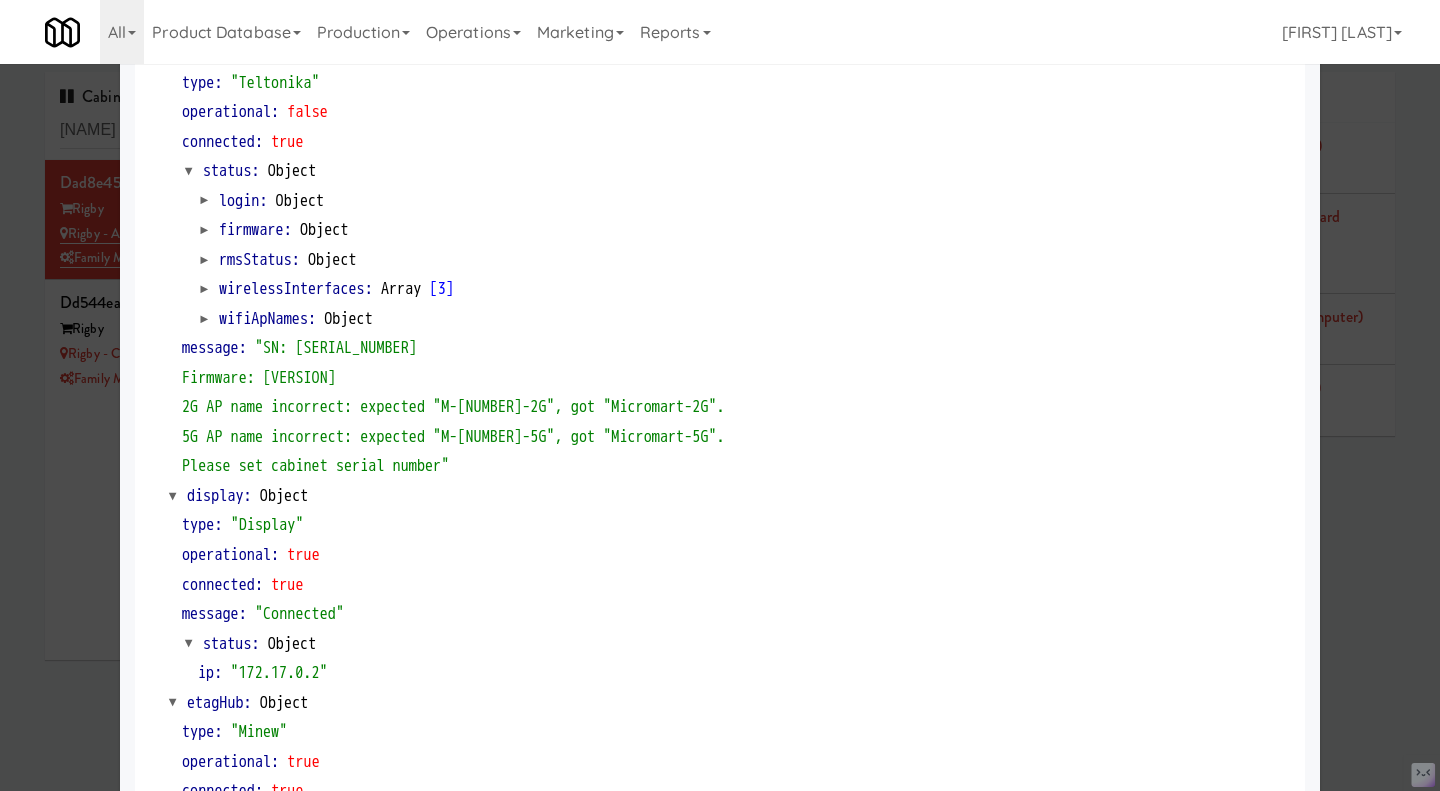 click at bounding box center (720, 395) 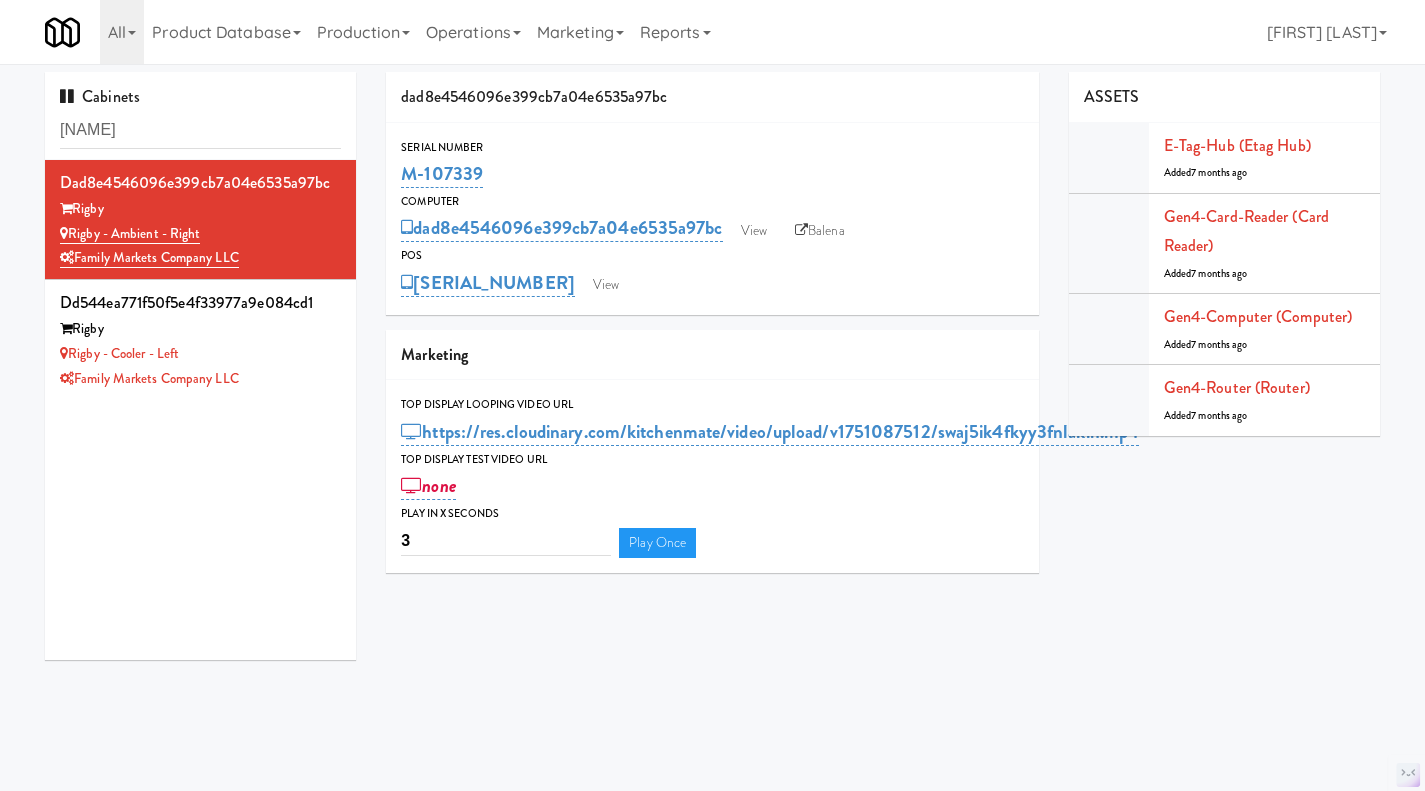 drag, startPoint x: 575, startPoint y: 304, endPoint x: 460, endPoint y: 308, distance: 115.06954 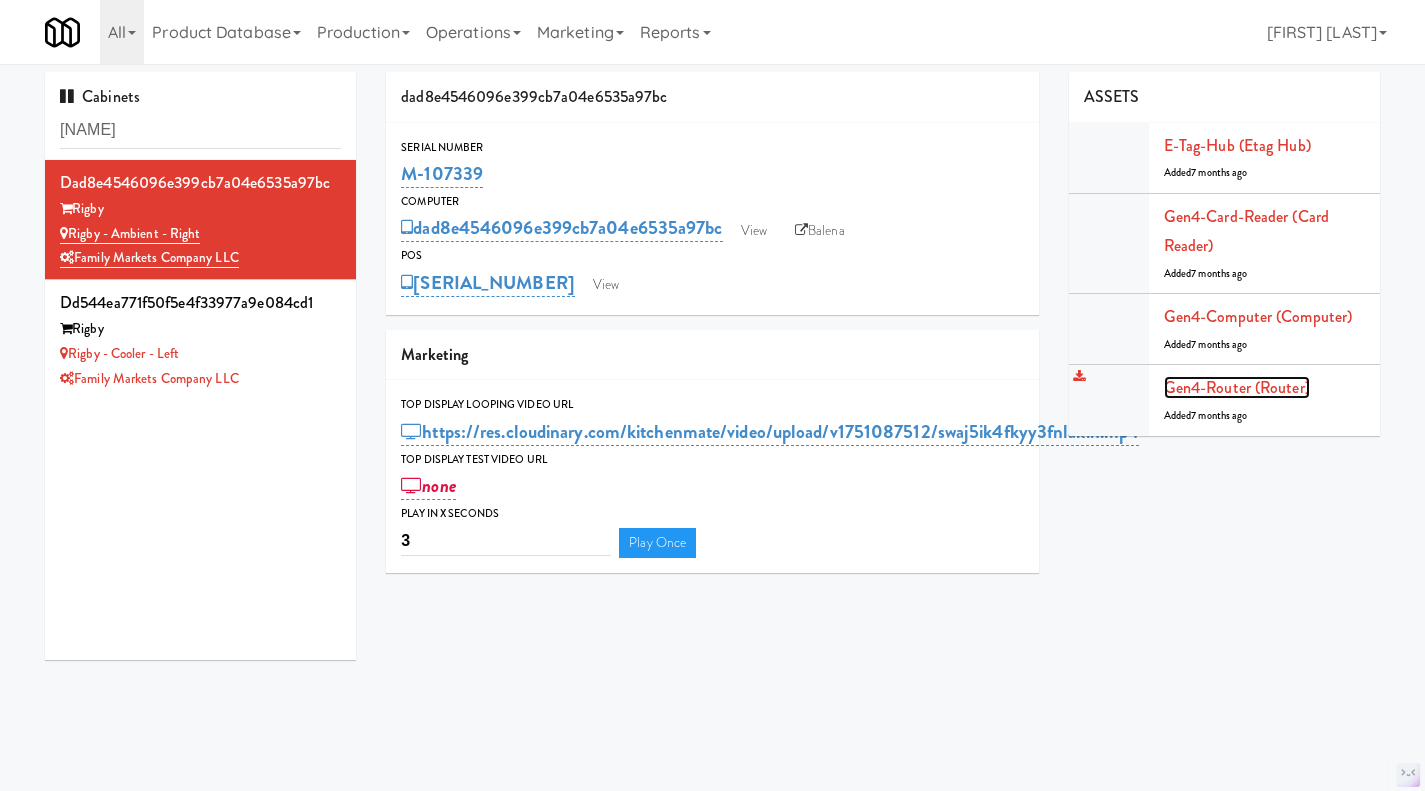 click on "Gen4-router (Router)" at bounding box center (1237, 387) 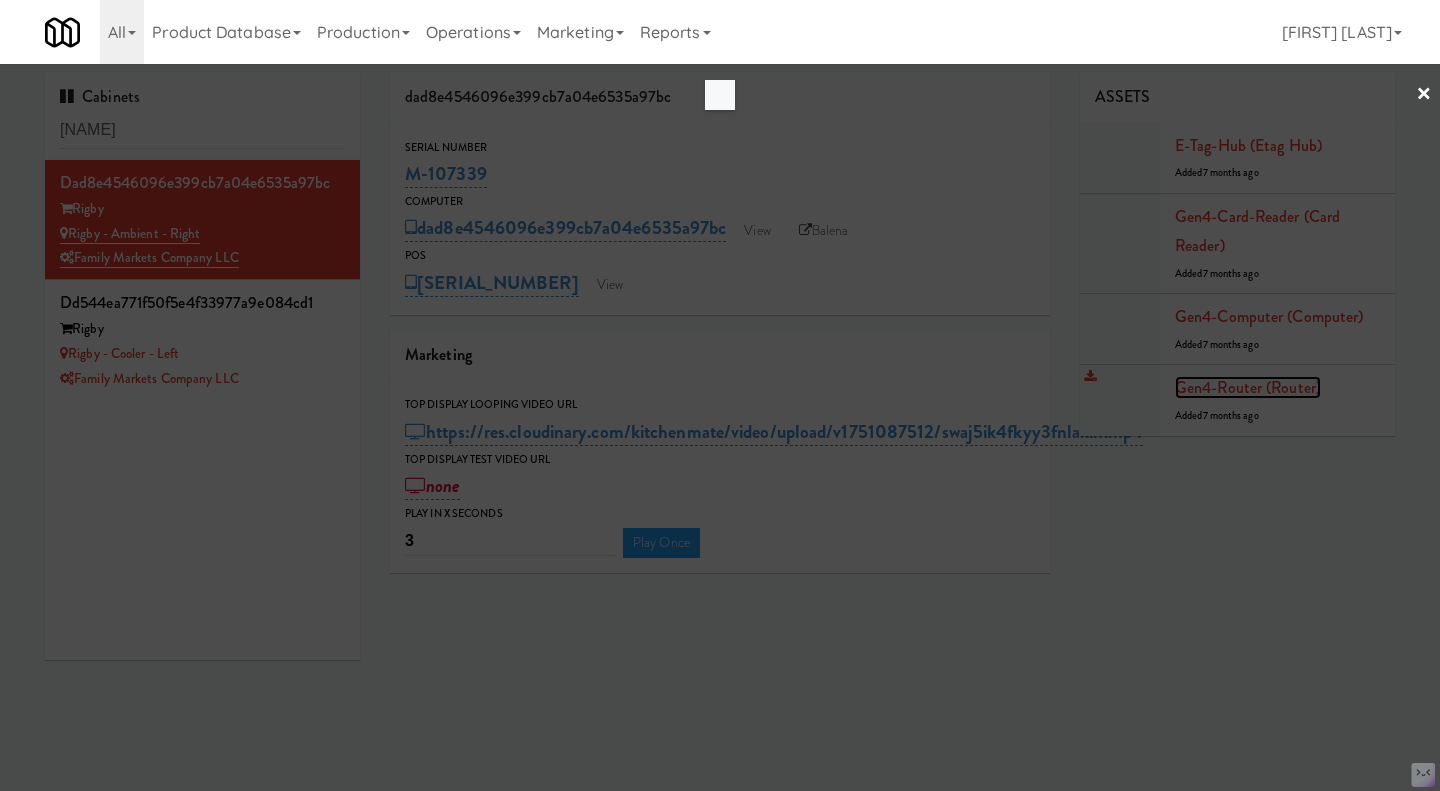scroll, scrollTop: 0, scrollLeft: 0, axis: both 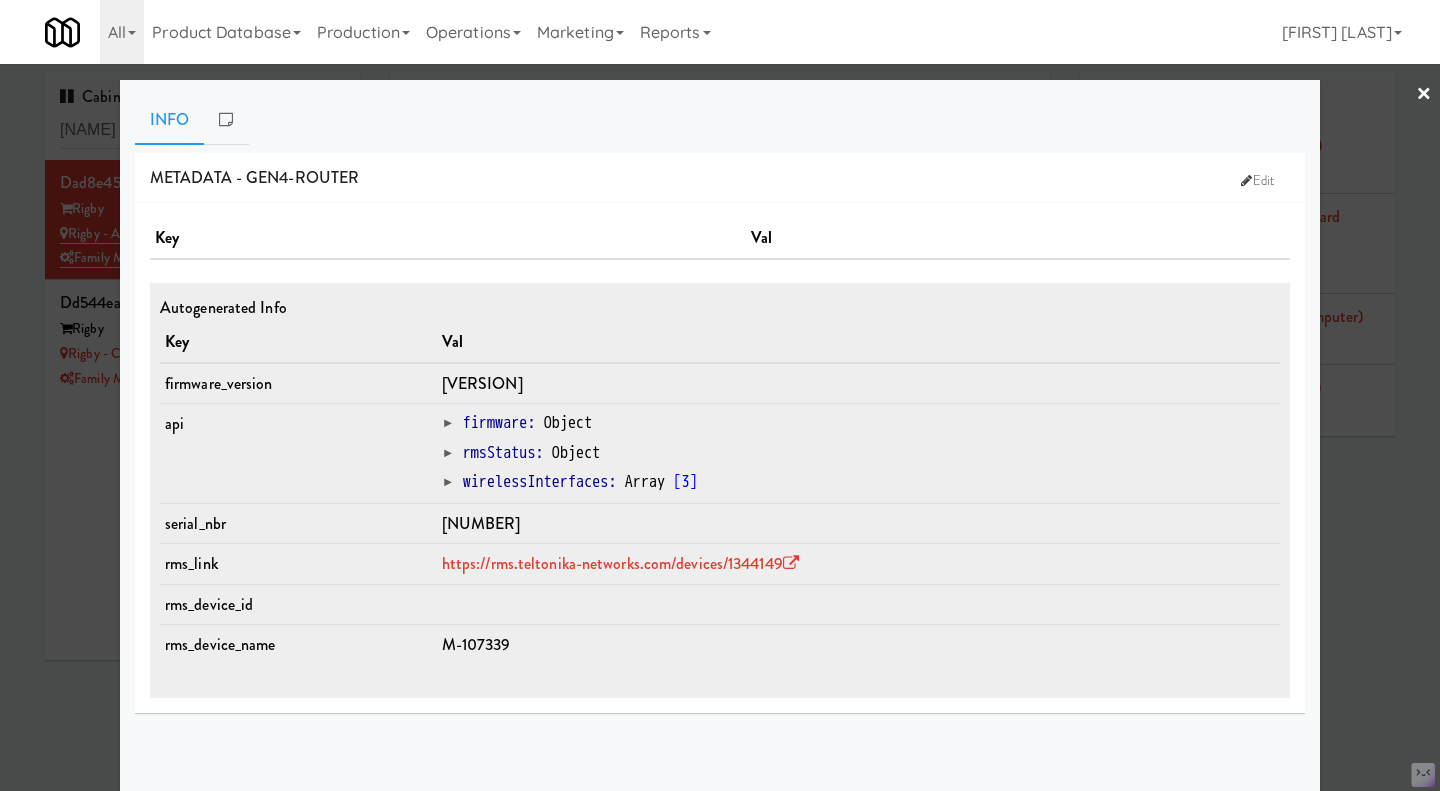 click at bounding box center (720, 395) 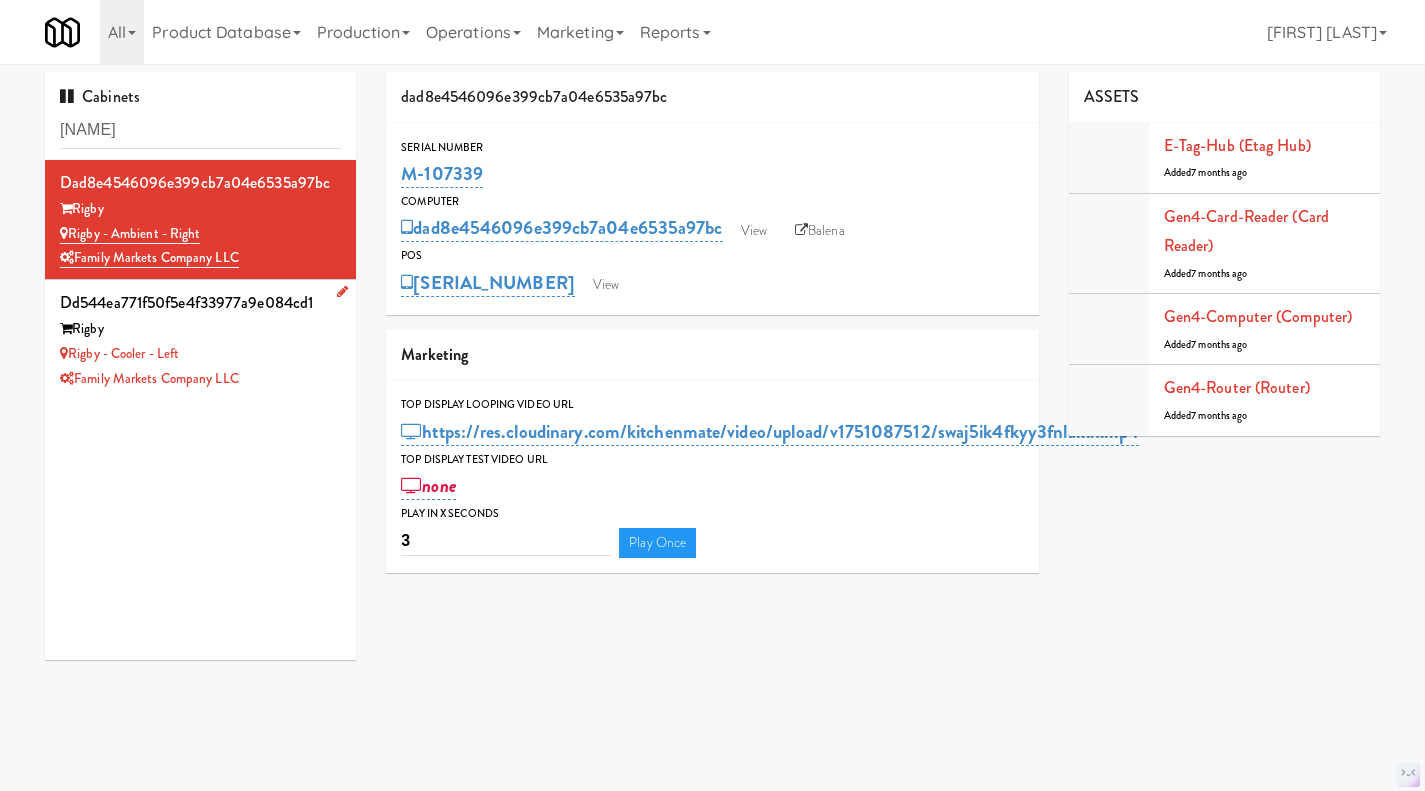click on "Rigby - Cooler - Left" at bounding box center [200, 354] 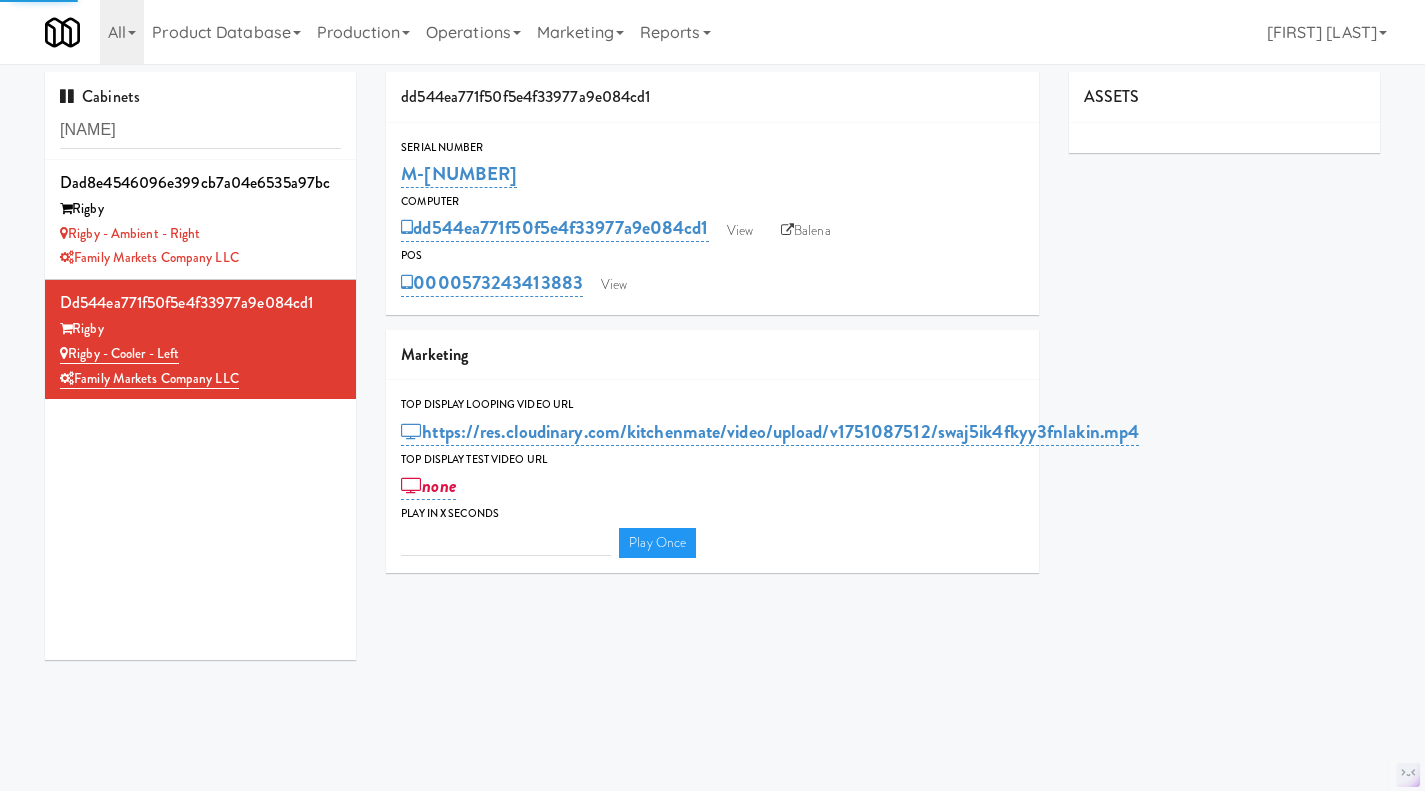 type on "3" 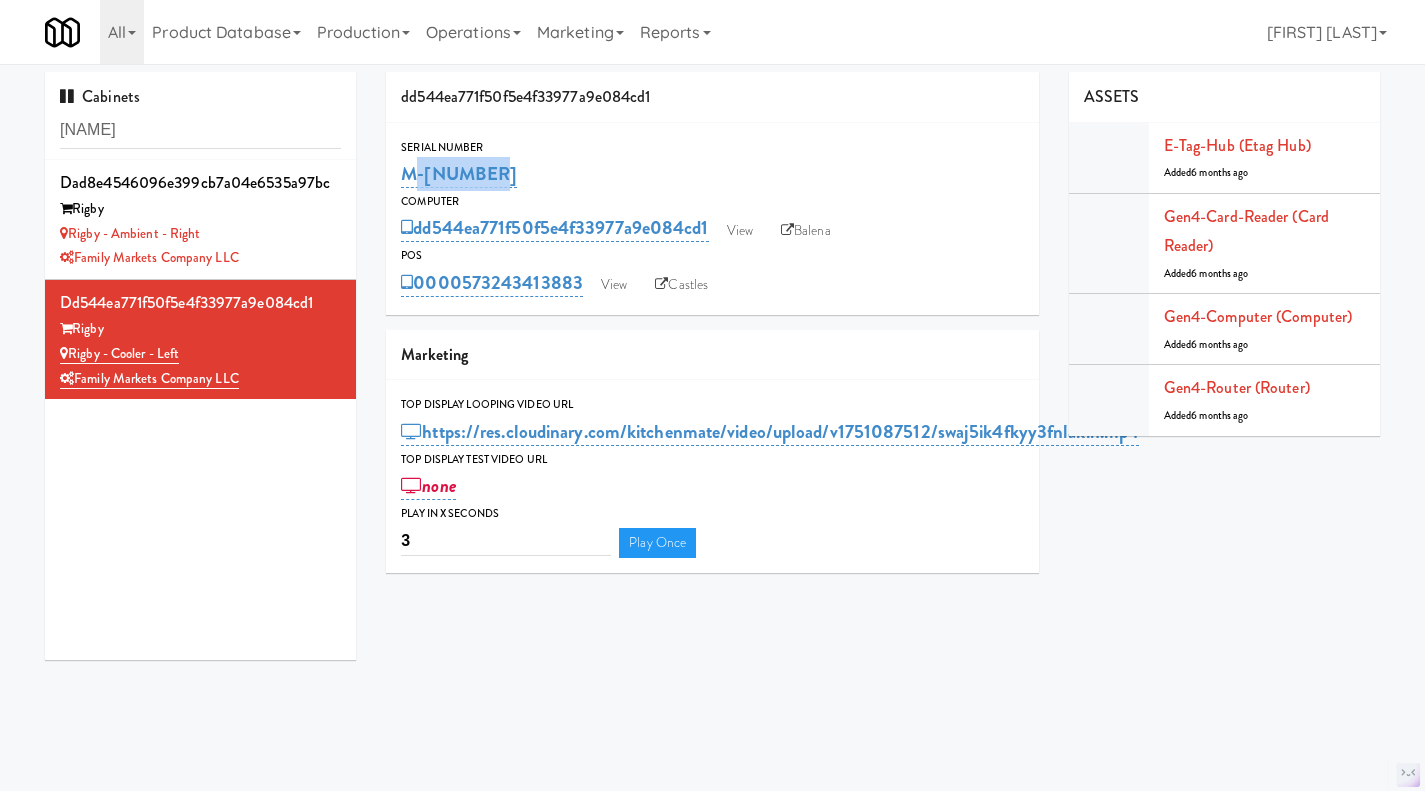 drag, startPoint x: 525, startPoint y: 174, endPoint x: 401, endPoint y: 180, distance: 124.14507 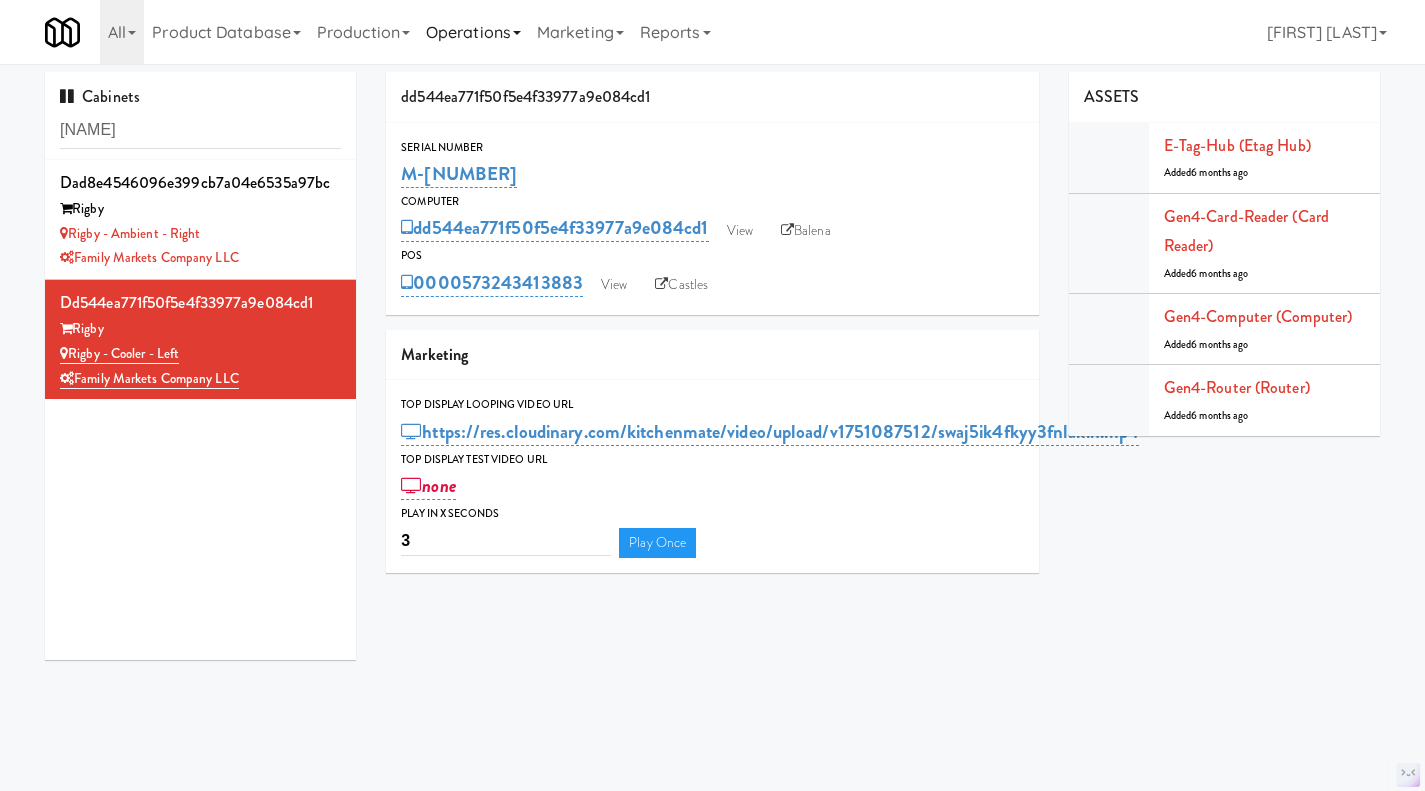 click on "Operations" at bounding box center [473, 32] 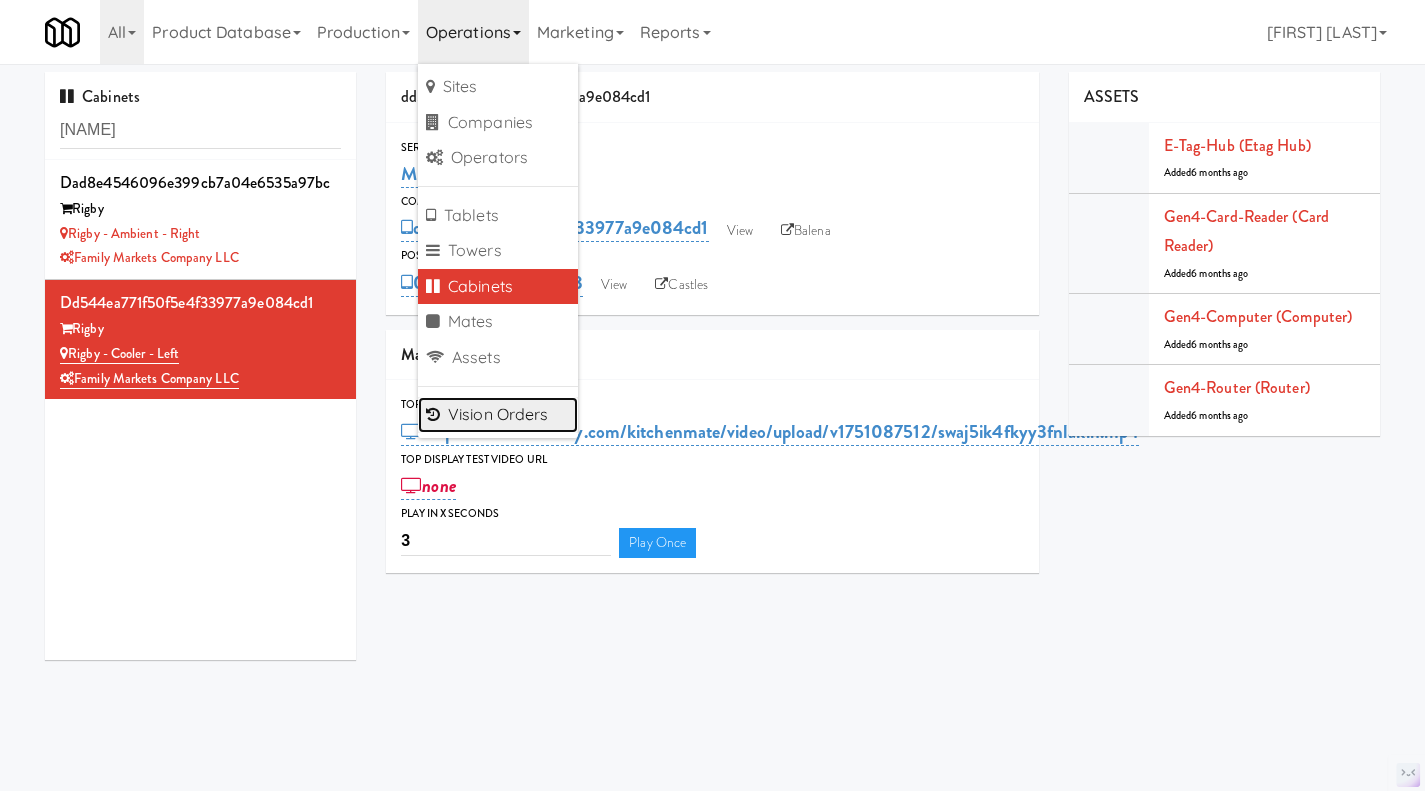 click on "Vision Orders" at bounding box center [498, 415] 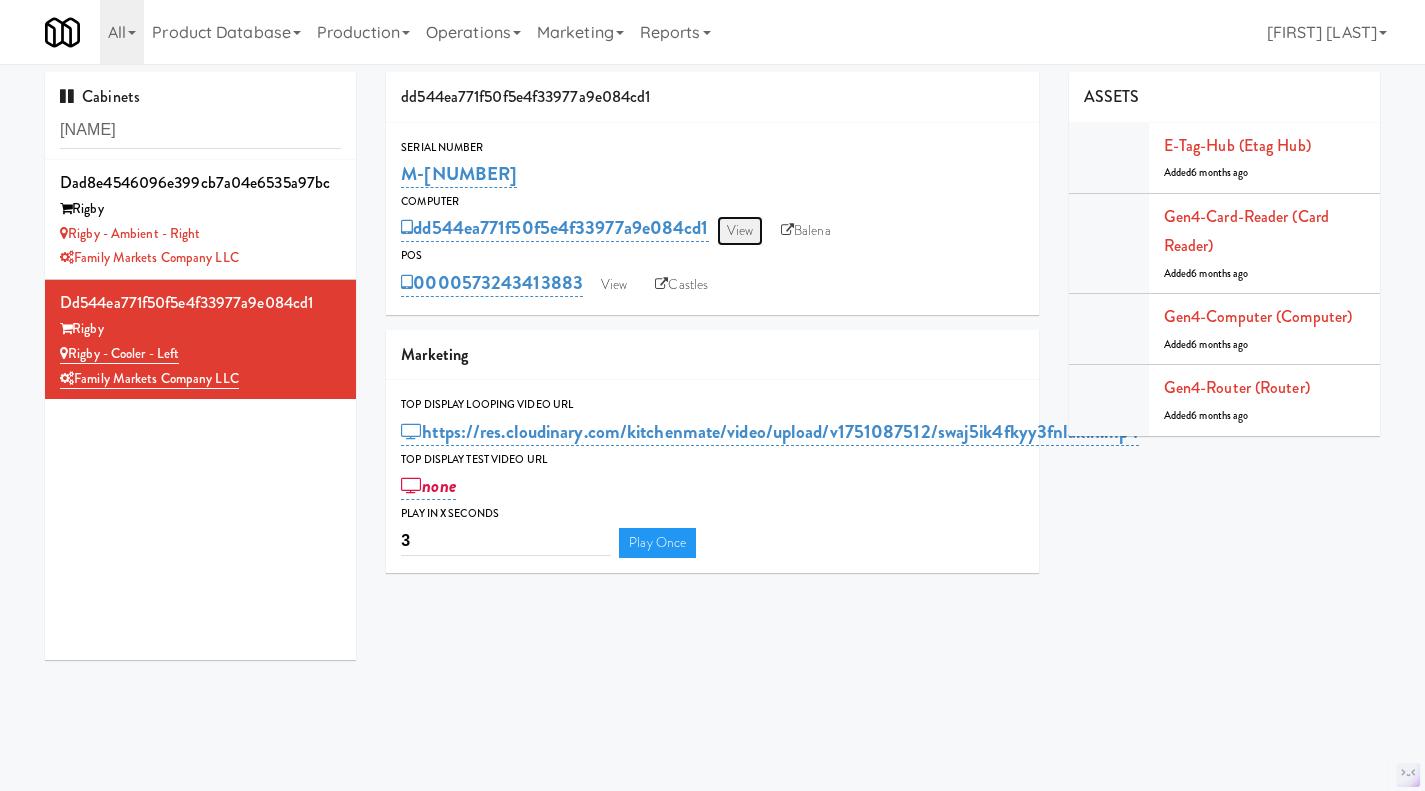 click on "View" at bounding box center [740, 231] 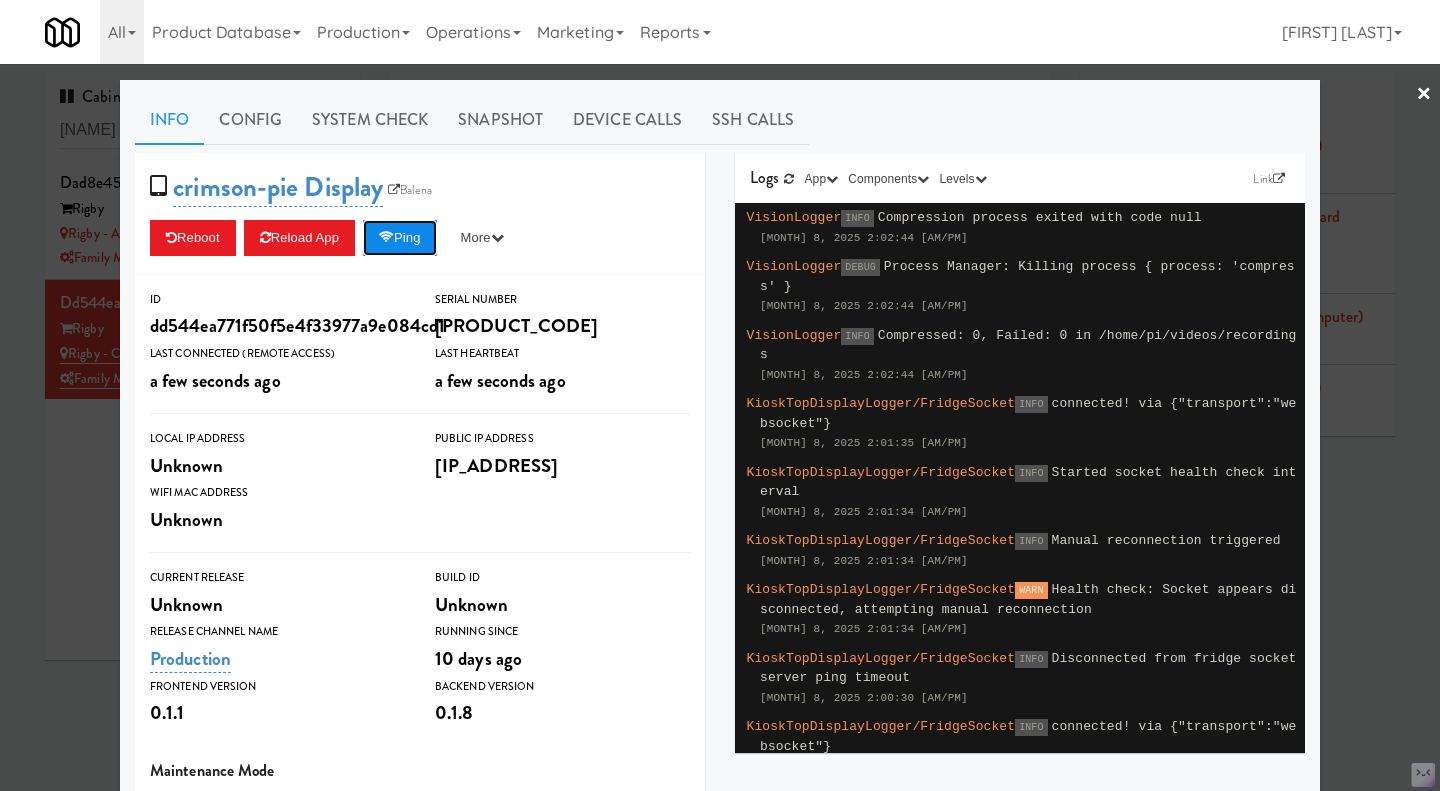 click on "Ping" at bounding box center (400, 238) 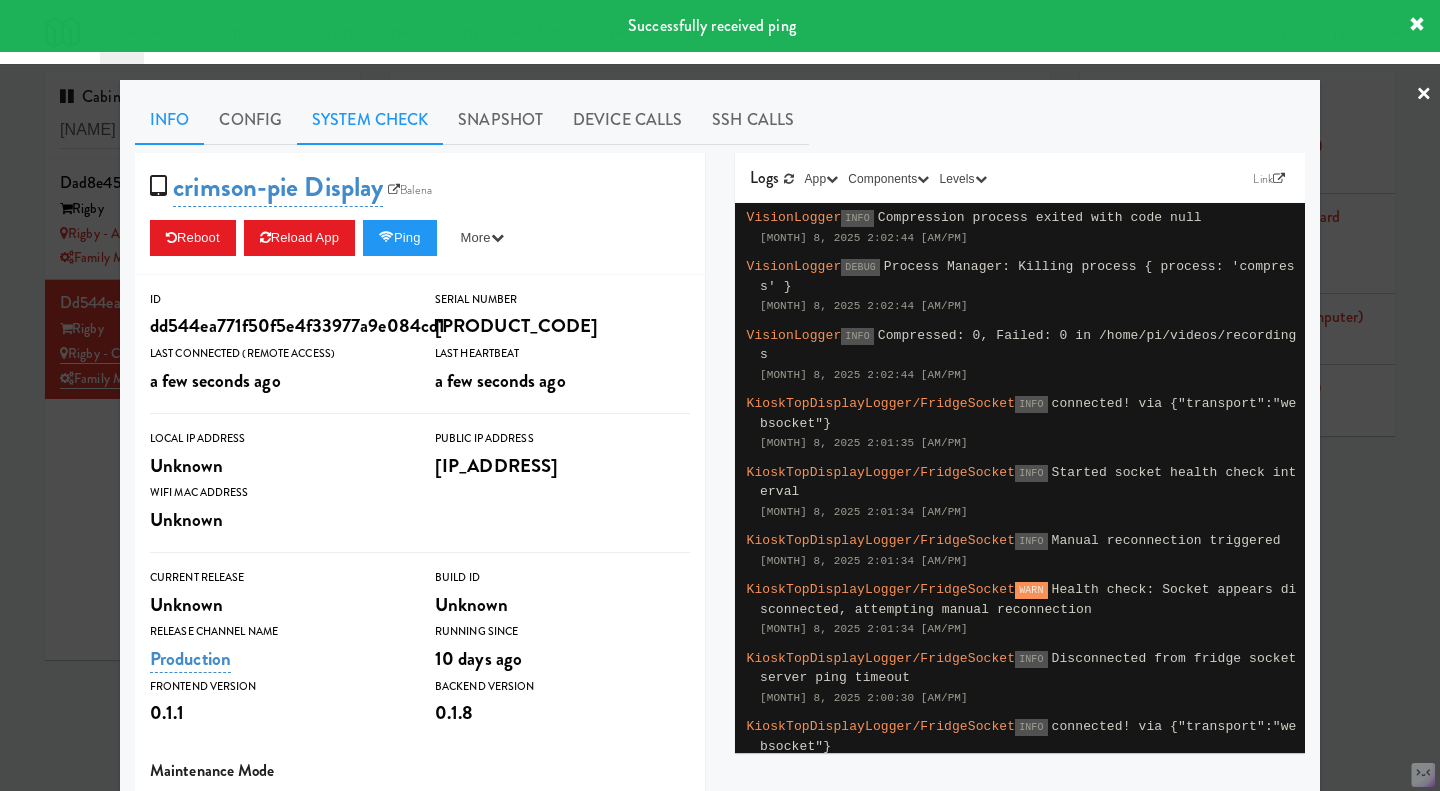 click on "System Check" at bounding box center [370, 120] 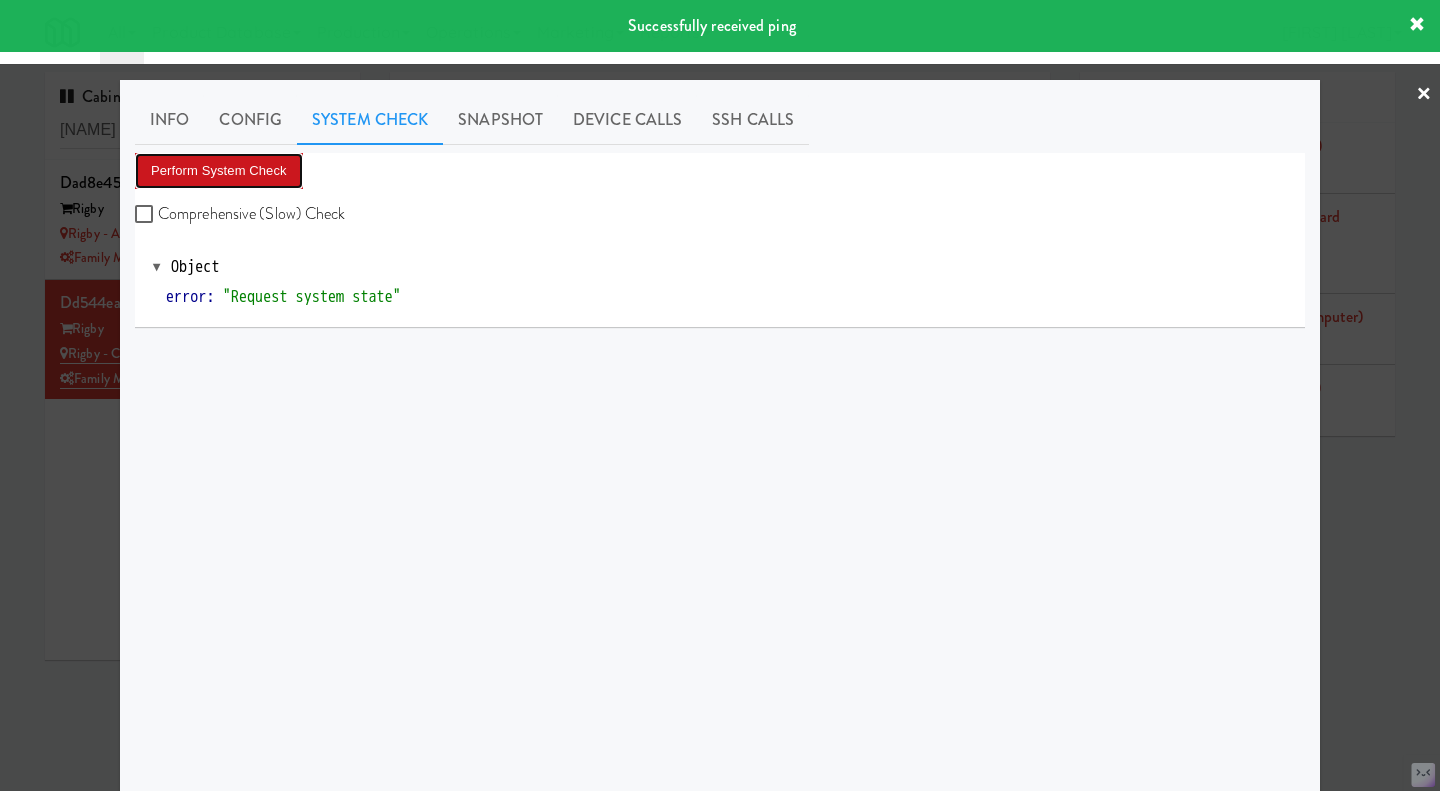 click on "Perform System Check" at bounding box center (219, 171) 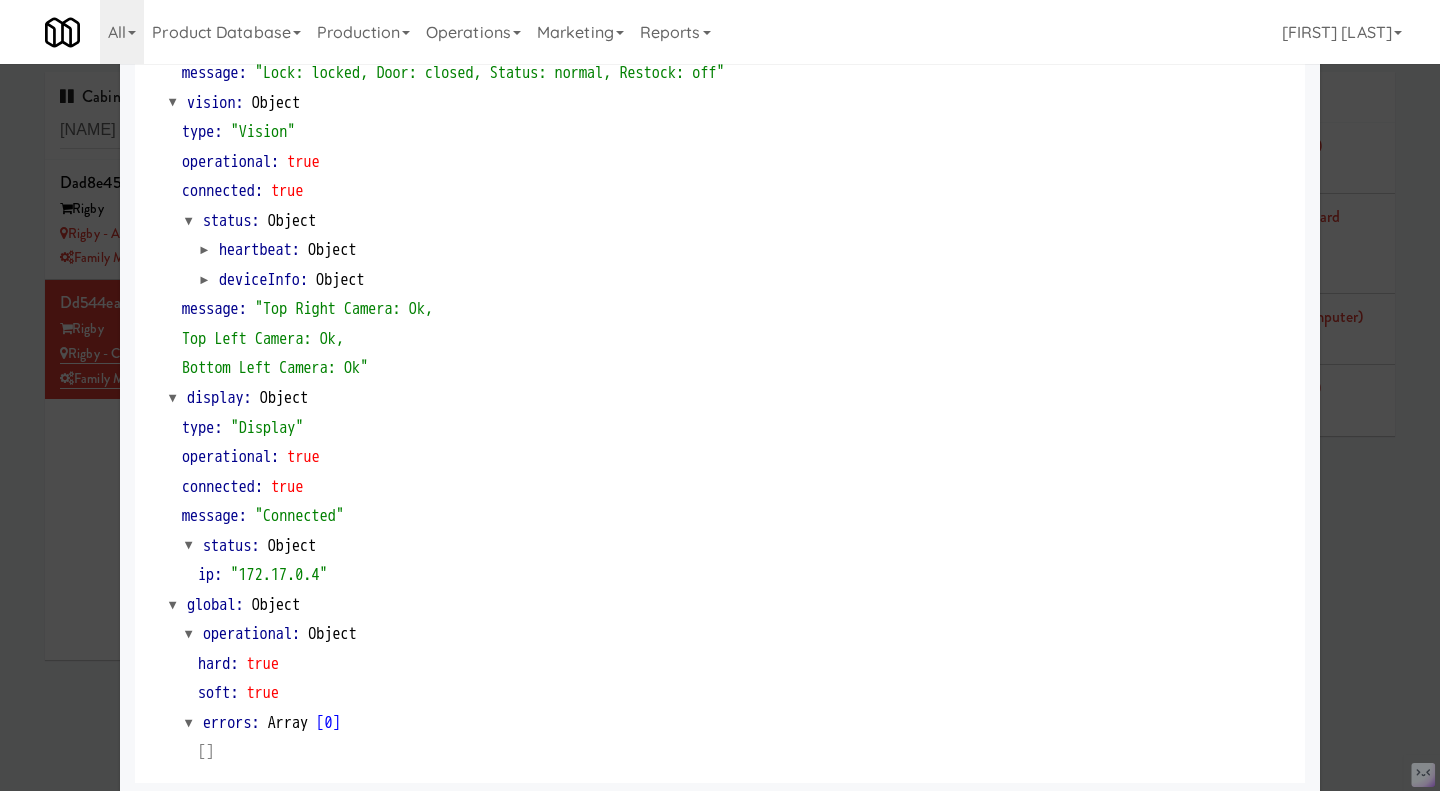 scroll, scrollTop: 762, scrollLeft: 0, axis: vertical 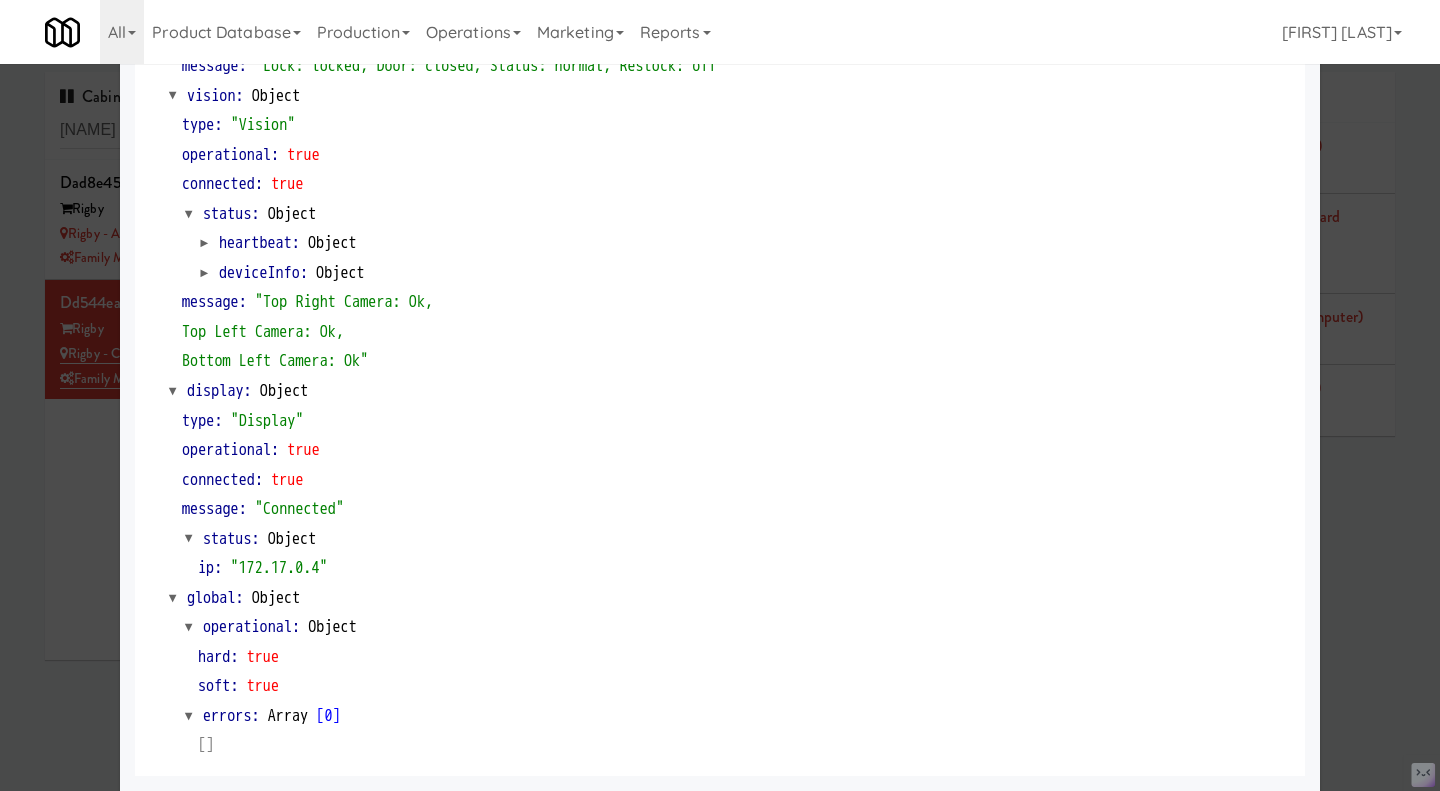 click at bounding box center [720, 395] 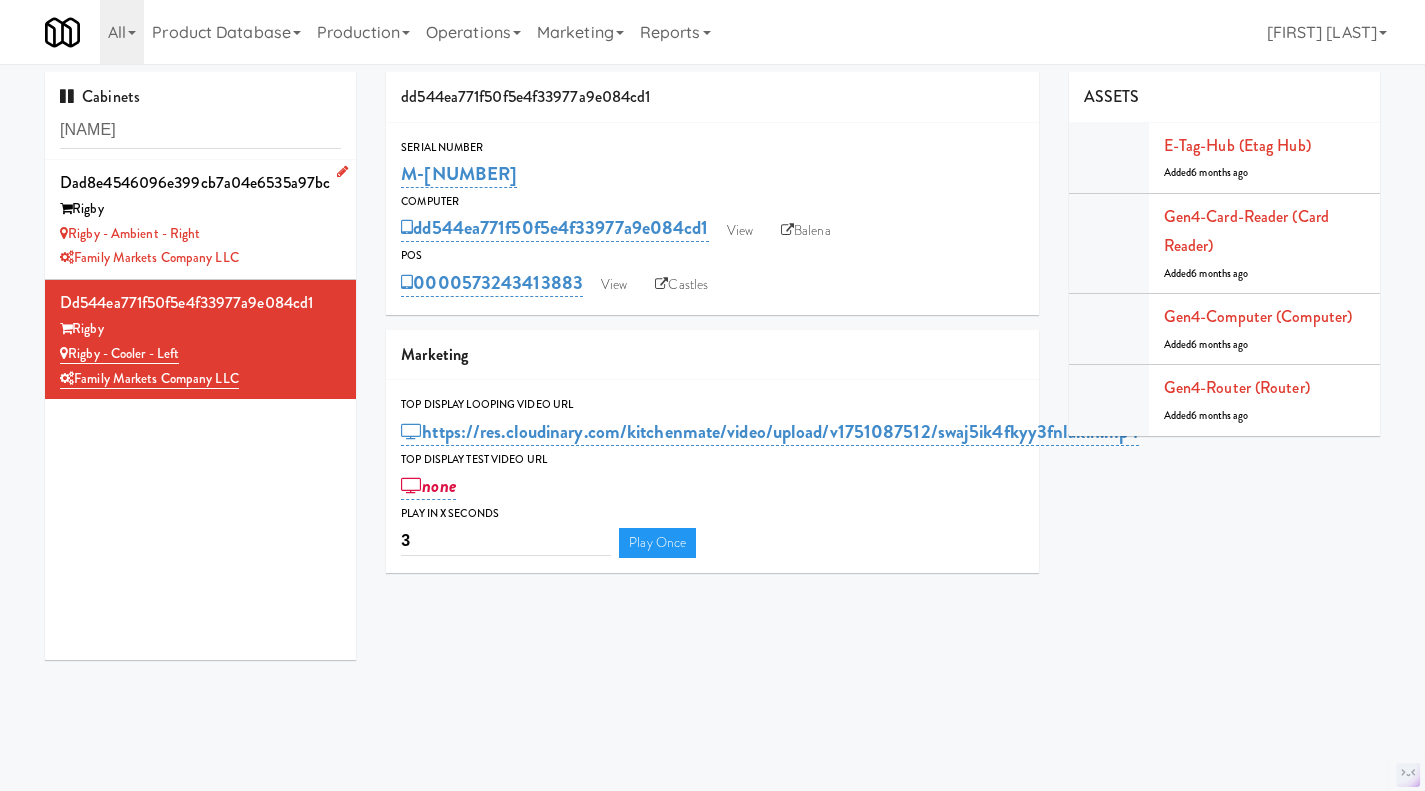 click on "Family Markets Company LLC" at bounding box center [200, 258] 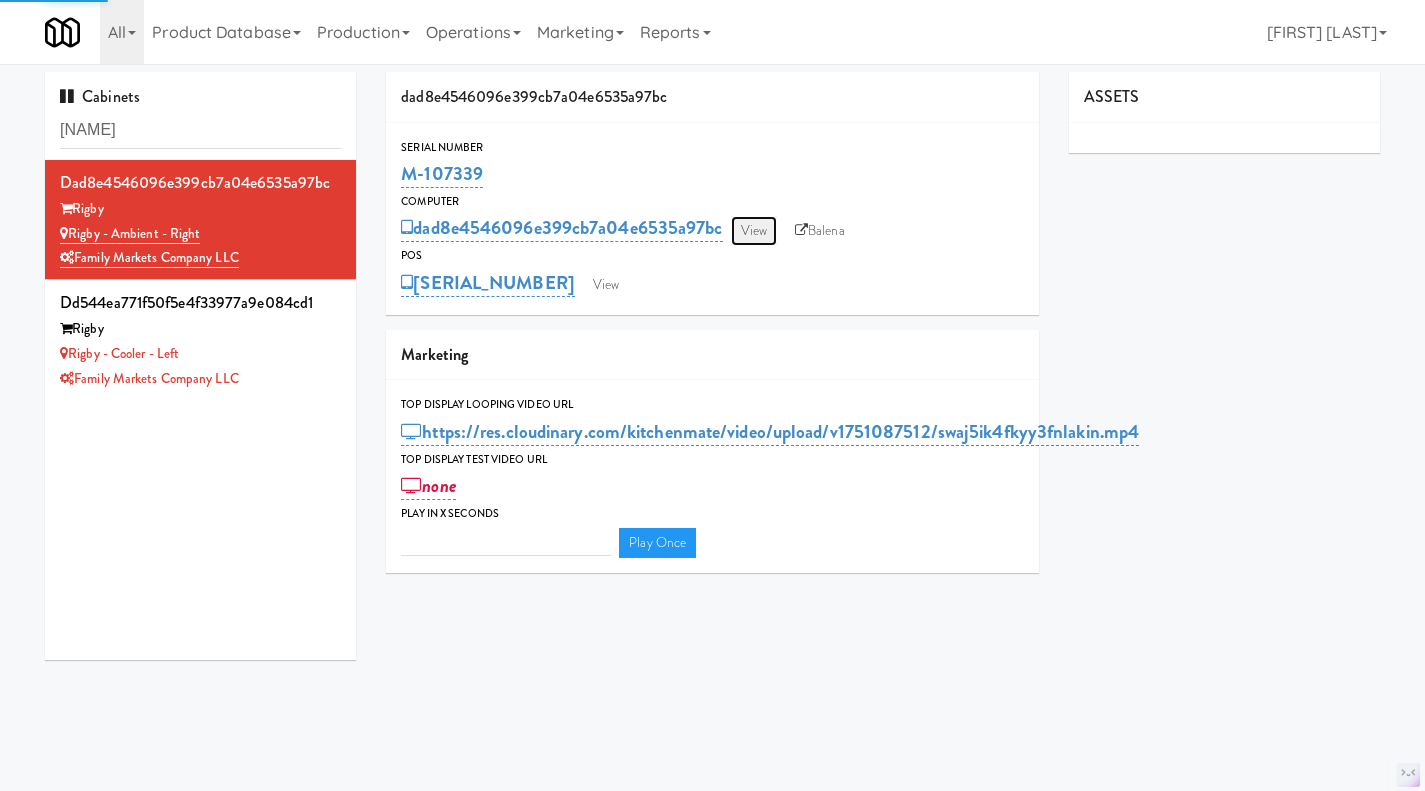 type on "3" 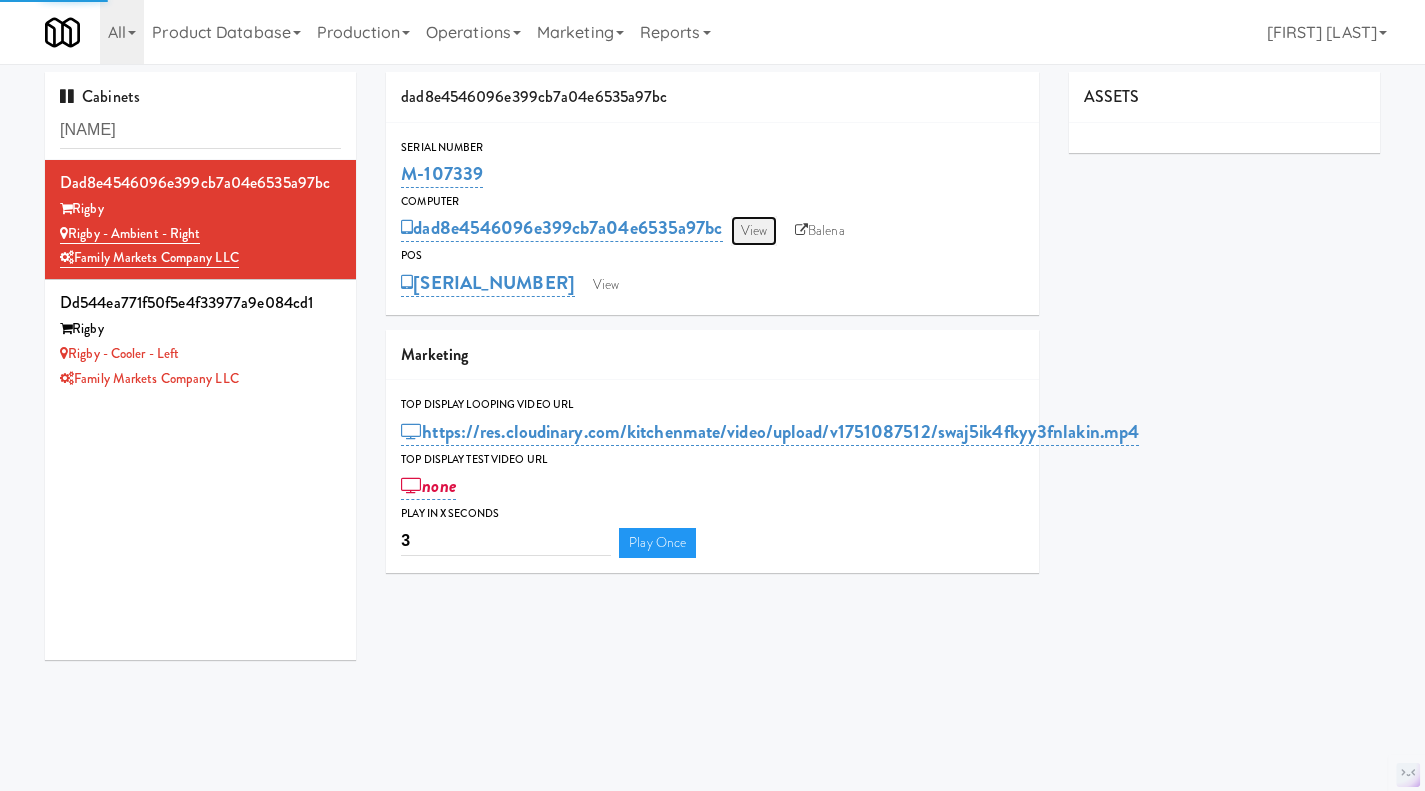 click on "View" at bounding box center [754, 231] 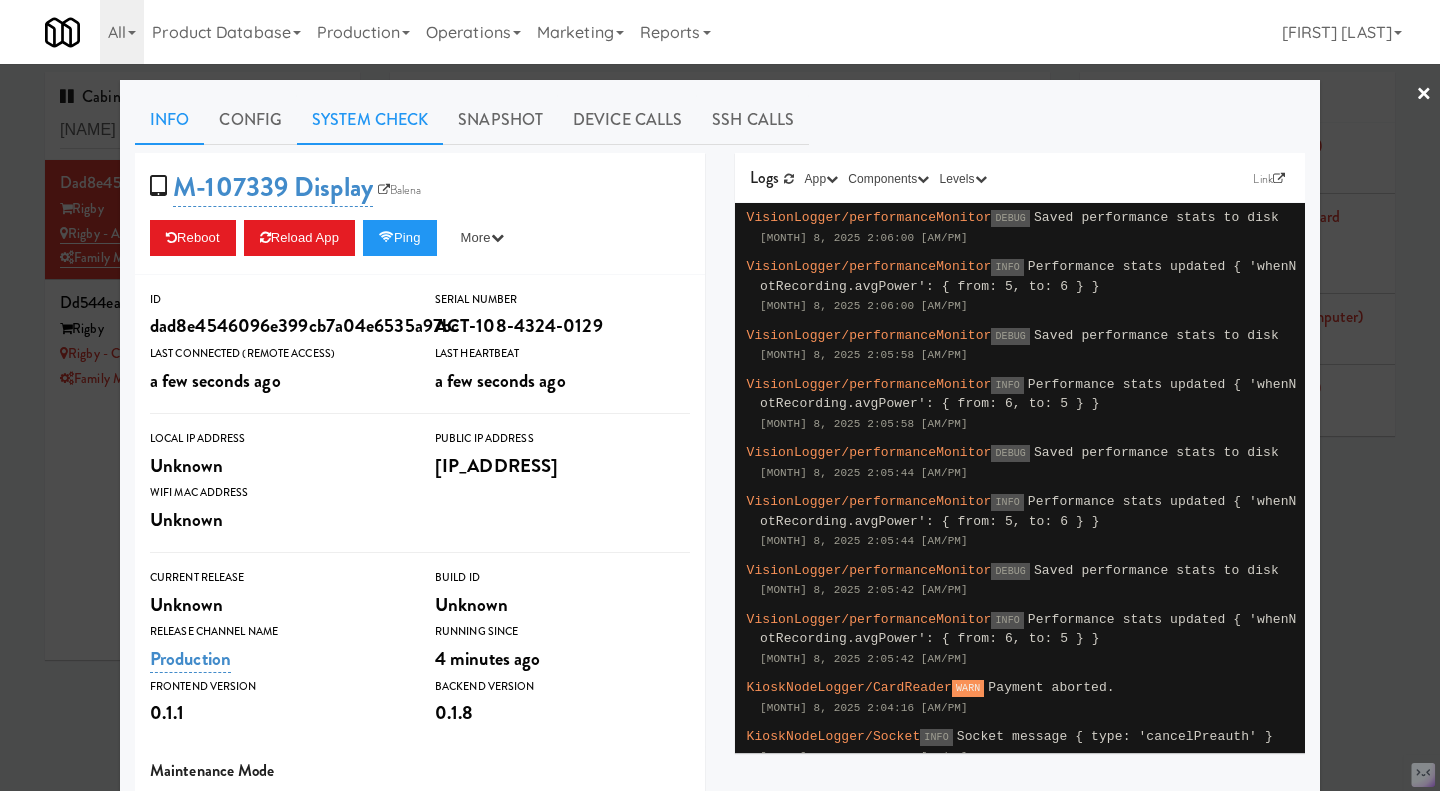 click on "System Check" at bounding box center (370, 120) 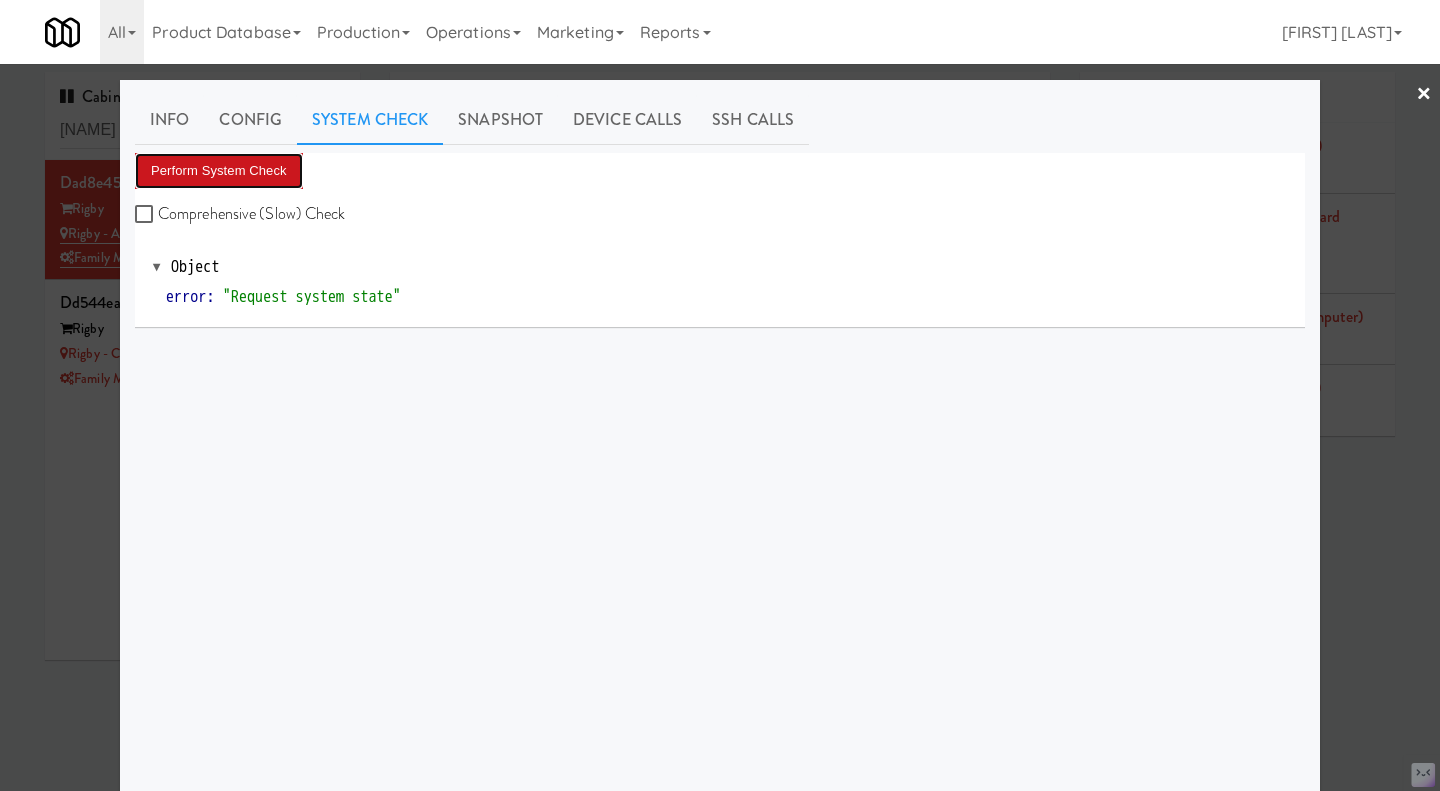 click on "Perform System Check" at bounding box center (219, 171) 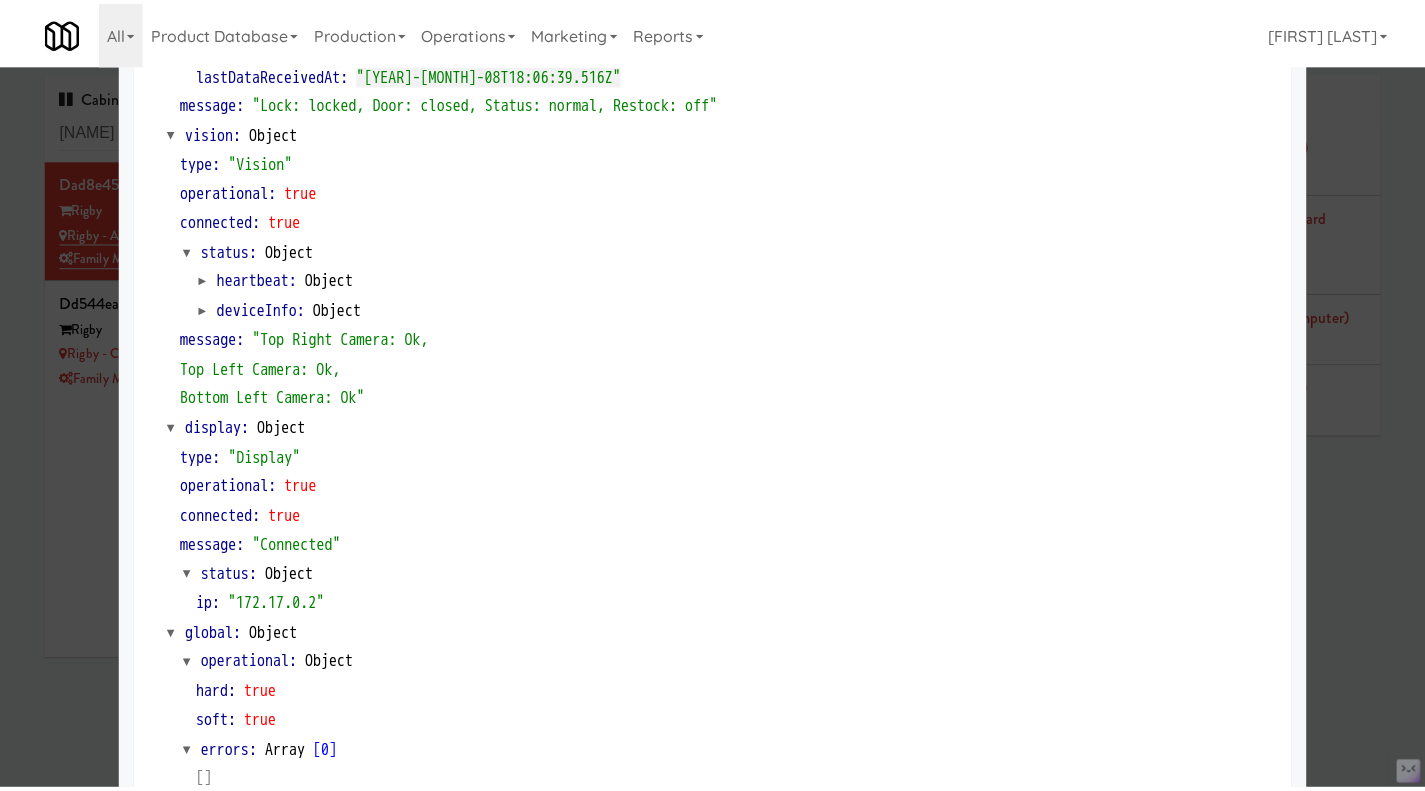 scroll, scrollTop: 762, scrollLeft: 0, axis: vertical 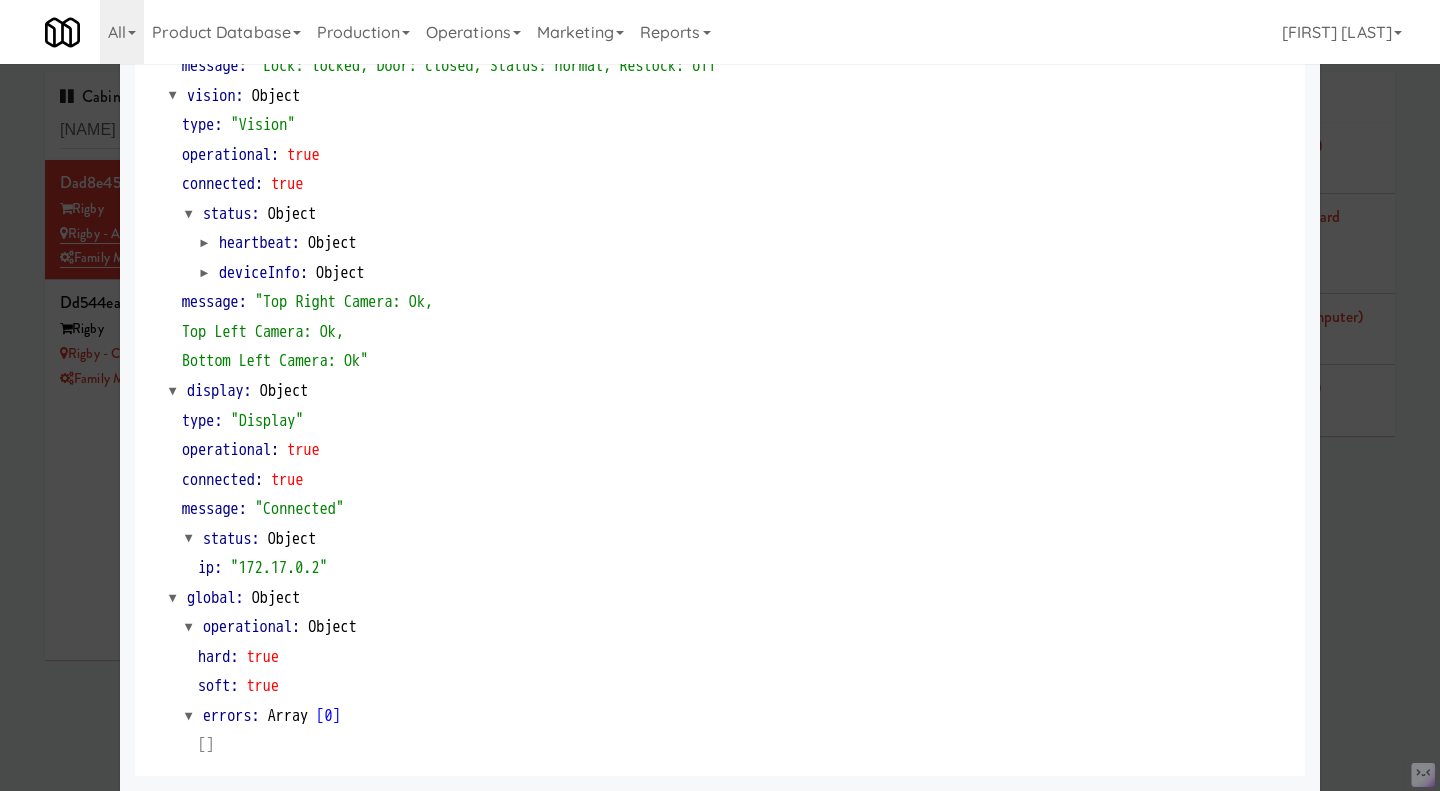 click at bounding box center [720, 395] 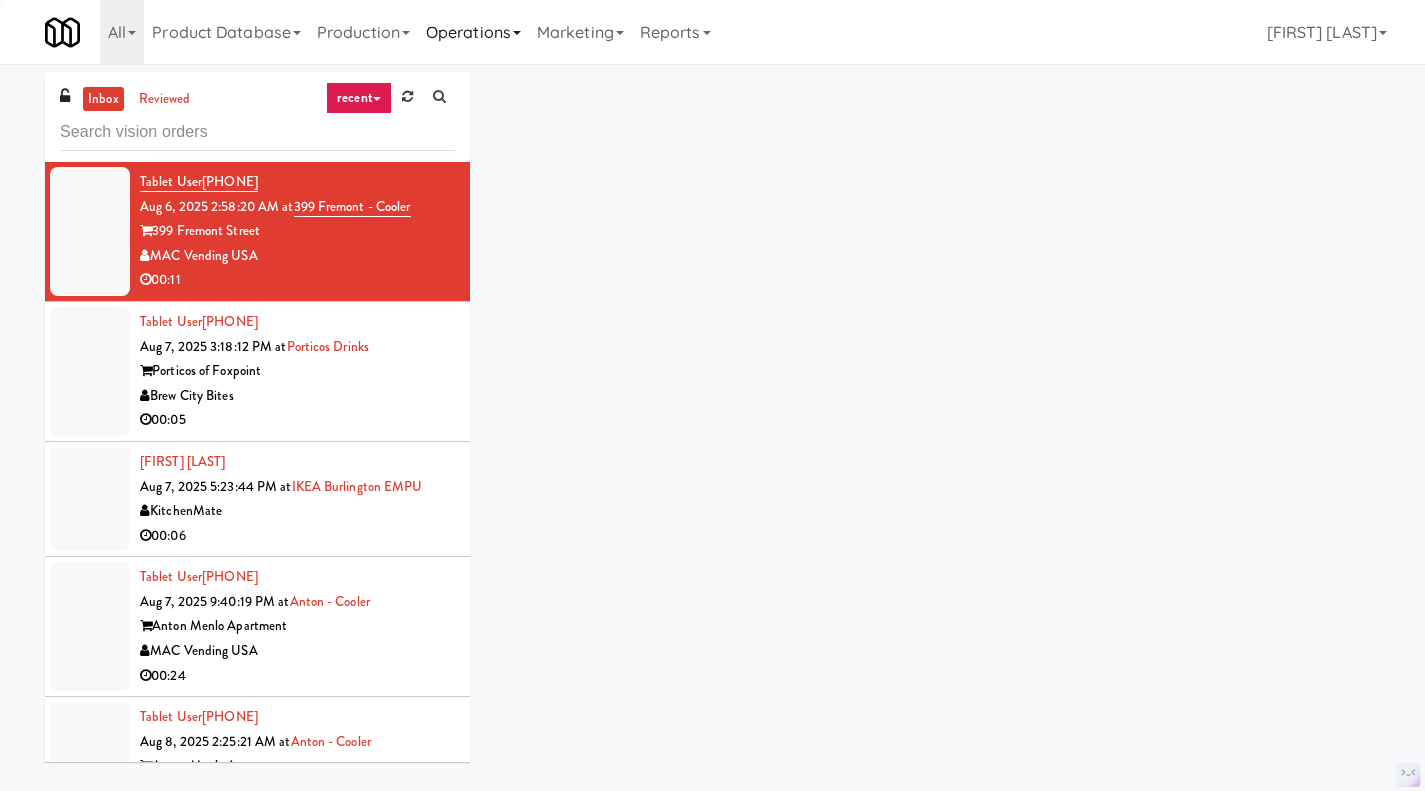 scroll, scrollTop: 0, scrollLeft: 0, axis: both 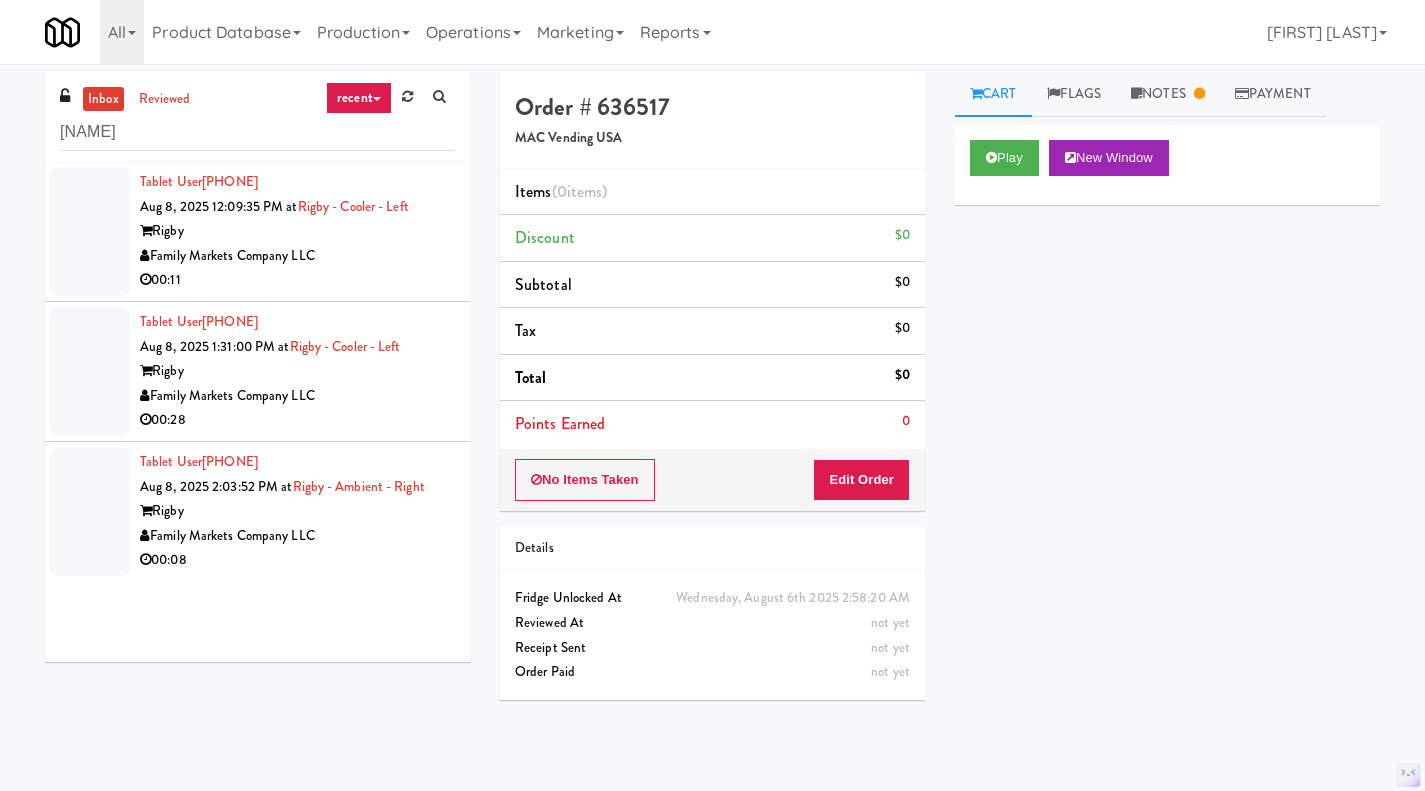 type on "[NAME]" 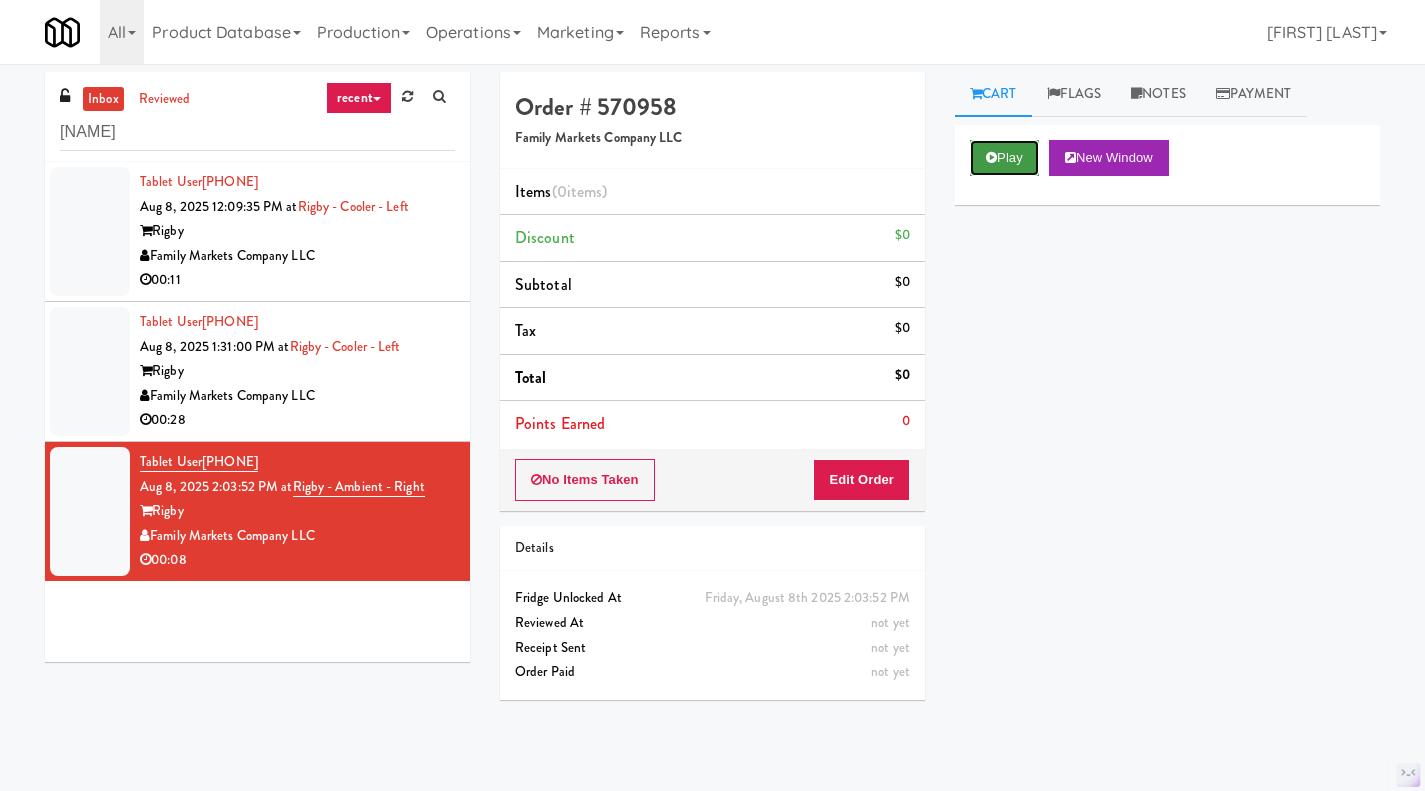 click on "Play" at bounding box center (1004, 158) 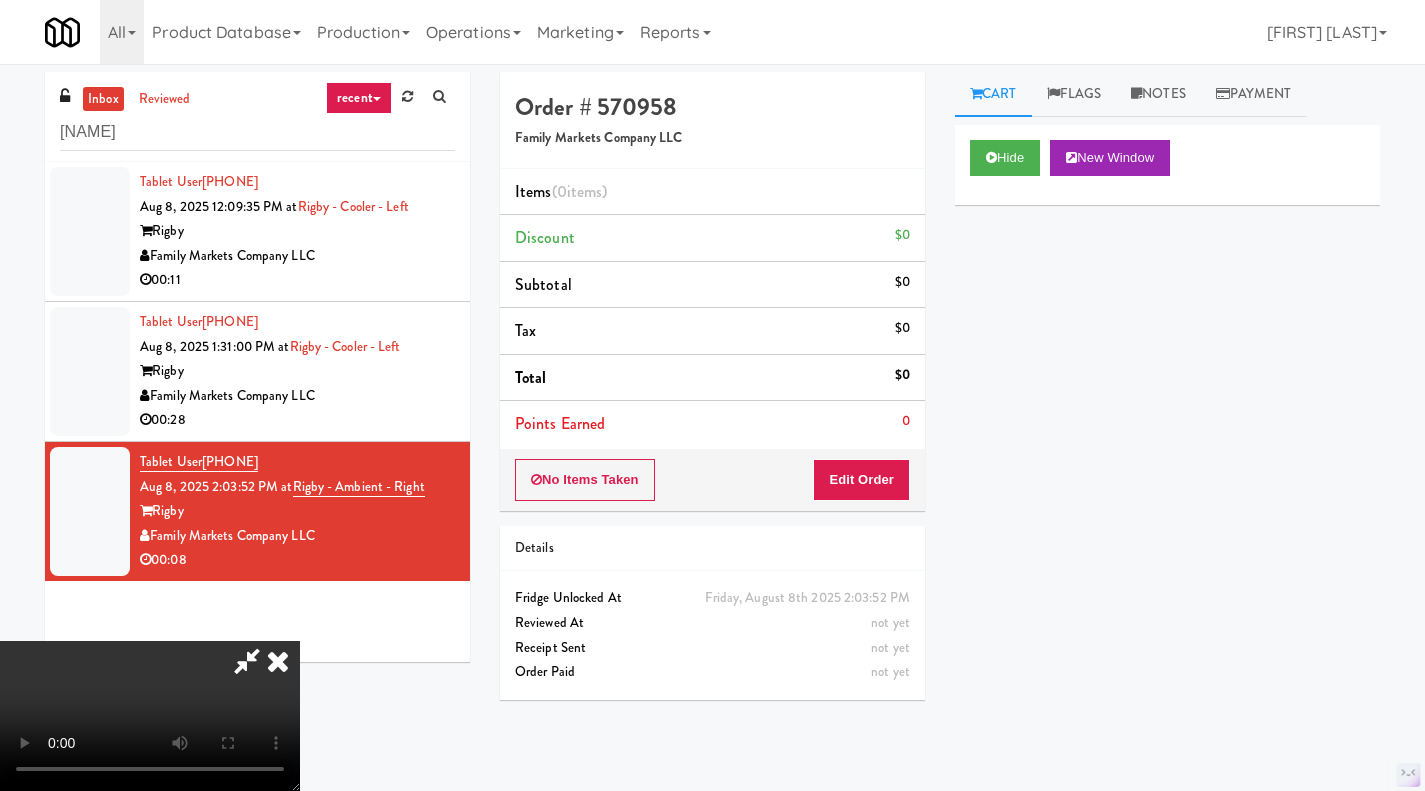click at bounding box center [278, 661] 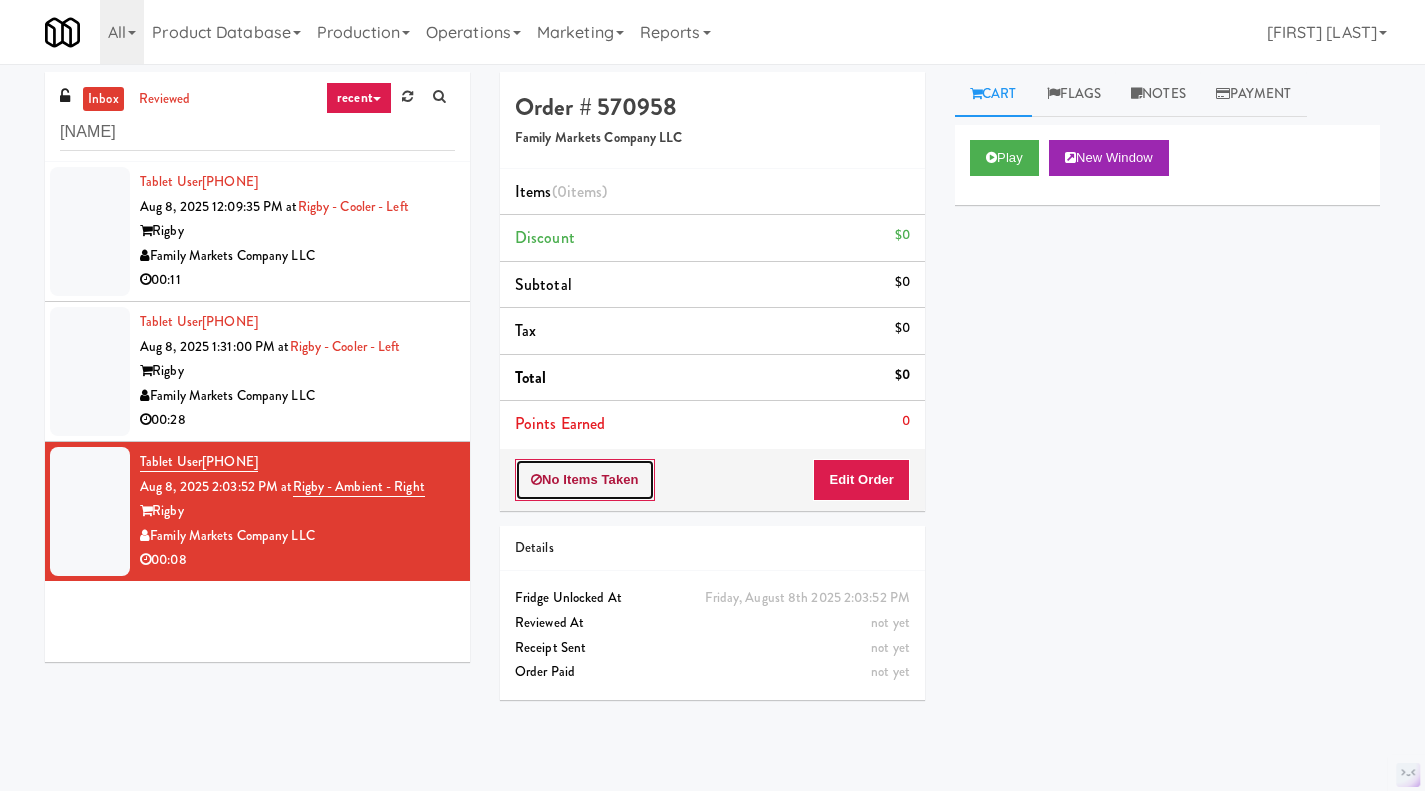click on "No Items Taken" at bounding box center (585, 480) 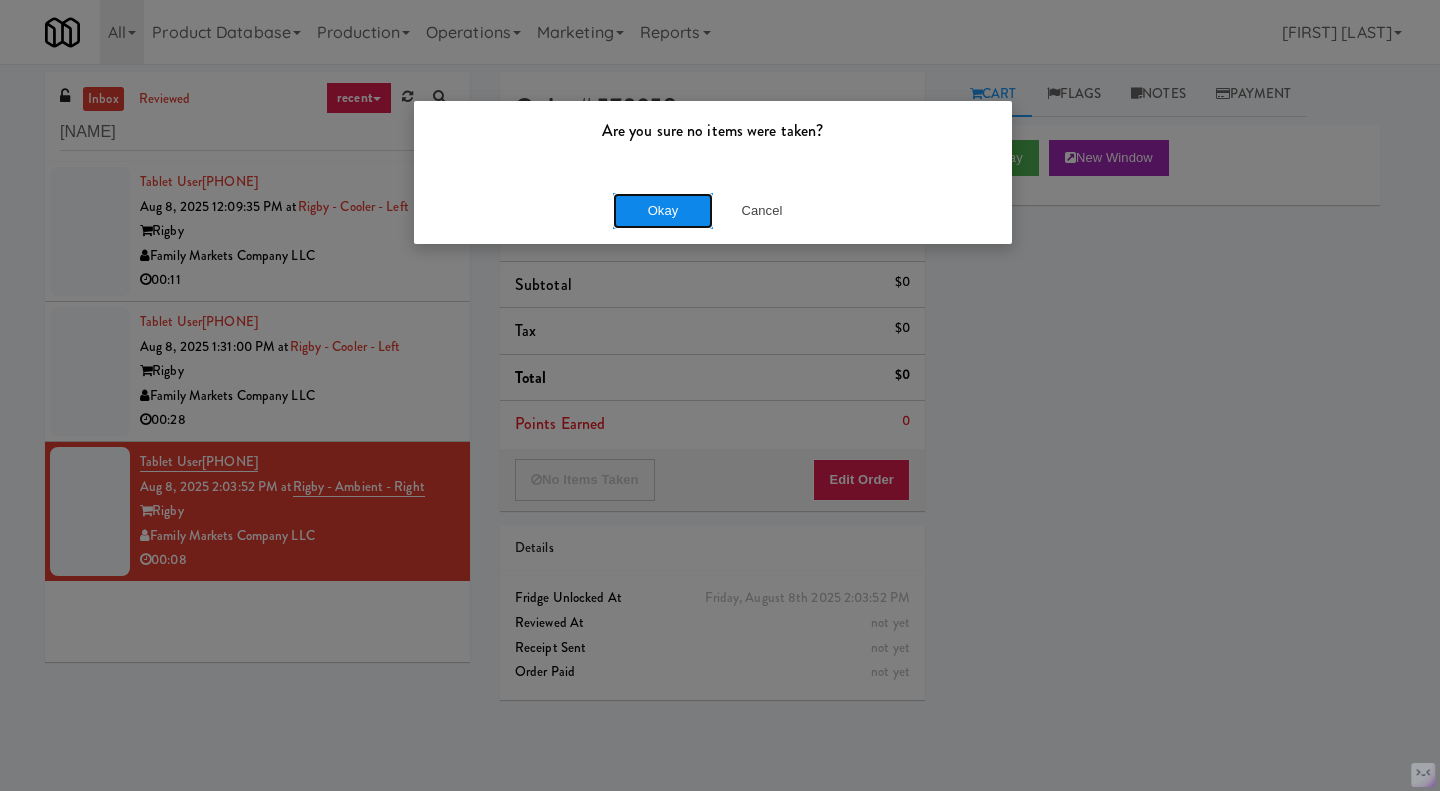 click on "Okay" at bounding box center [663, 211] 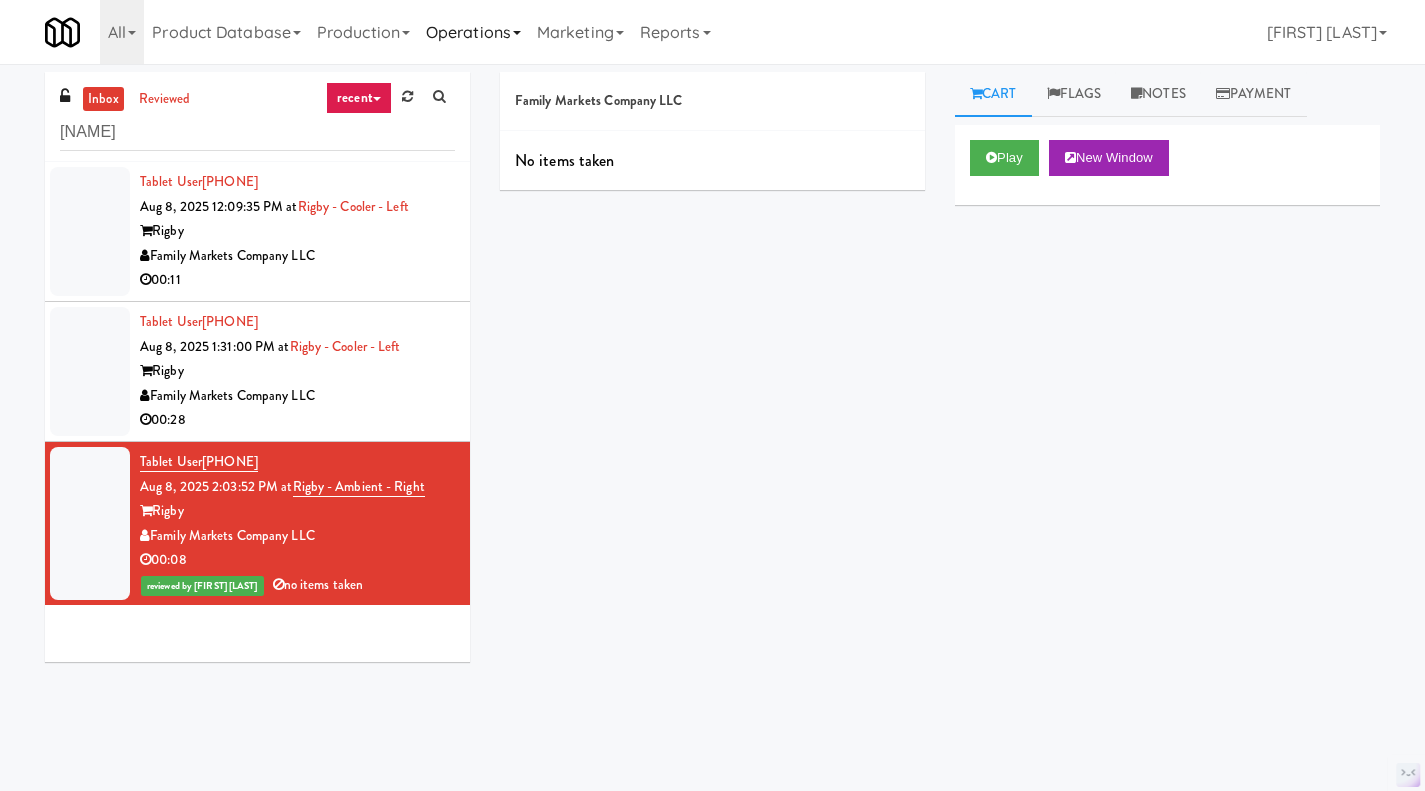 click on "Operations" at bounding box center [473, 32] 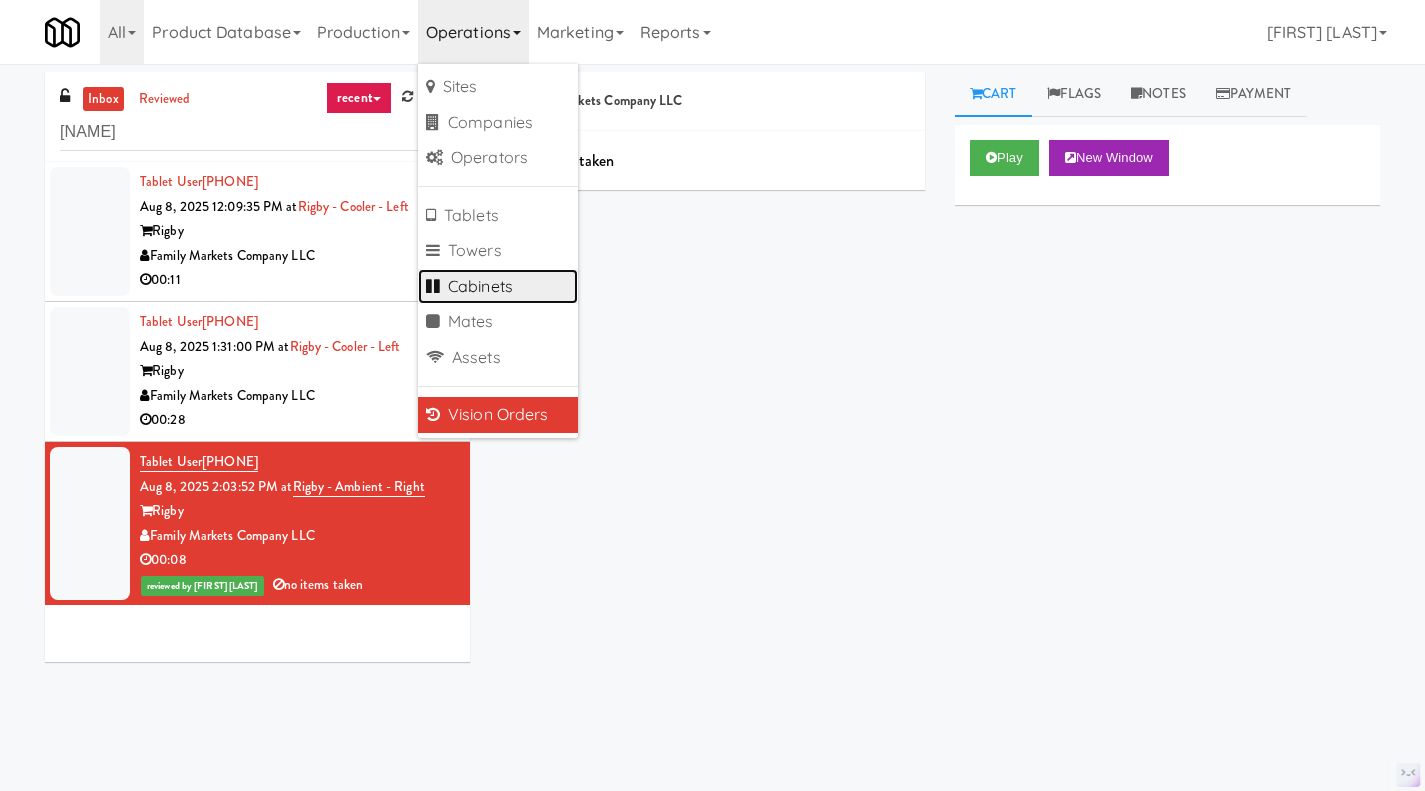 click on "Cabinets" at bounding box center [498, 287] 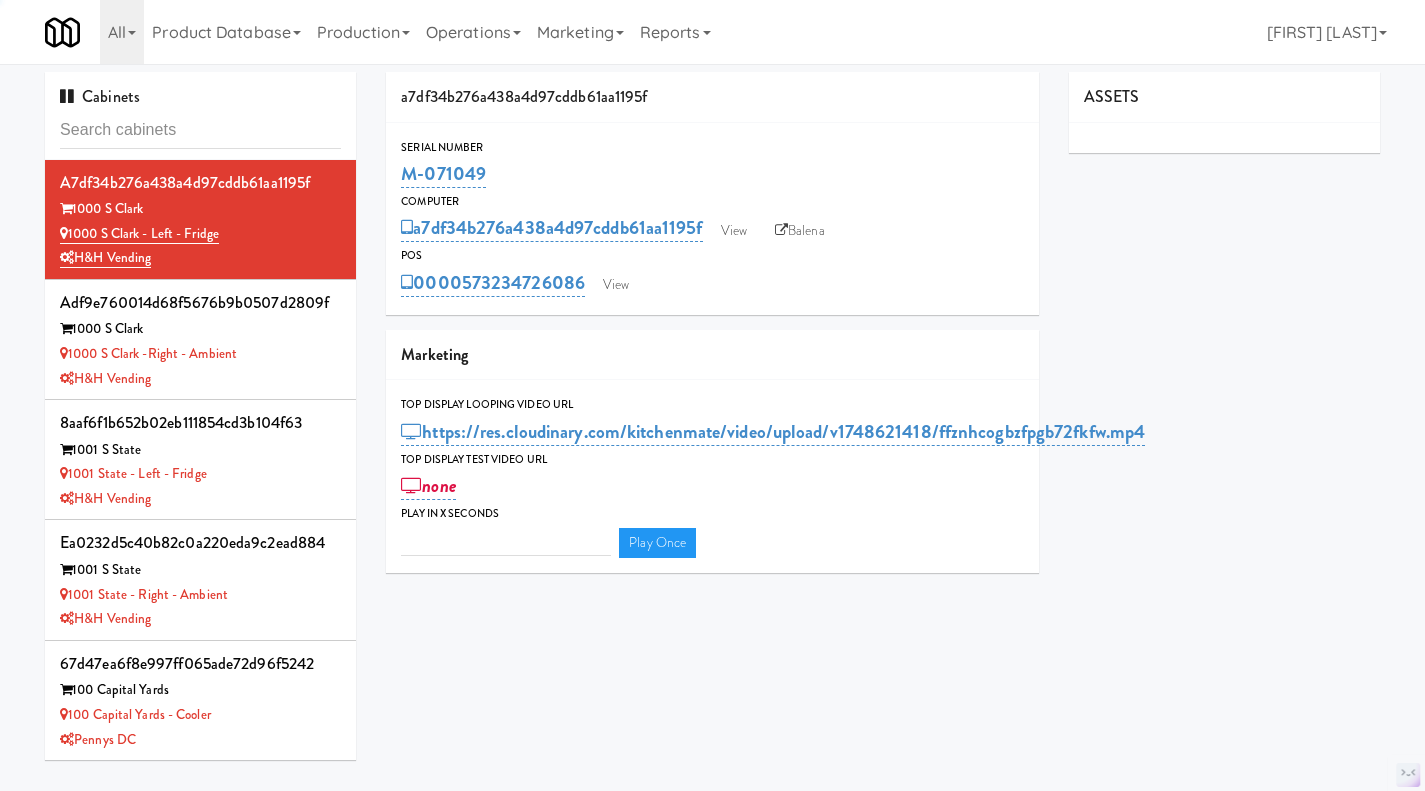 type on "[ADDRESS]" 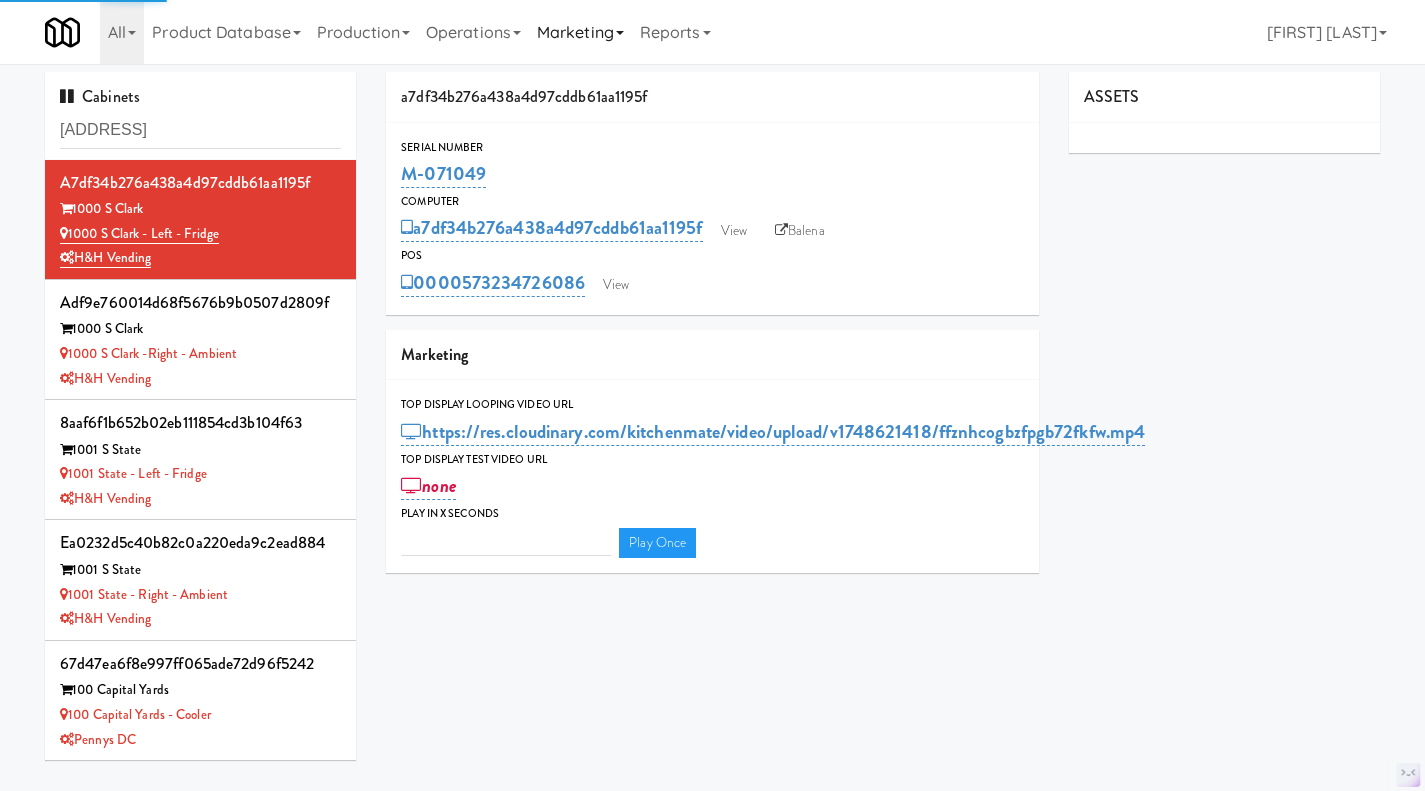 type on "3" 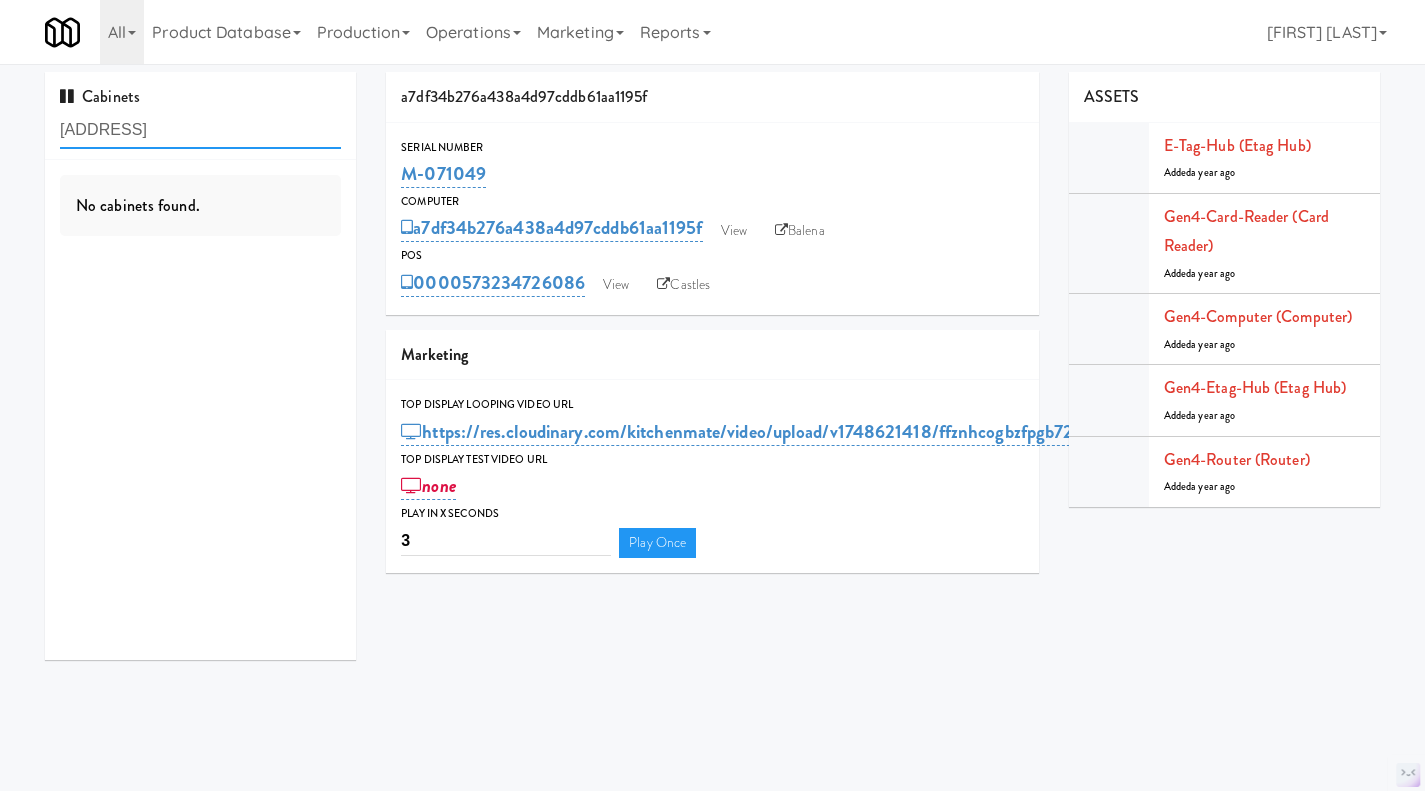 drag, startPoint x: 264, startPoint y: 128, endPoint x: 188, endPoint y: 119, distance: 76.53104 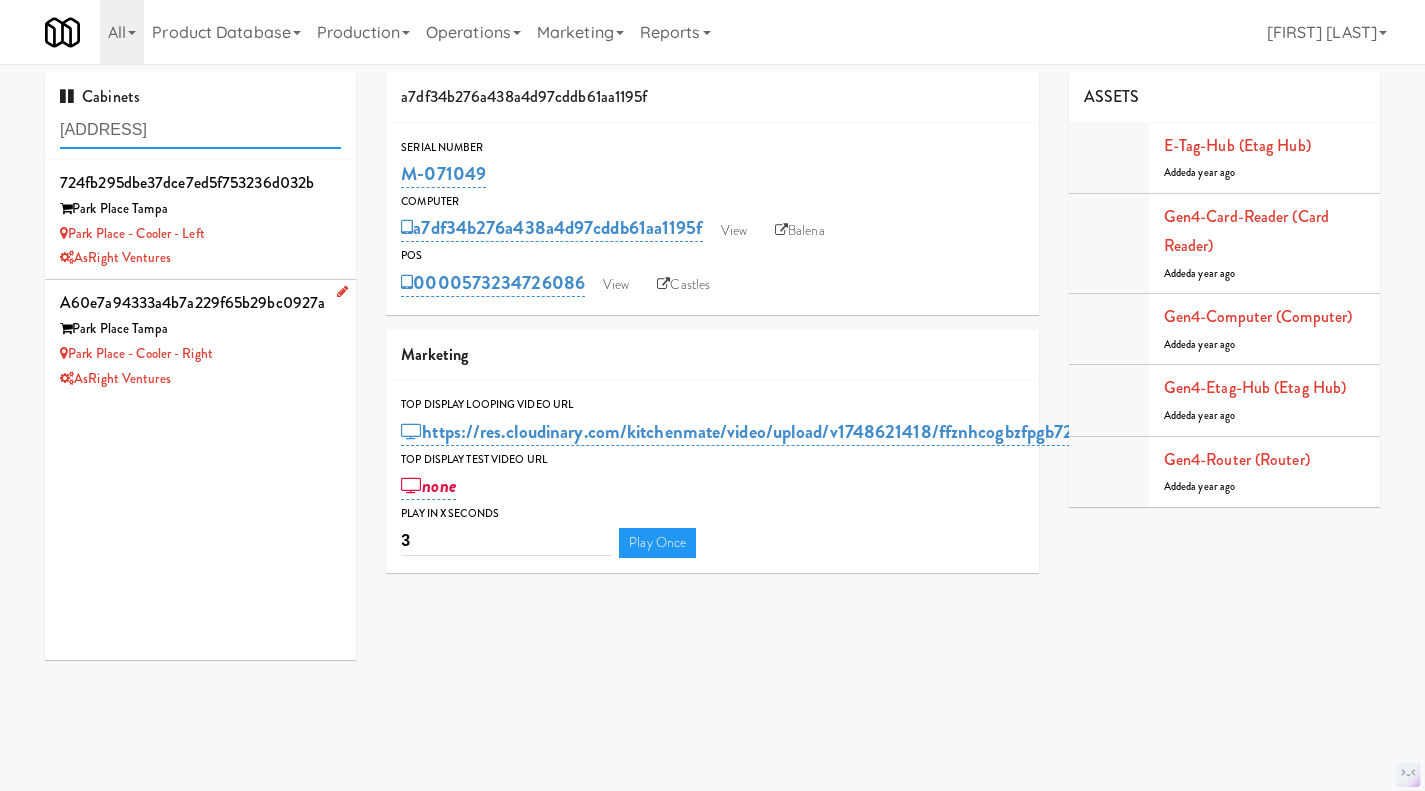 type on "[ADDRESS]" 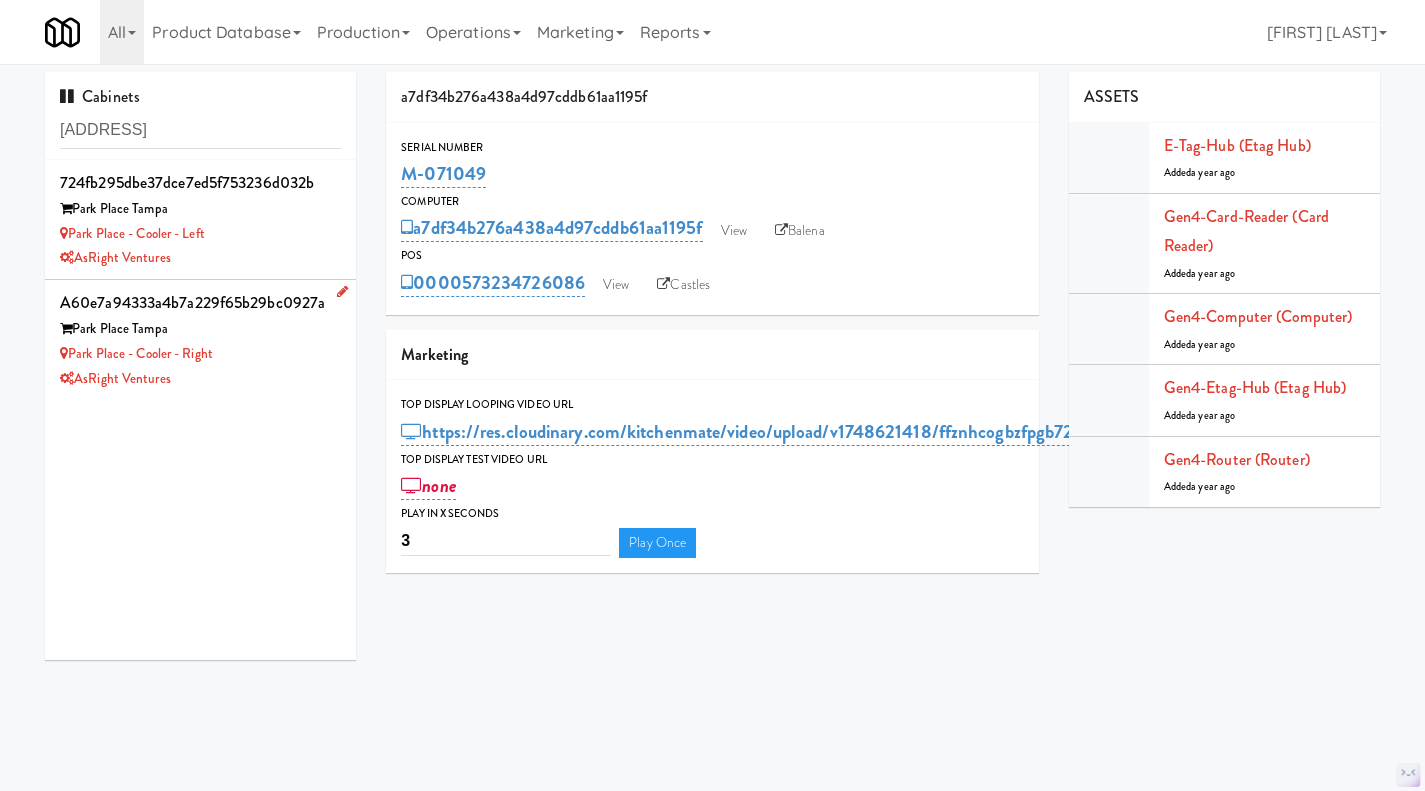 click on "Park Place - Cooler - Right" at bounding box center [200, 354] 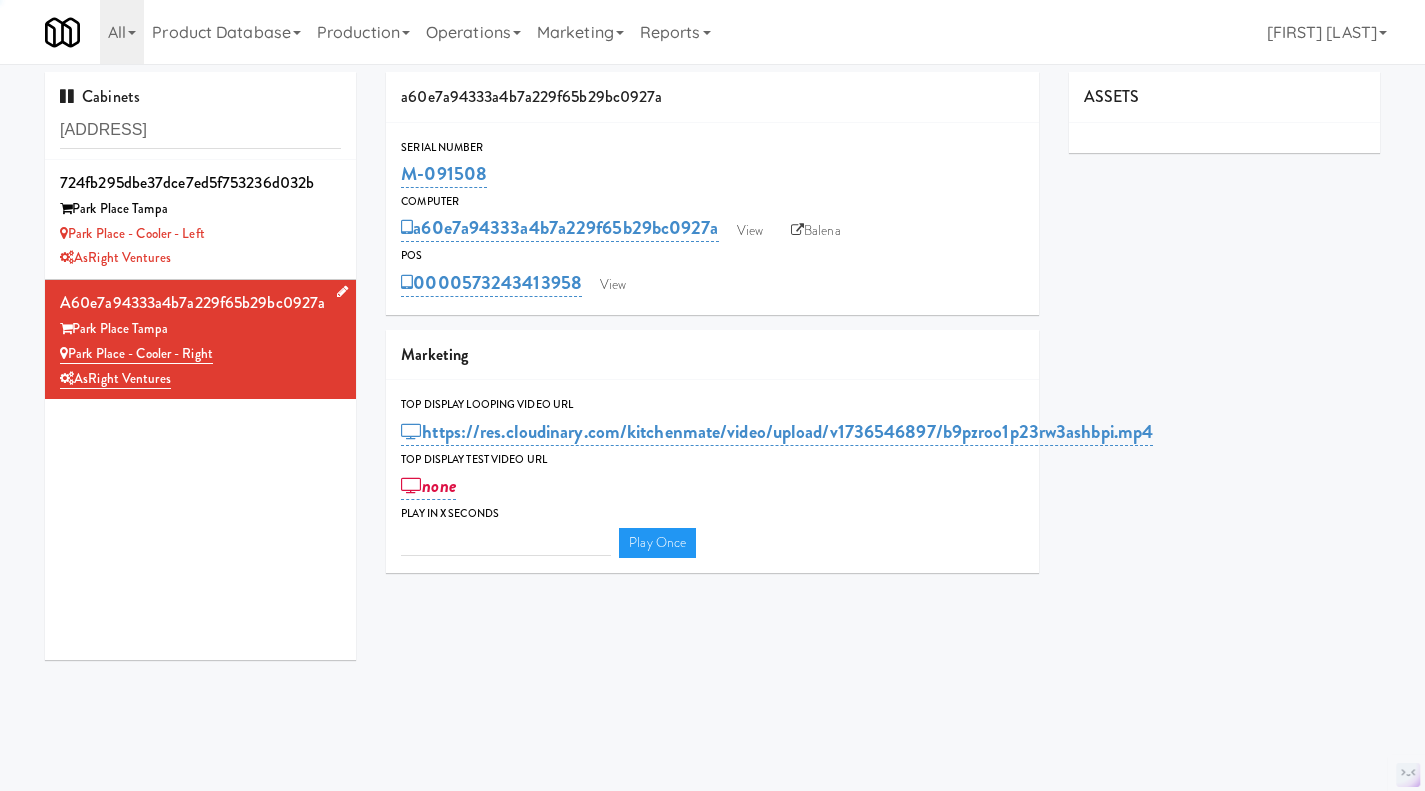 type on "3" 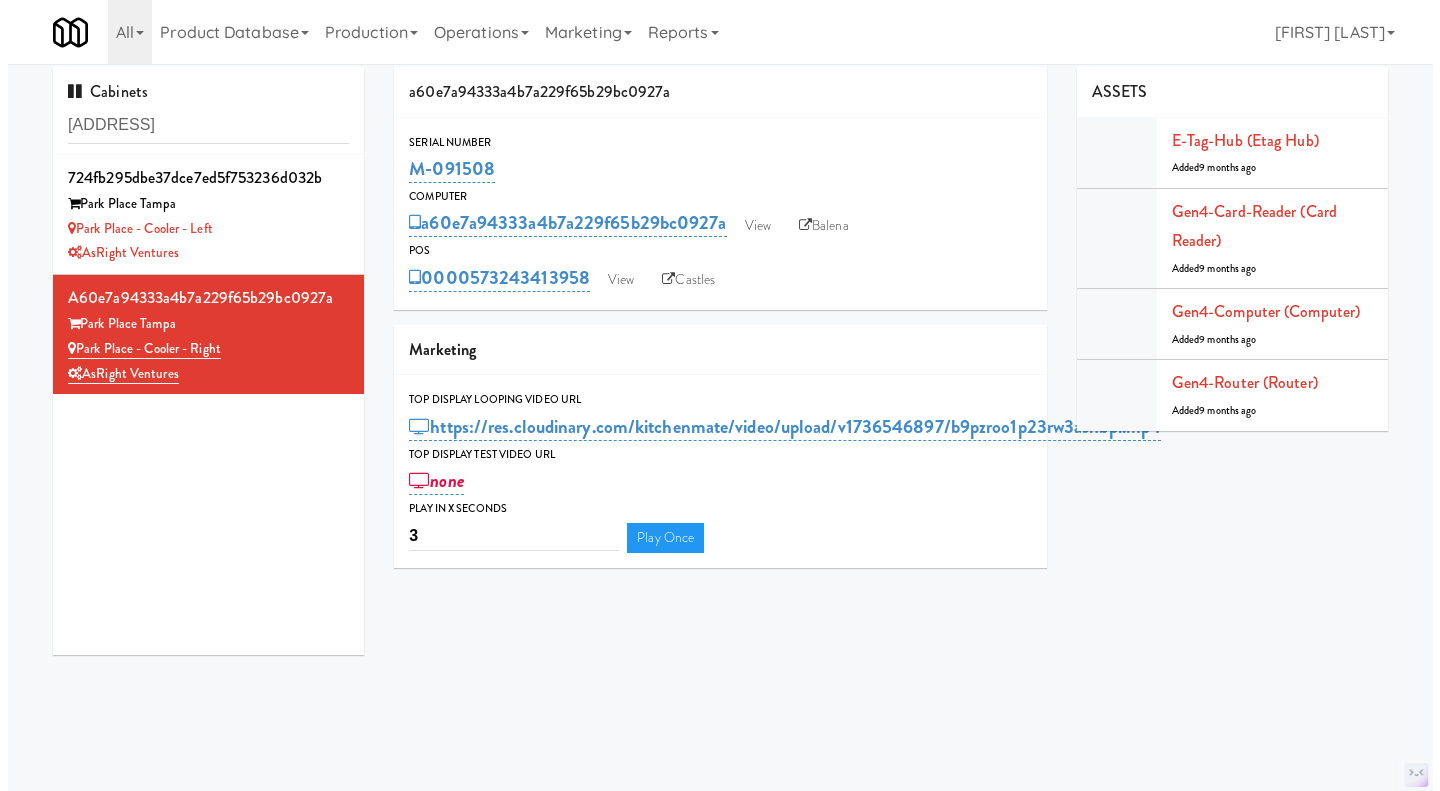 scroll, scrollTop: 6, scrollLeft: 0, axis: vertical 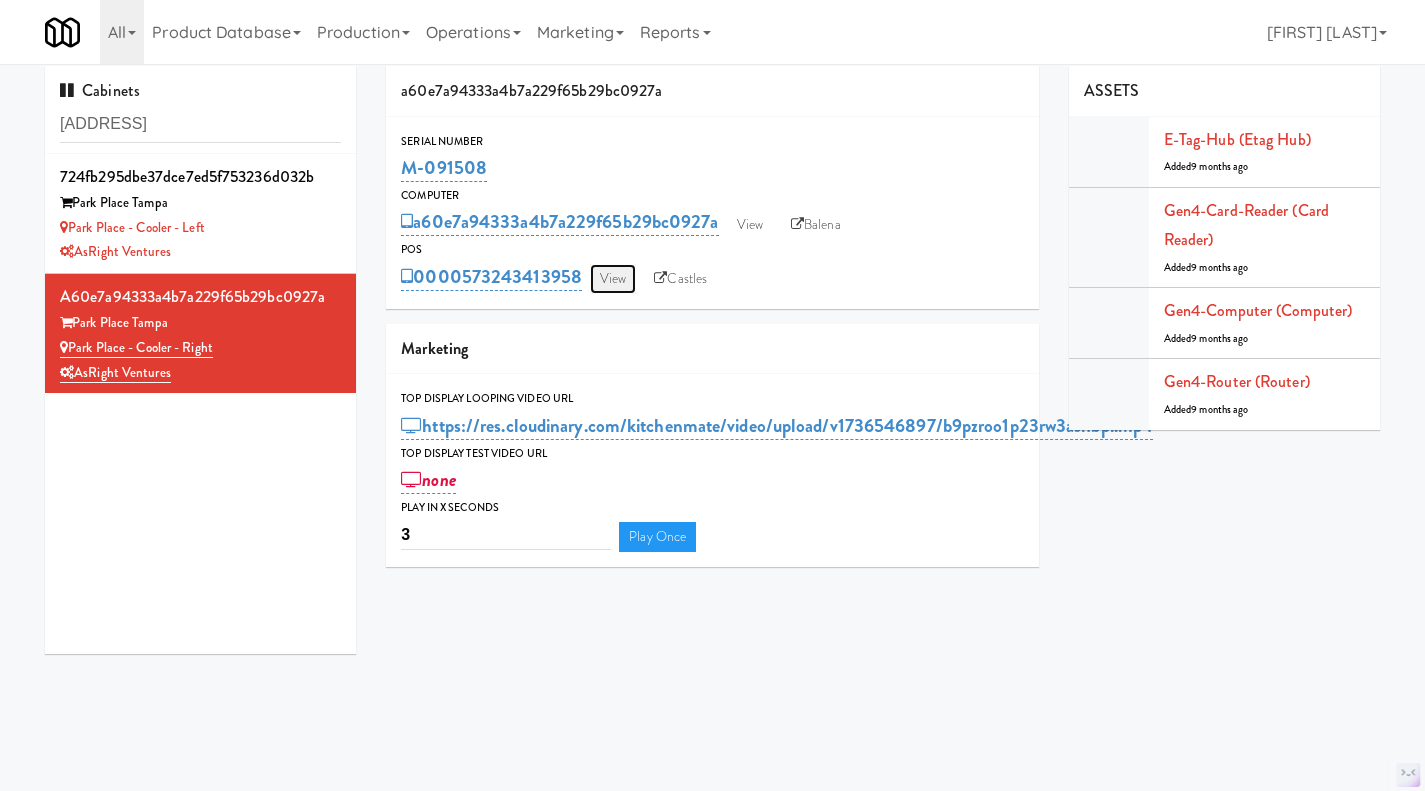 click on "View" at bounding box center (613, 279) 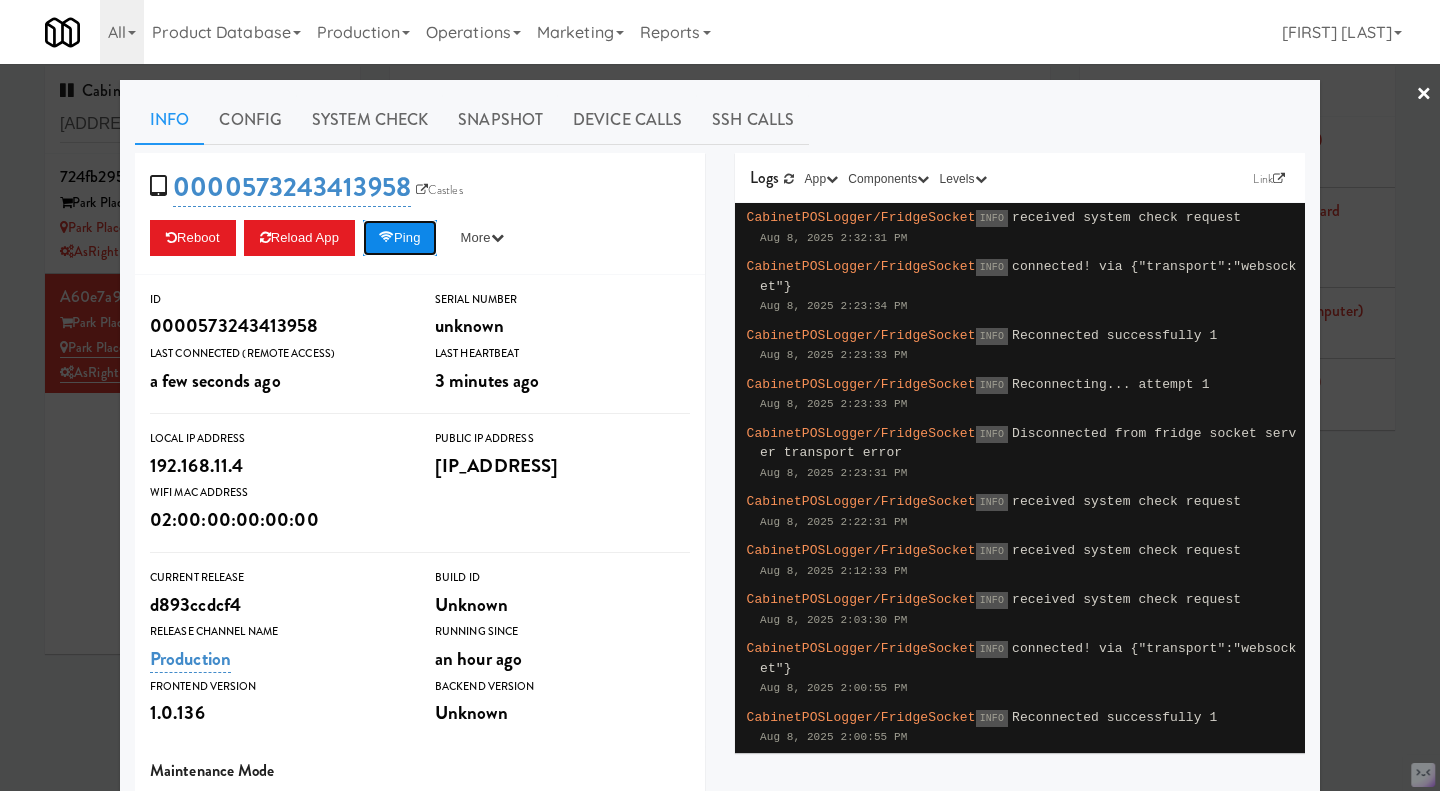click on "Ping" at bounding box center [400, 238] 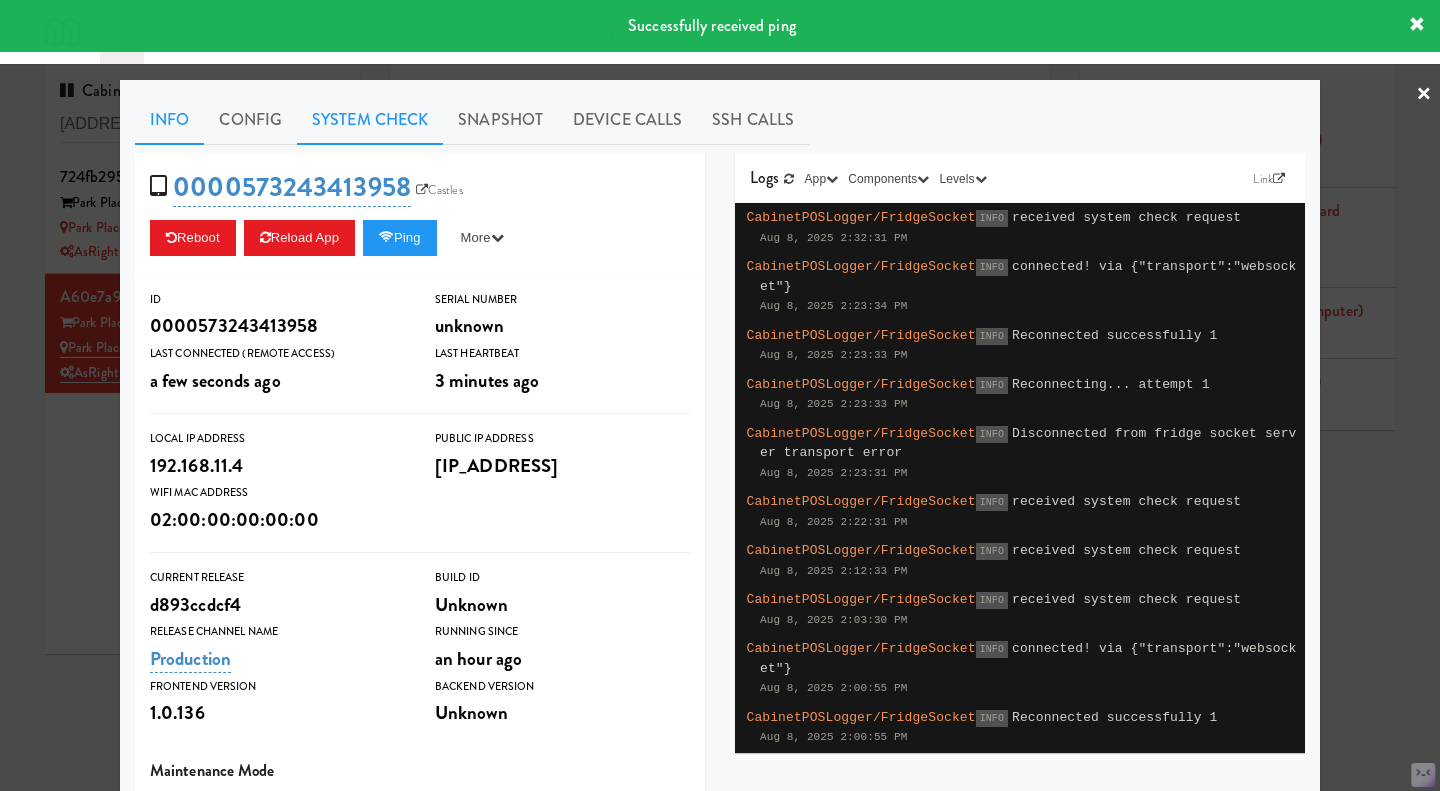 click on "System Check" at bounding box center [370, 120] 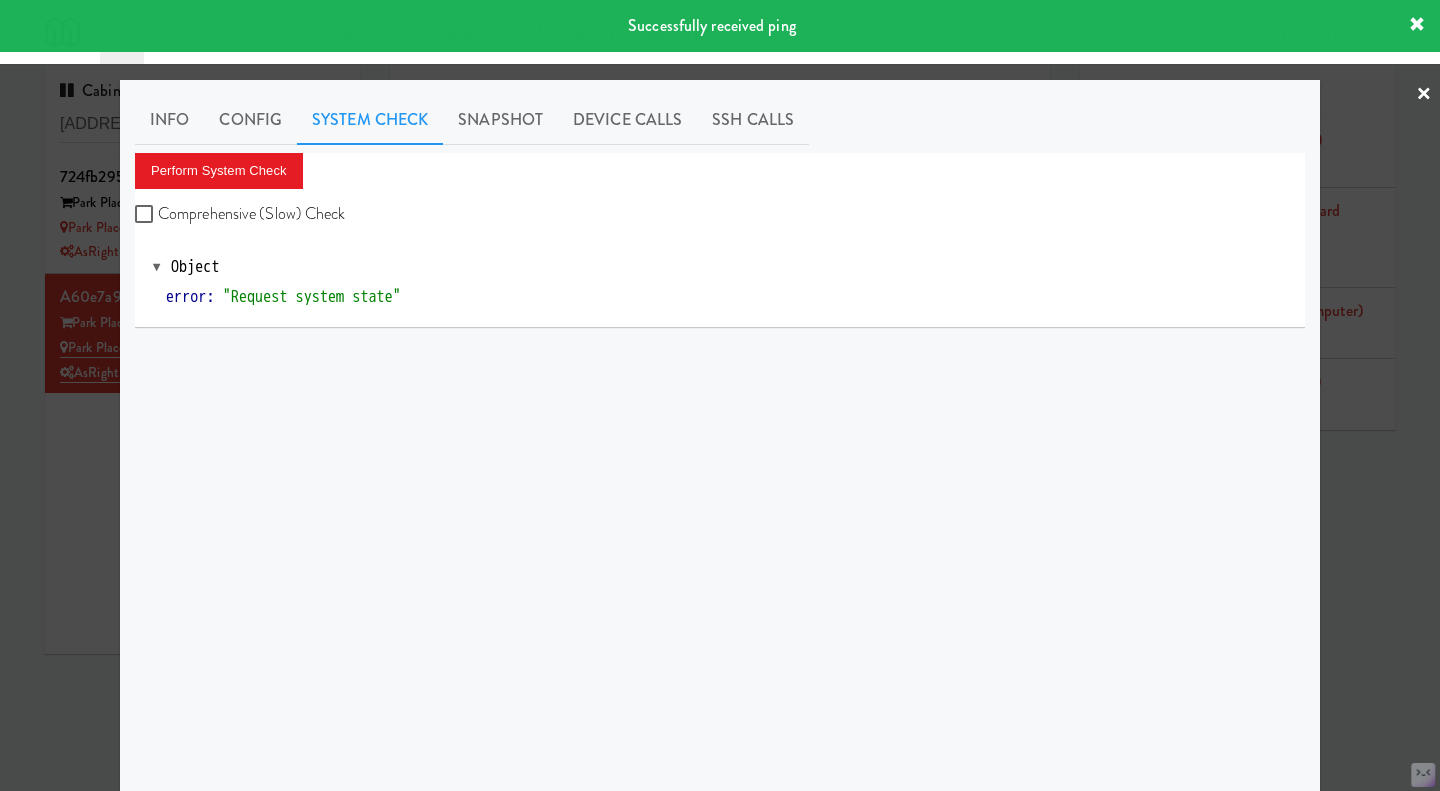 click on "Comprehensive (Slow) Check" at bounding box center [240, 214] 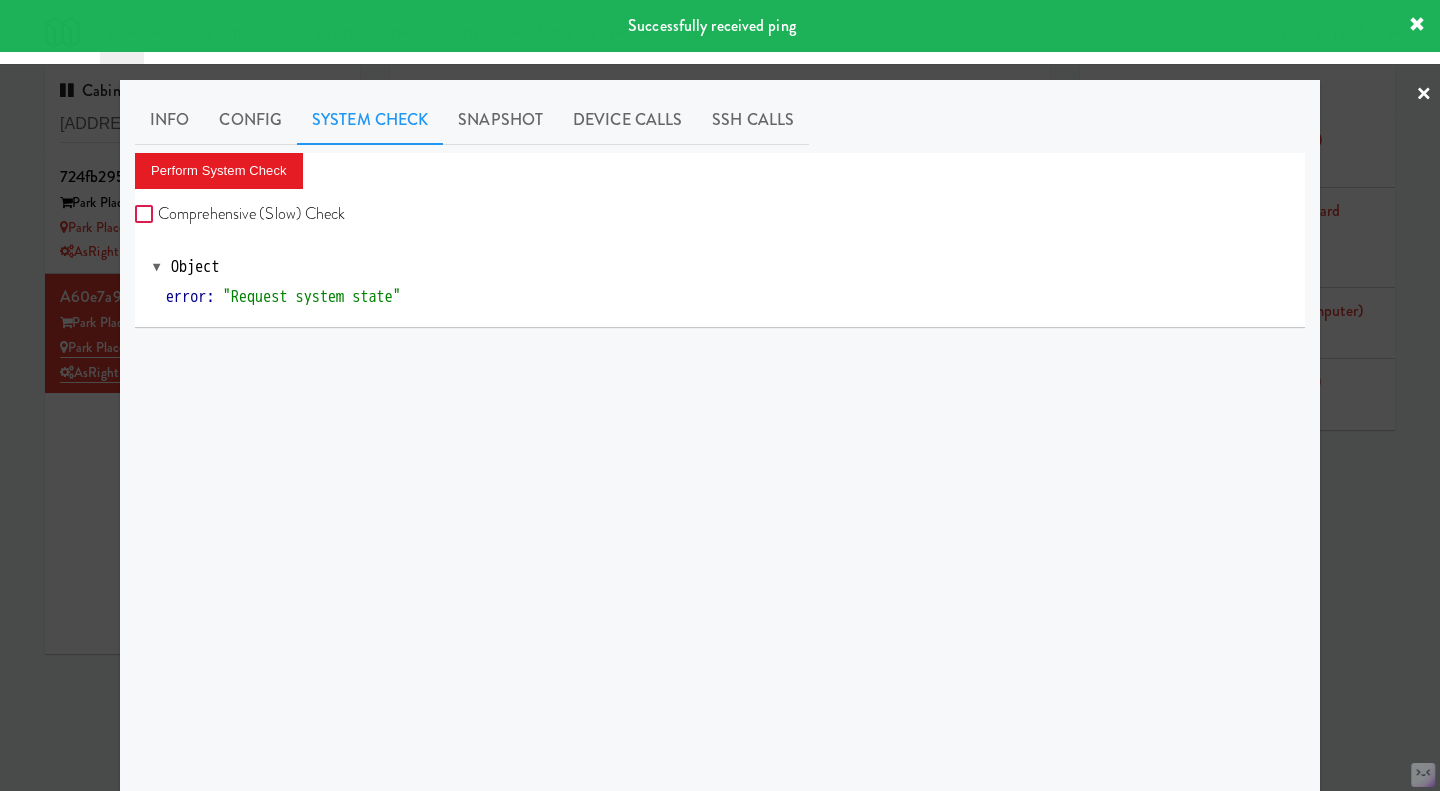 click on "Comprehensive (Slow) Check" at bounding box center (146, 215) 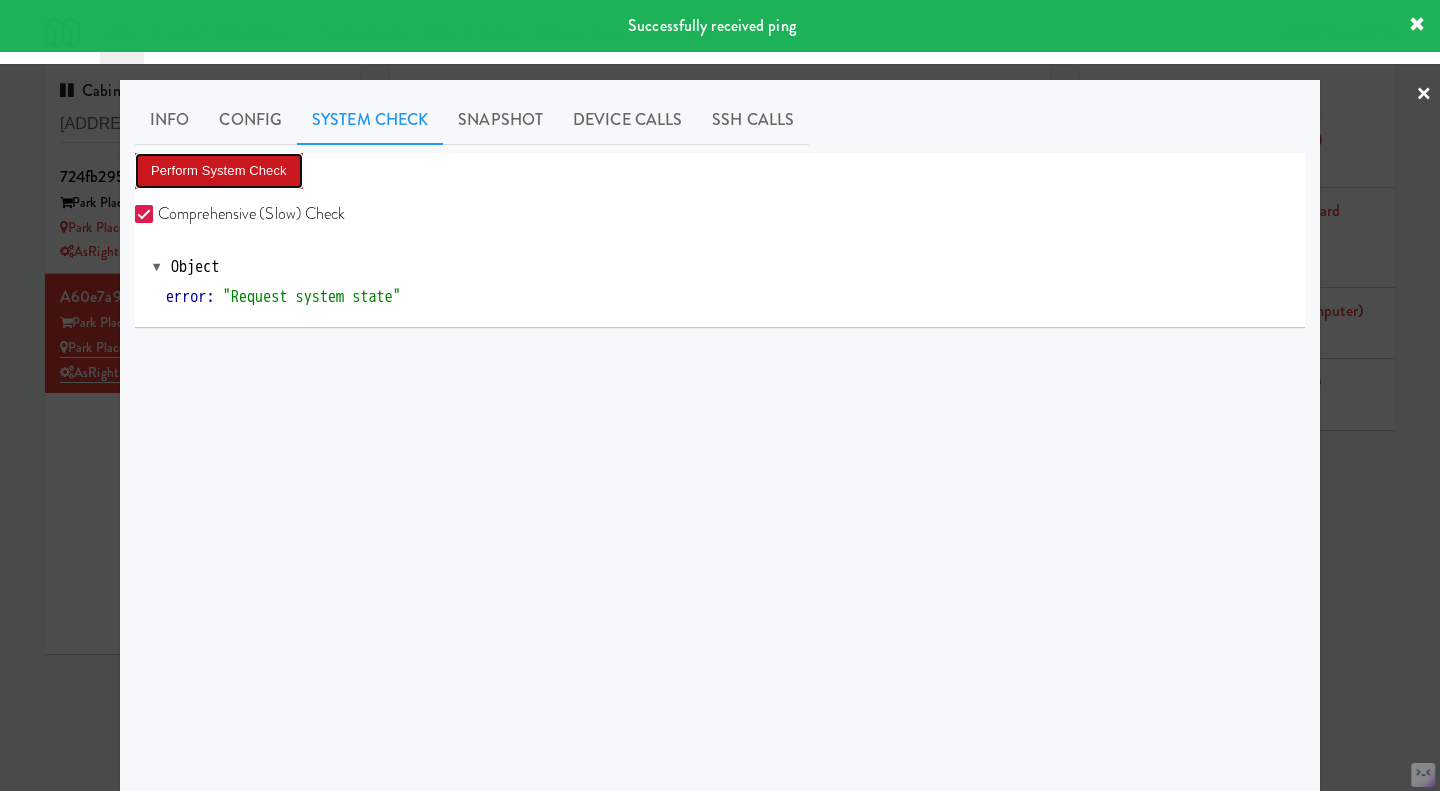 click on "Perform System Check" at bounding box center (219, 171) 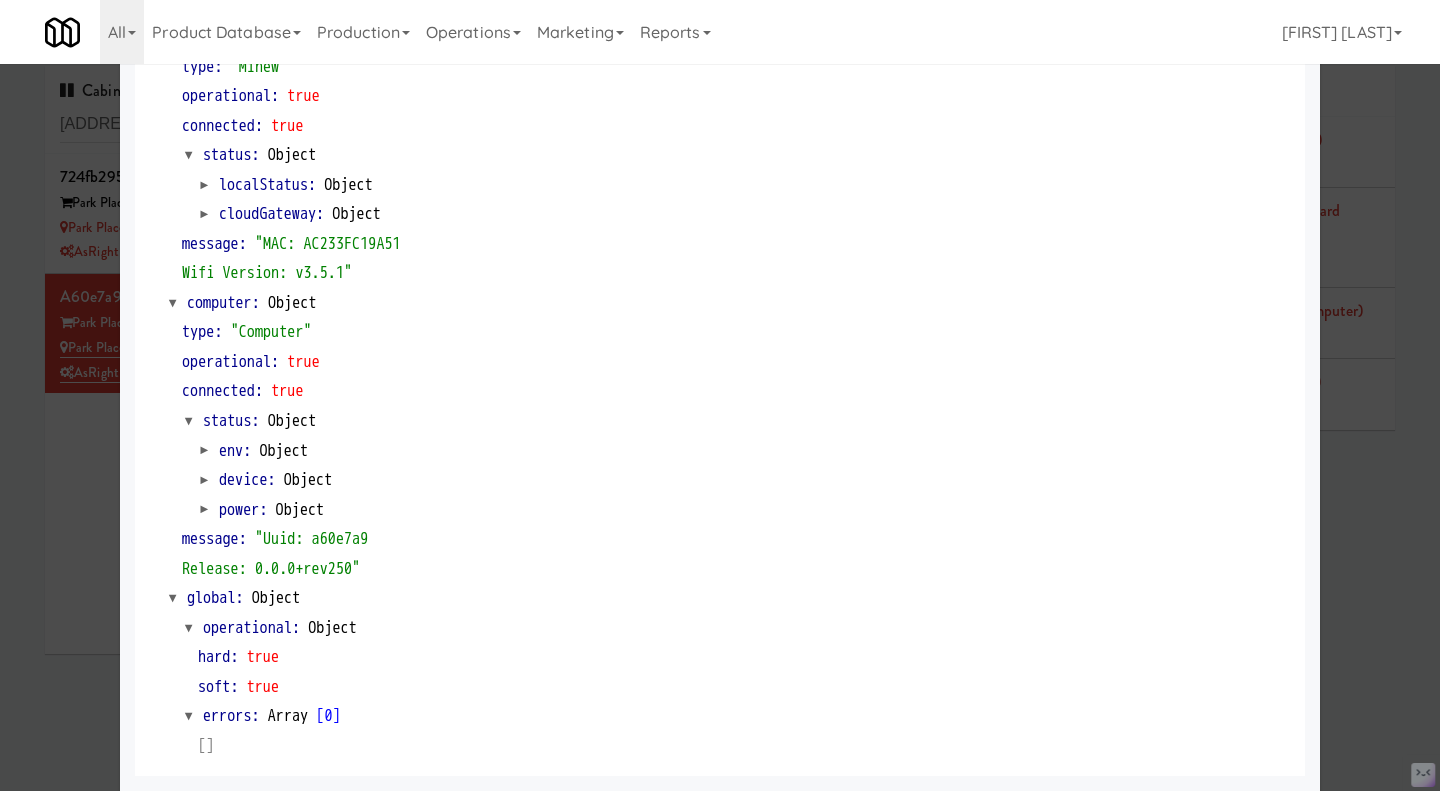 scroll, scrollTop: 1677, scrollLeft: 0, axis: vertical 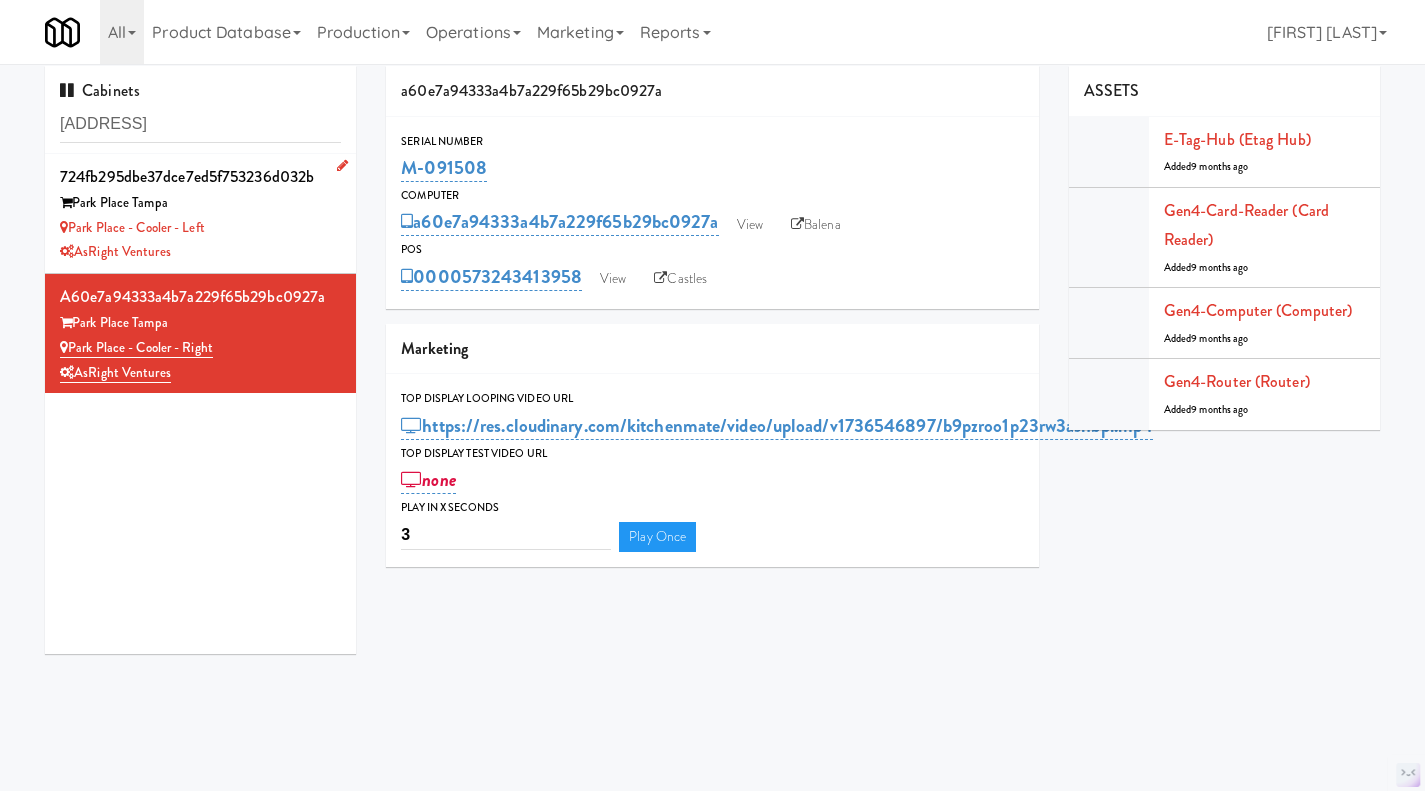 click on "Park Place Tampa" at bounding box center (200, 203) 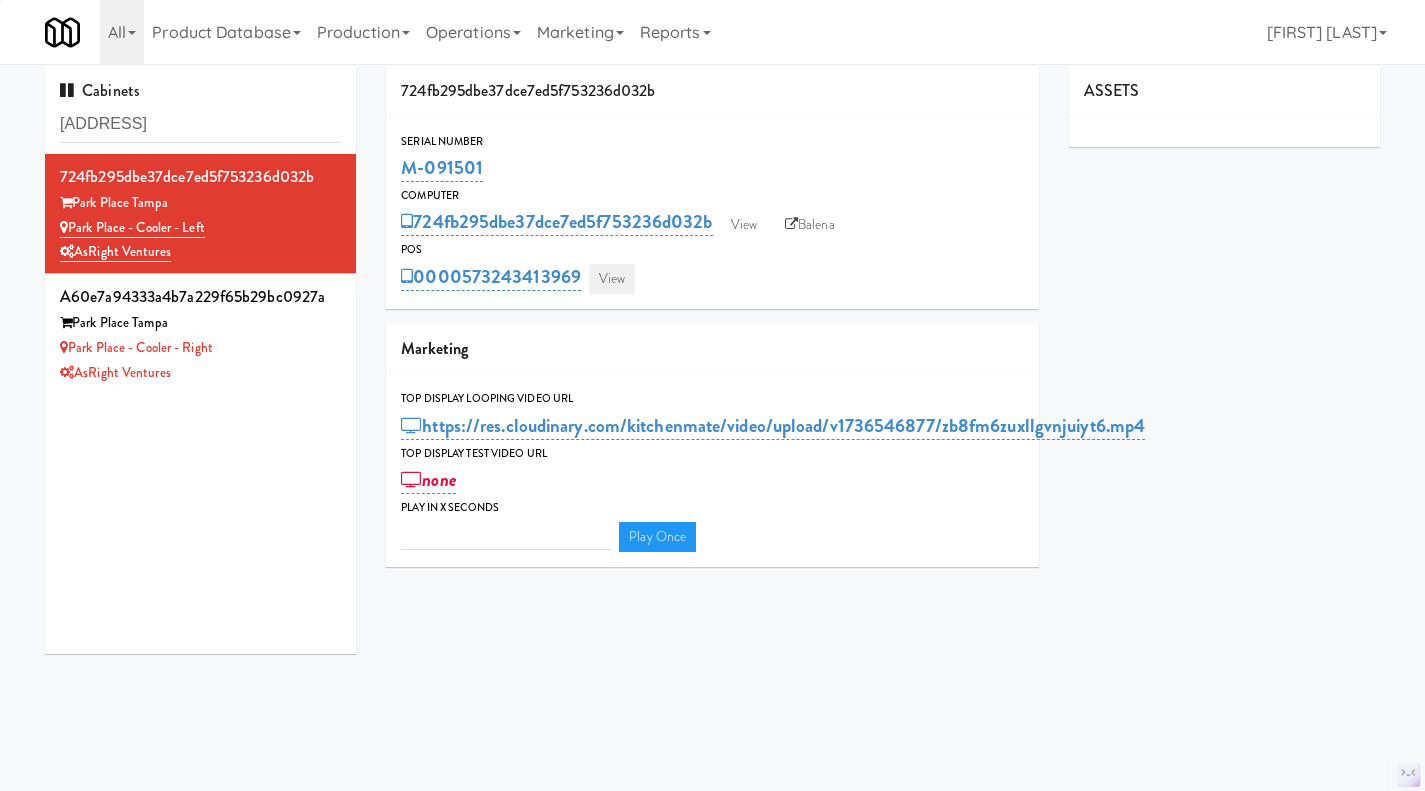 type on "3" 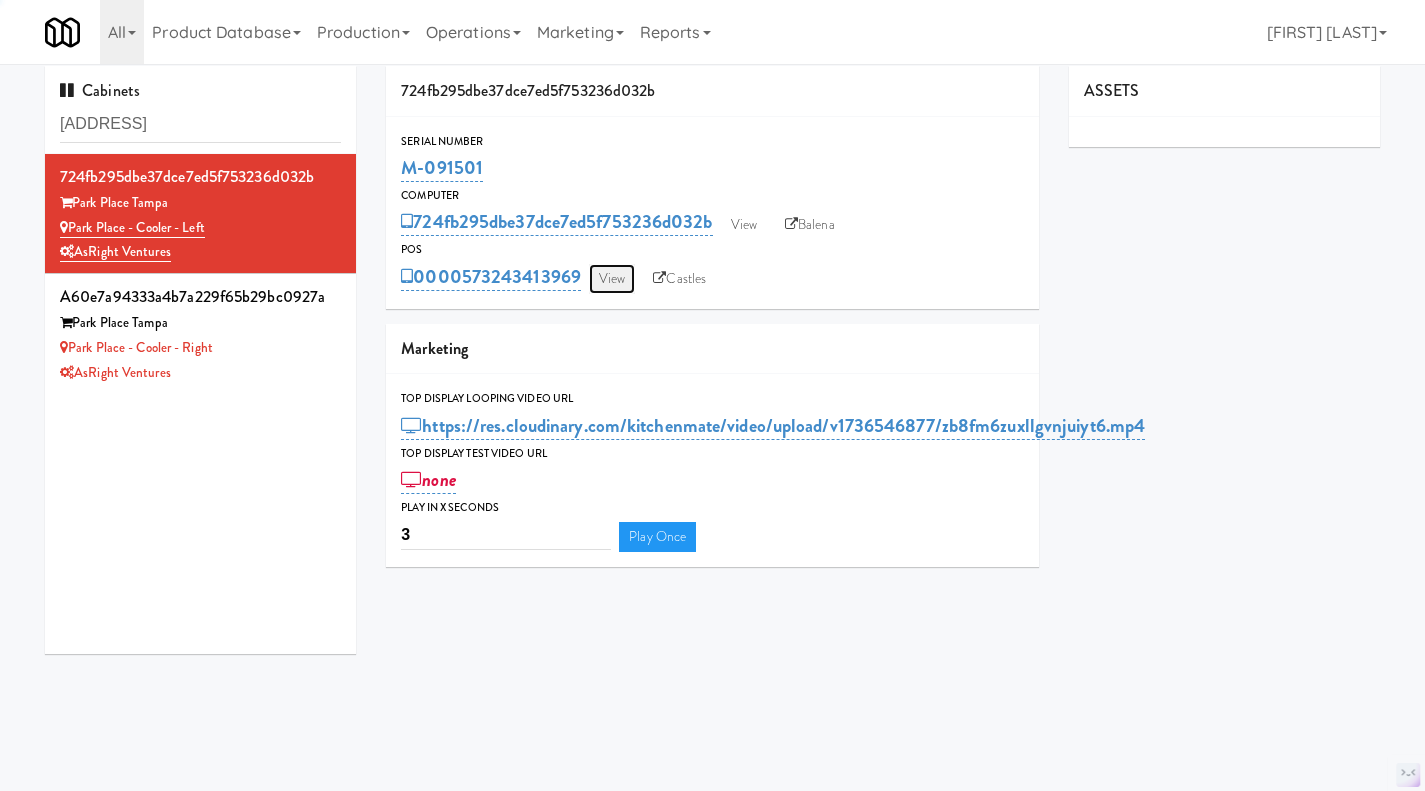 click on "View" at bounding box center [612, 279] 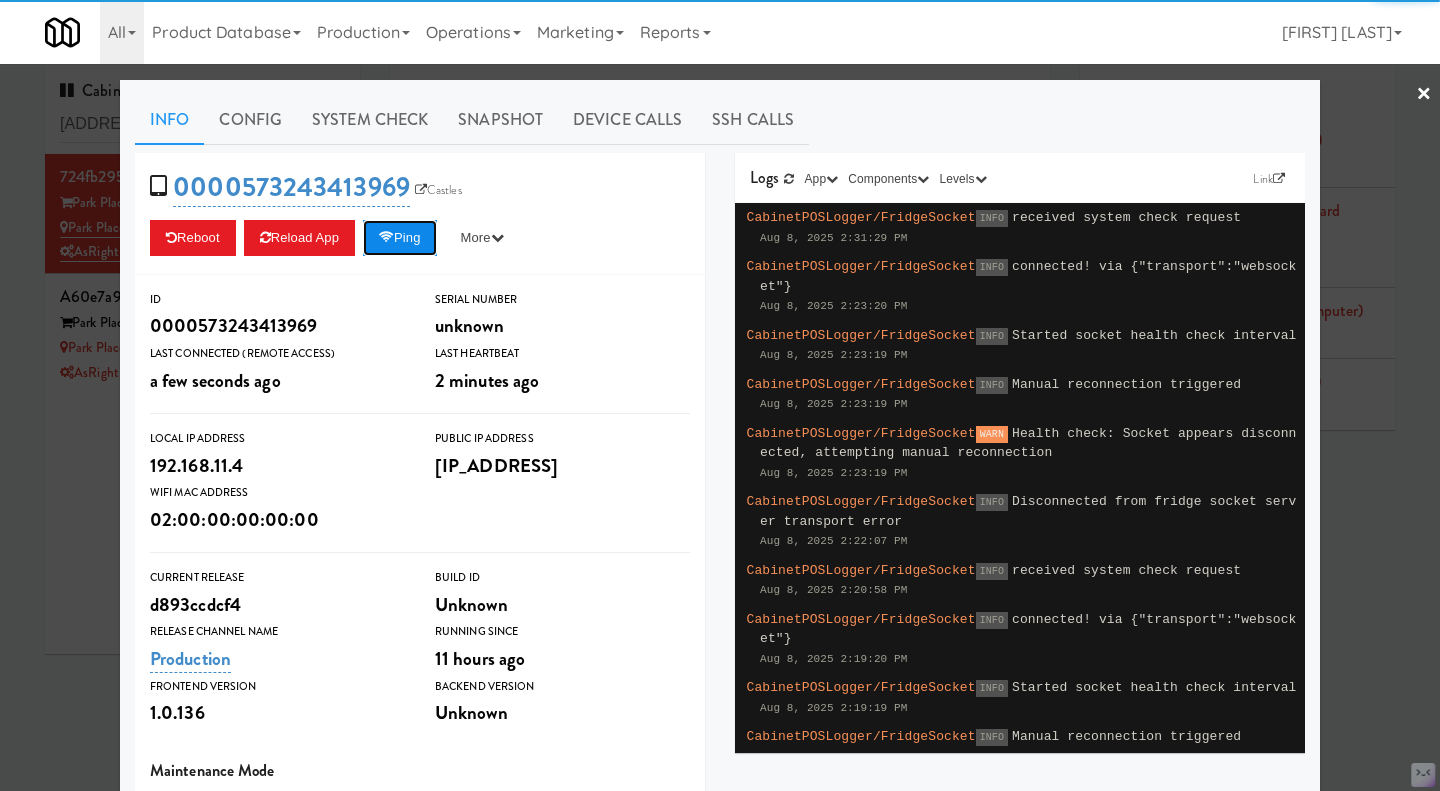 click on "Ping" at bounding box center (400, 238) 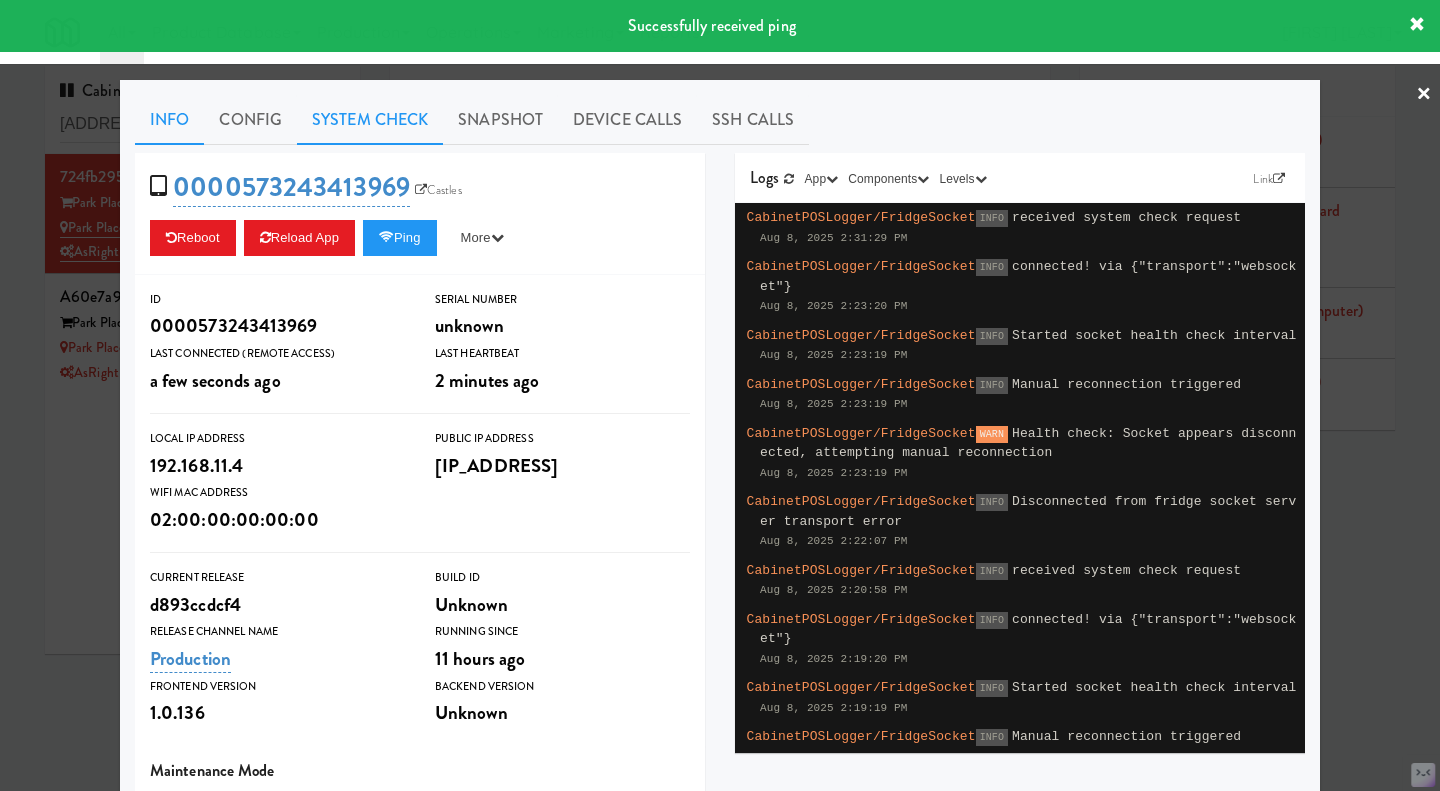 click on "System Check" at bounding box center (370, 120) 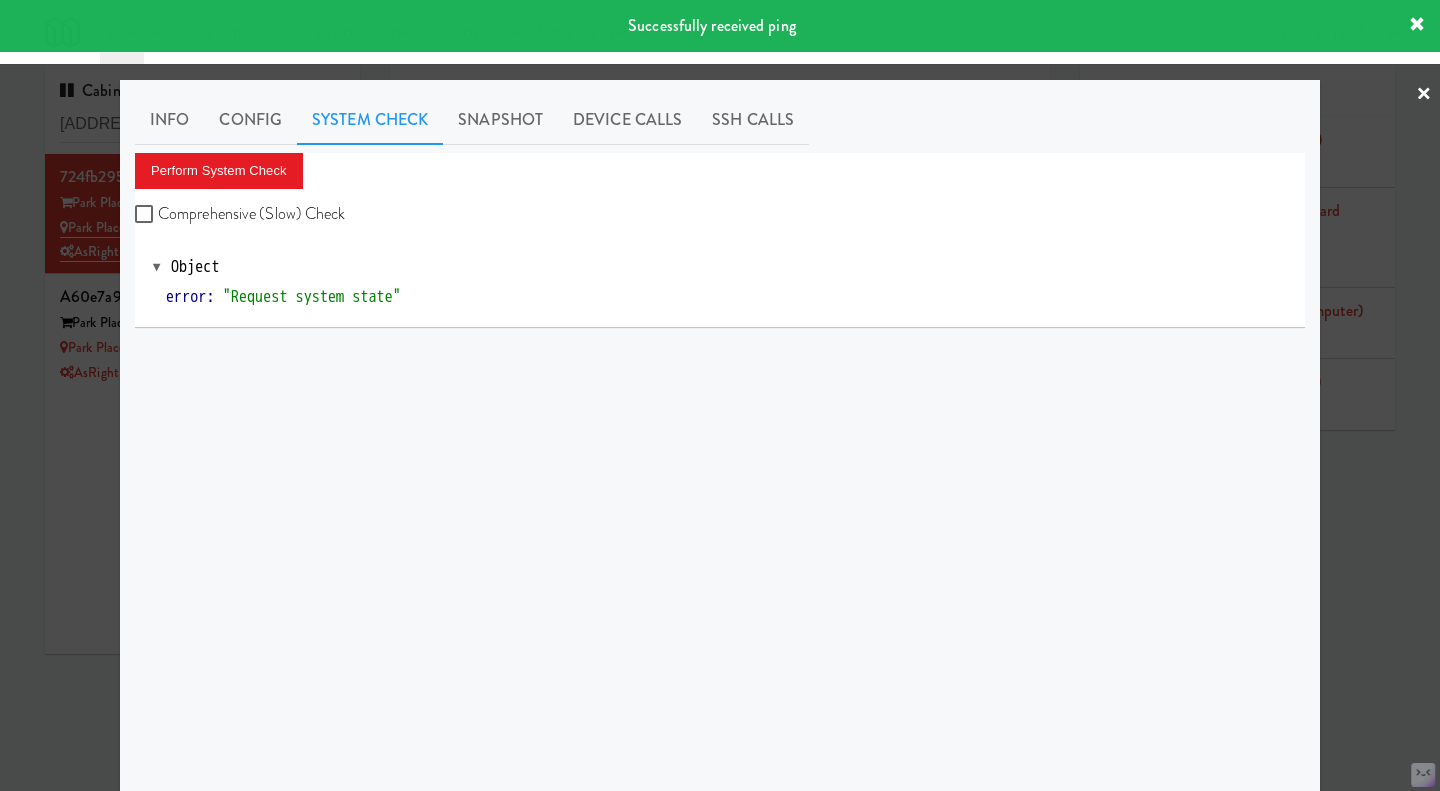 click on "Comprehensive (Slow) Check" at bounding box center (240, 214) 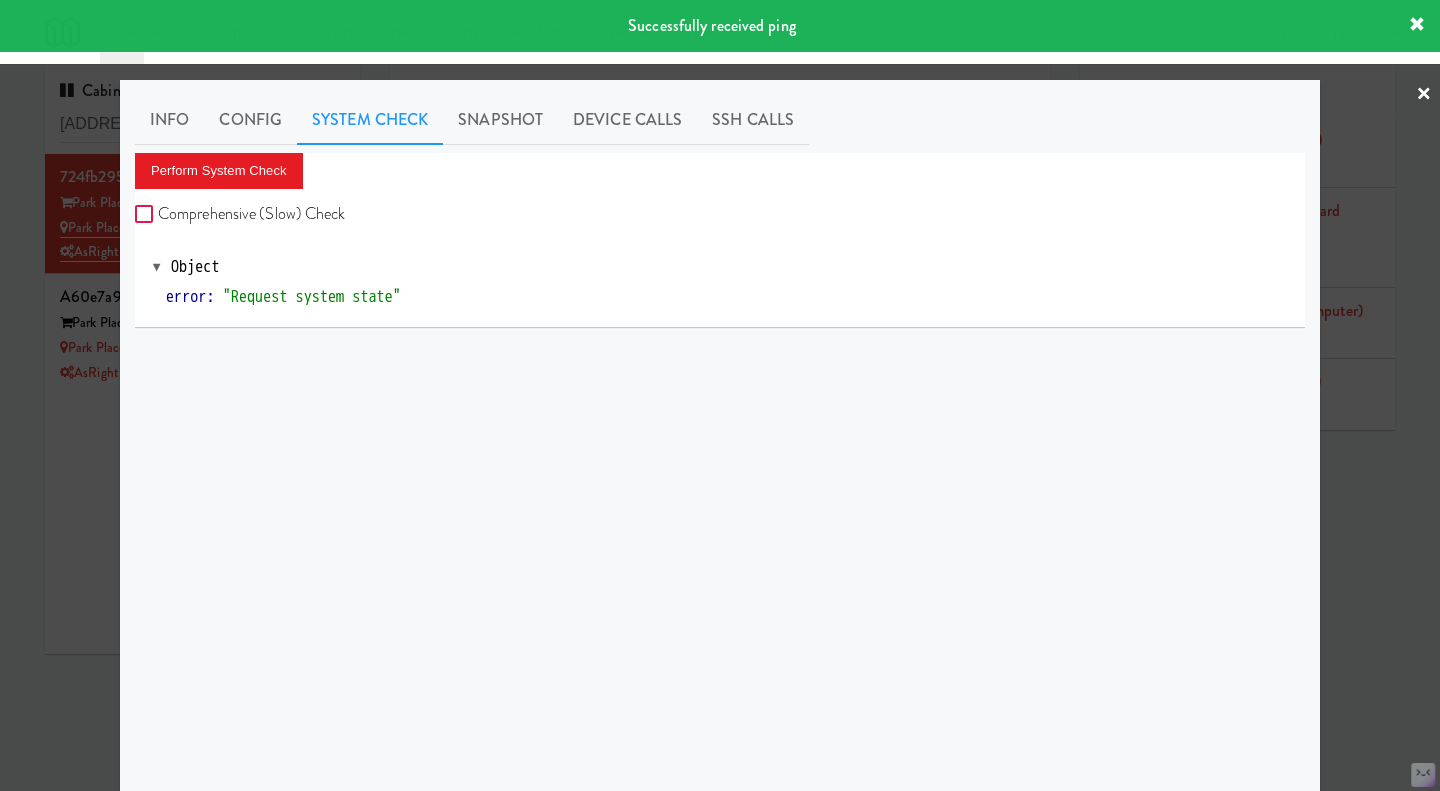 click on "Comprehensive (Slow) Check" at bounding box center [146, 215] 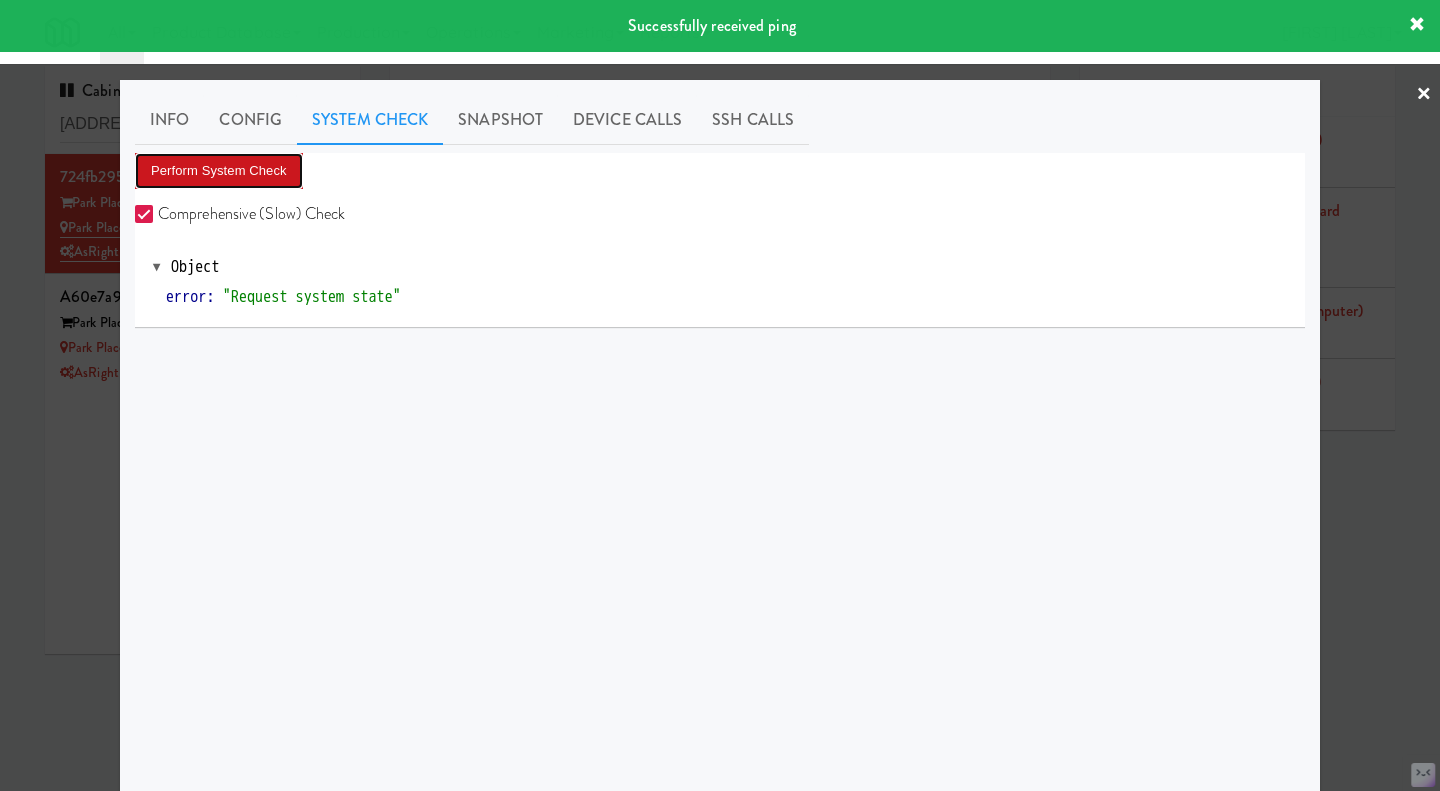 click on "Perform System Check" at bounding box center [219, 171] 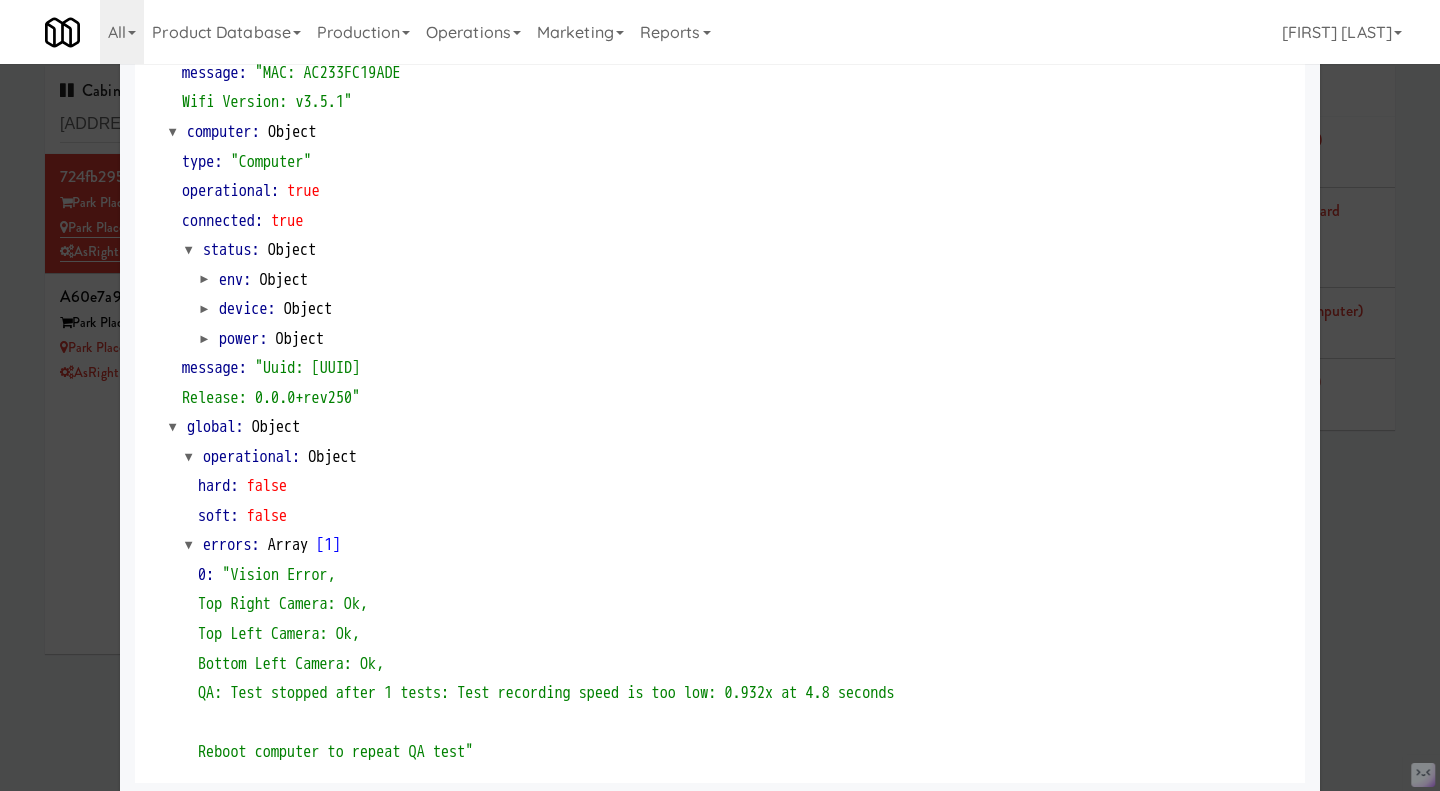 scroll, scrollTop: 1972, scrollLeft: 0, axis: vertical 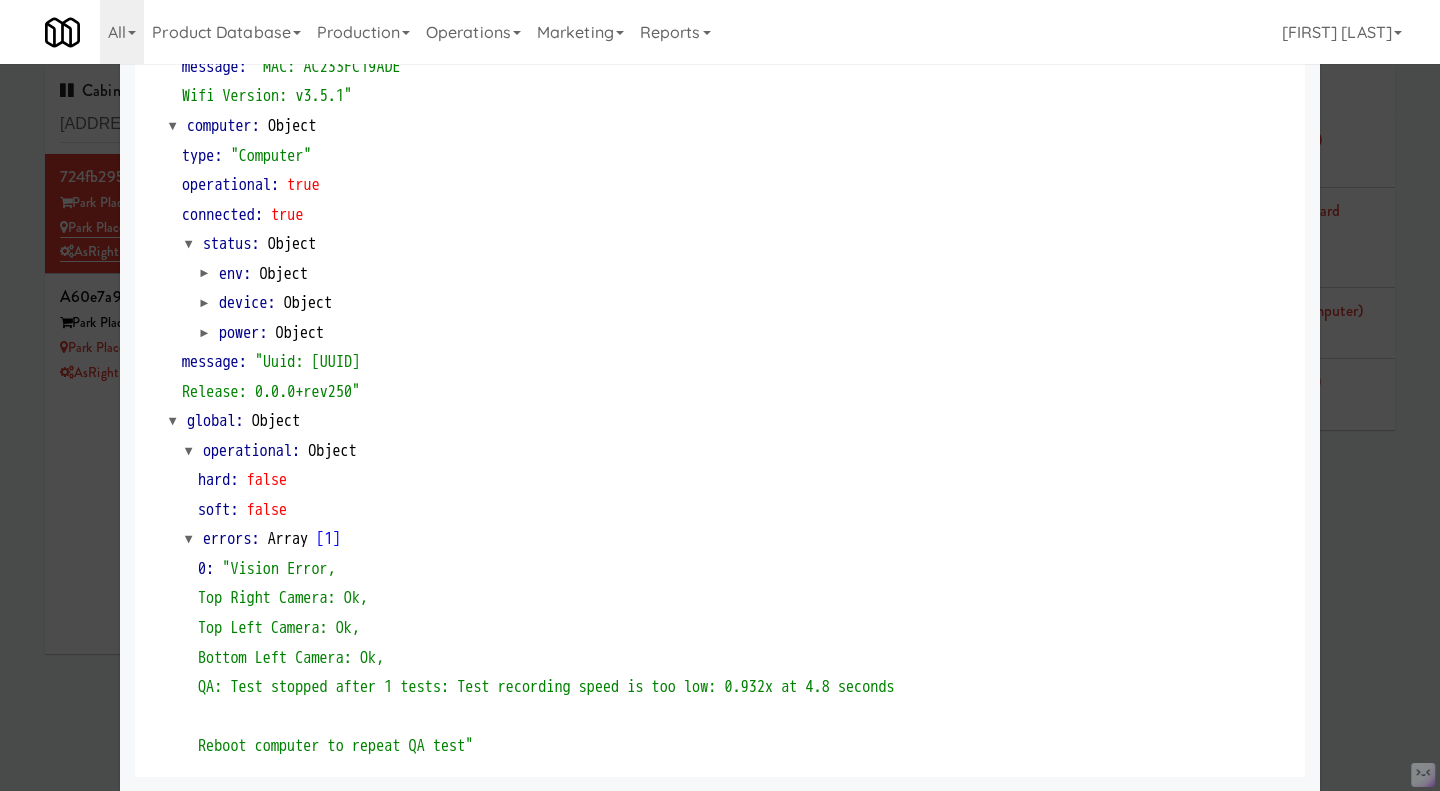 click at bounding box center [720, 395] 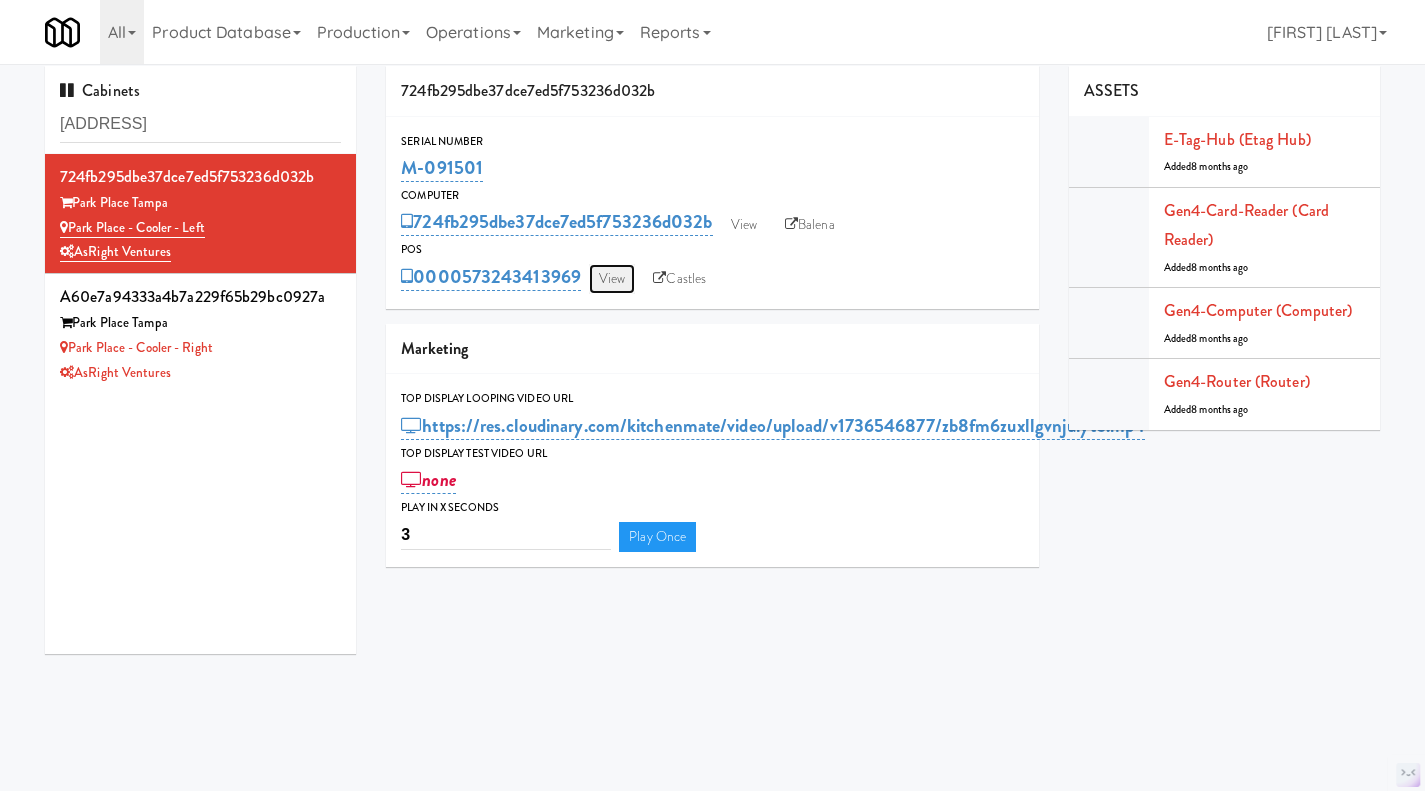 click on "View" at bounding box center (612, 279) 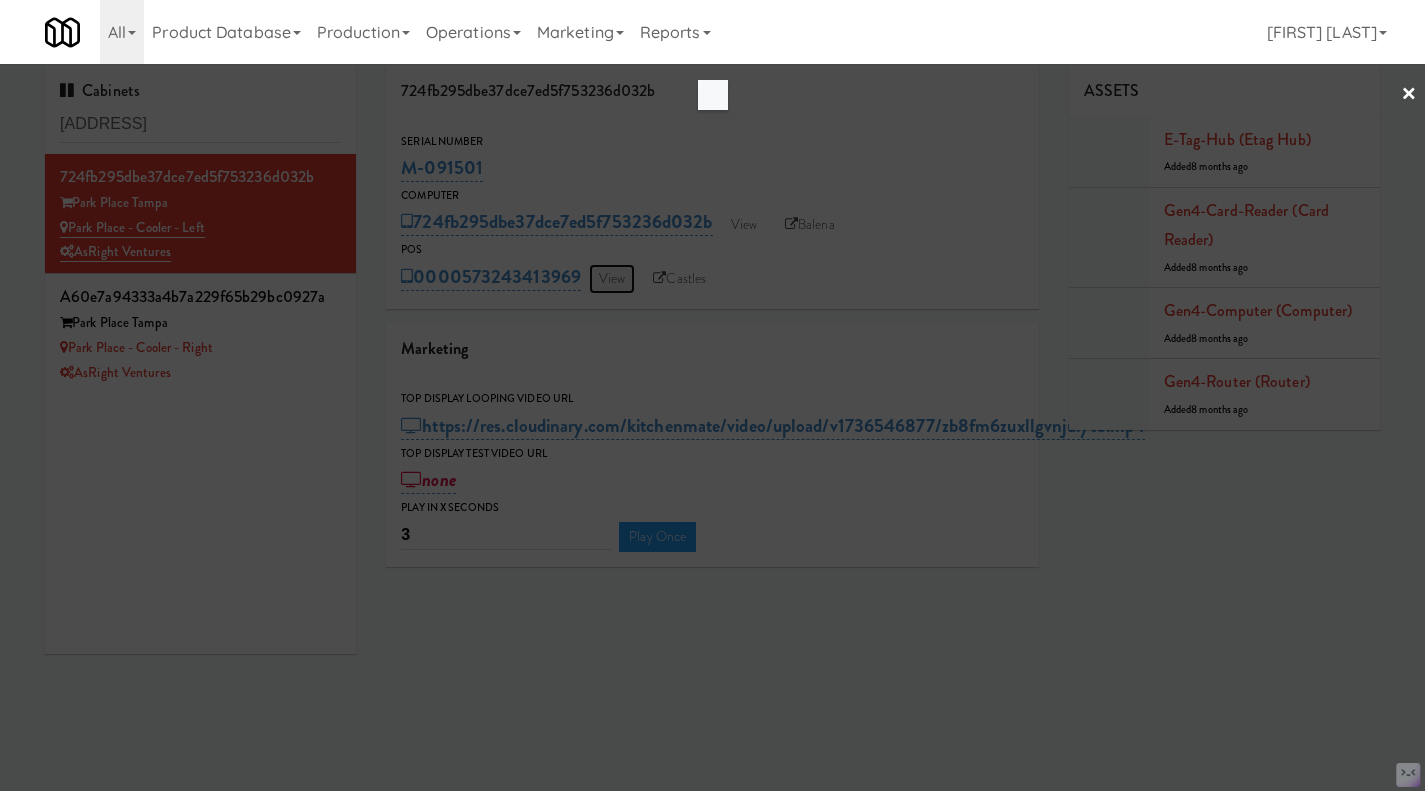 scroll, scrollTop: 0, scrollLeft: 0, axis: both 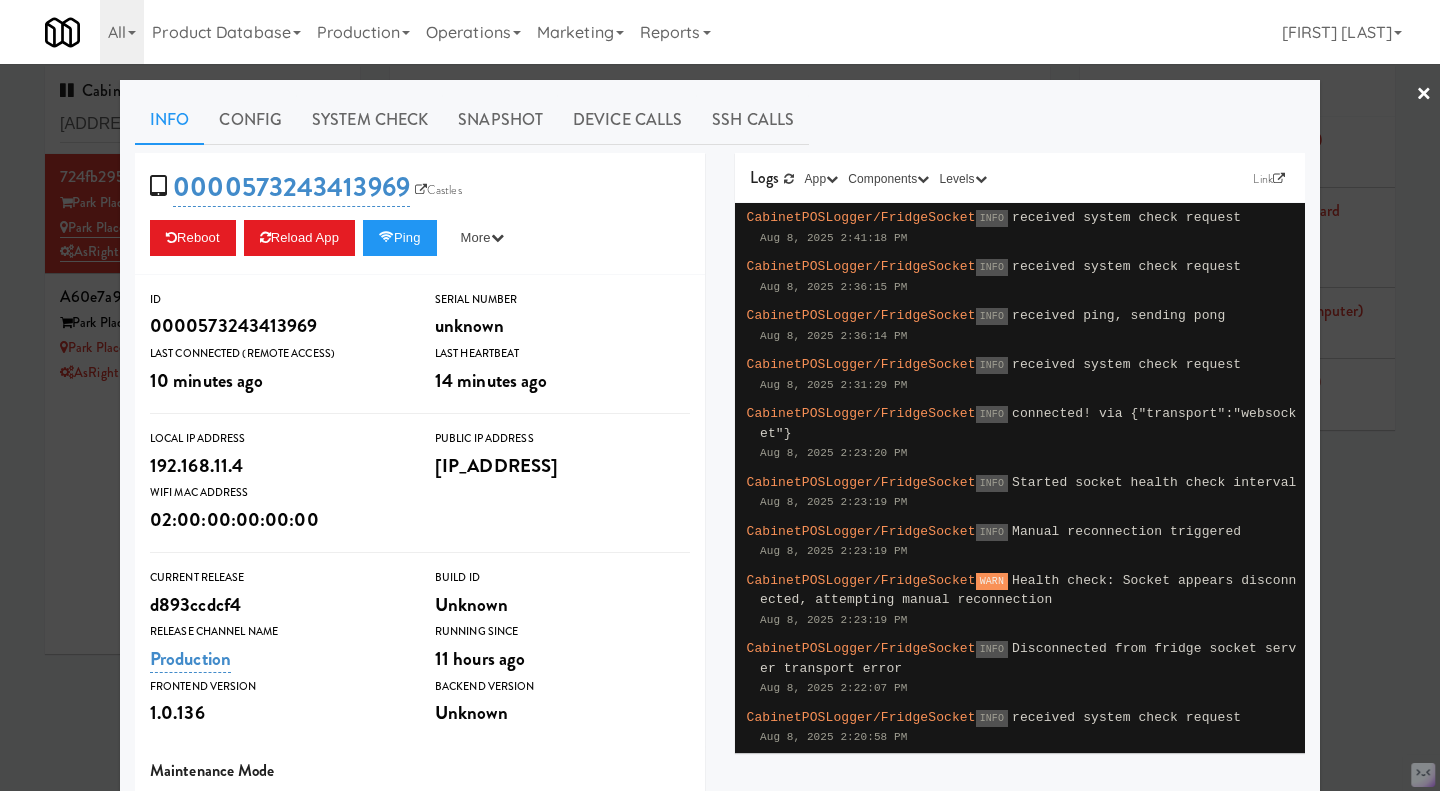 click at bounding box center (720, 395) 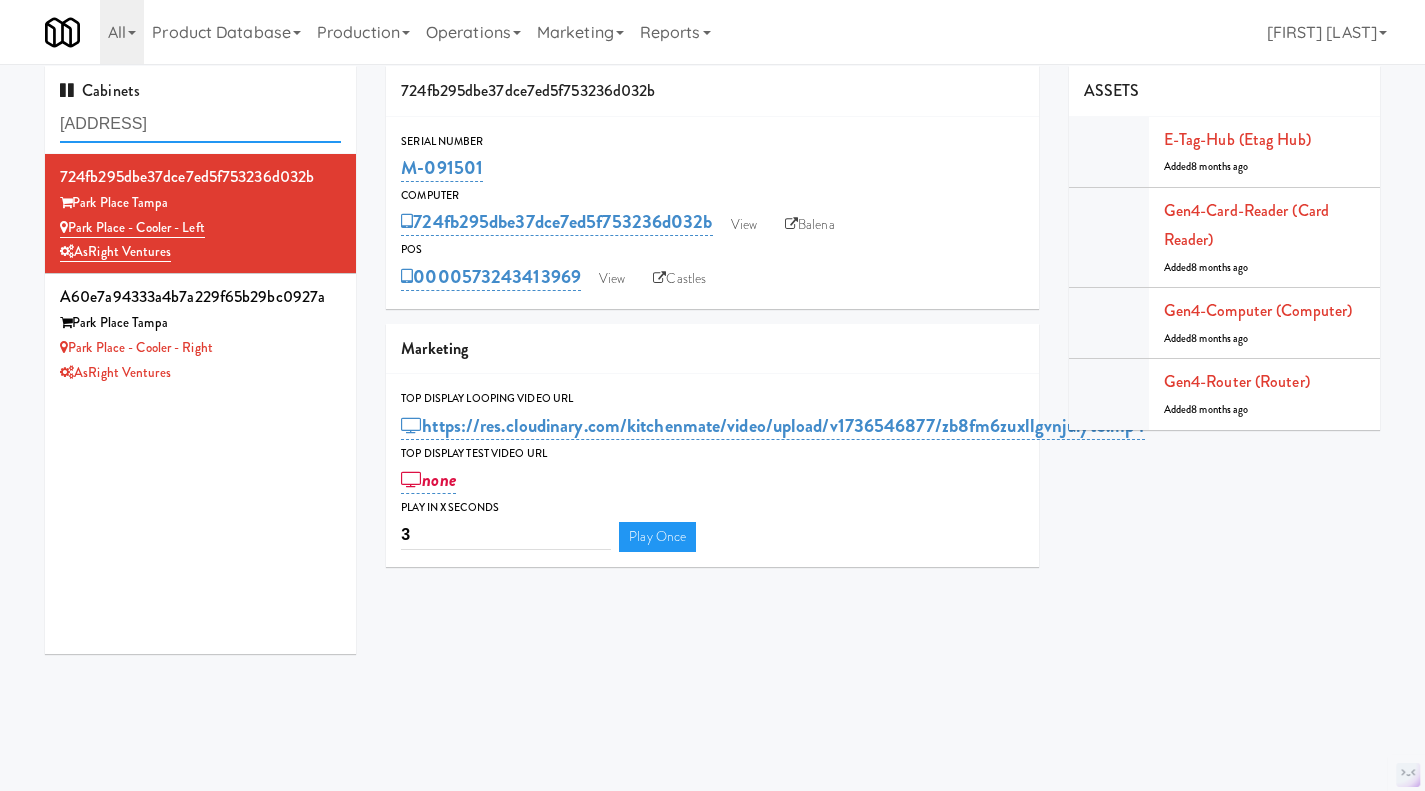 click on "[ADDRESS]" at bounding box center [200, 124] 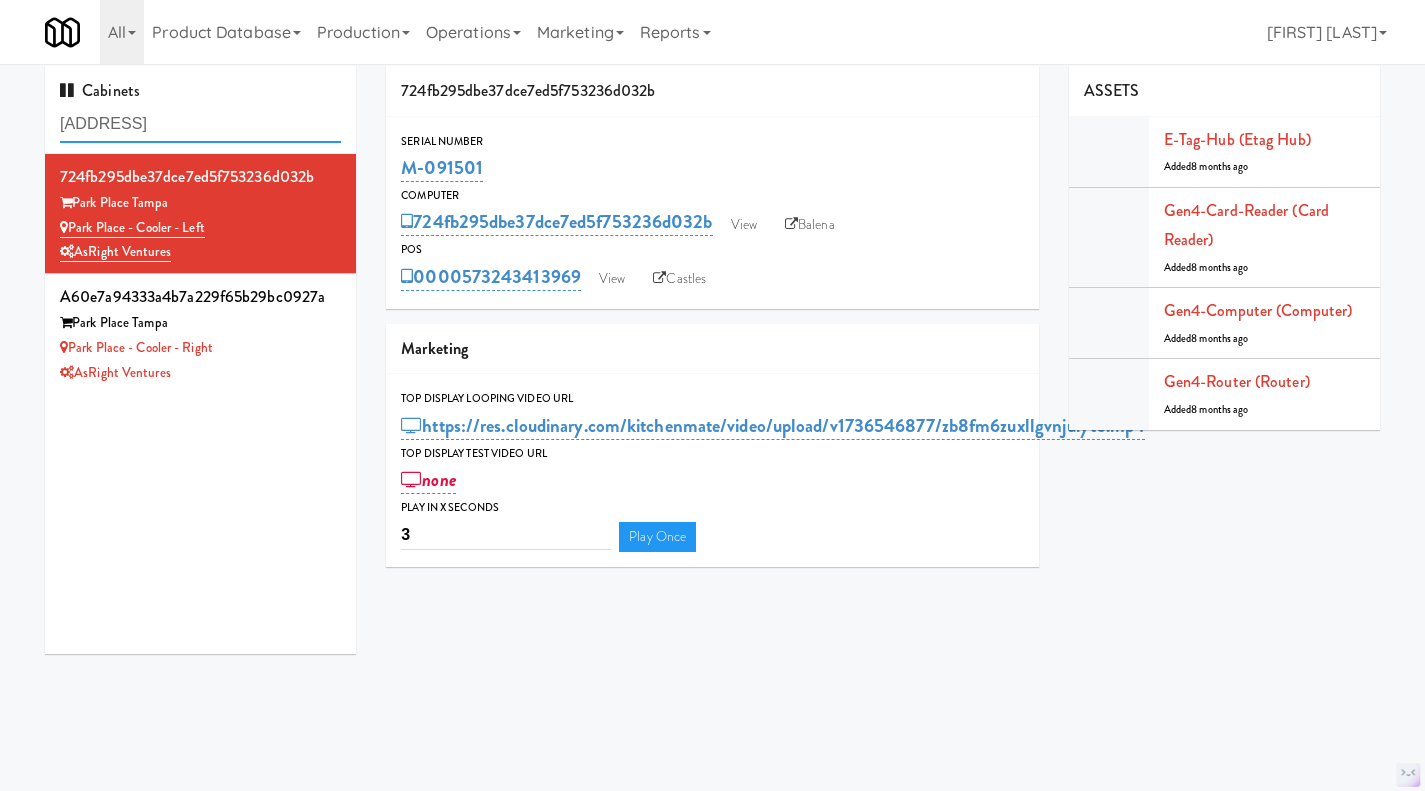 click on "[ADDRESS]" at bounding box center (200, 124) 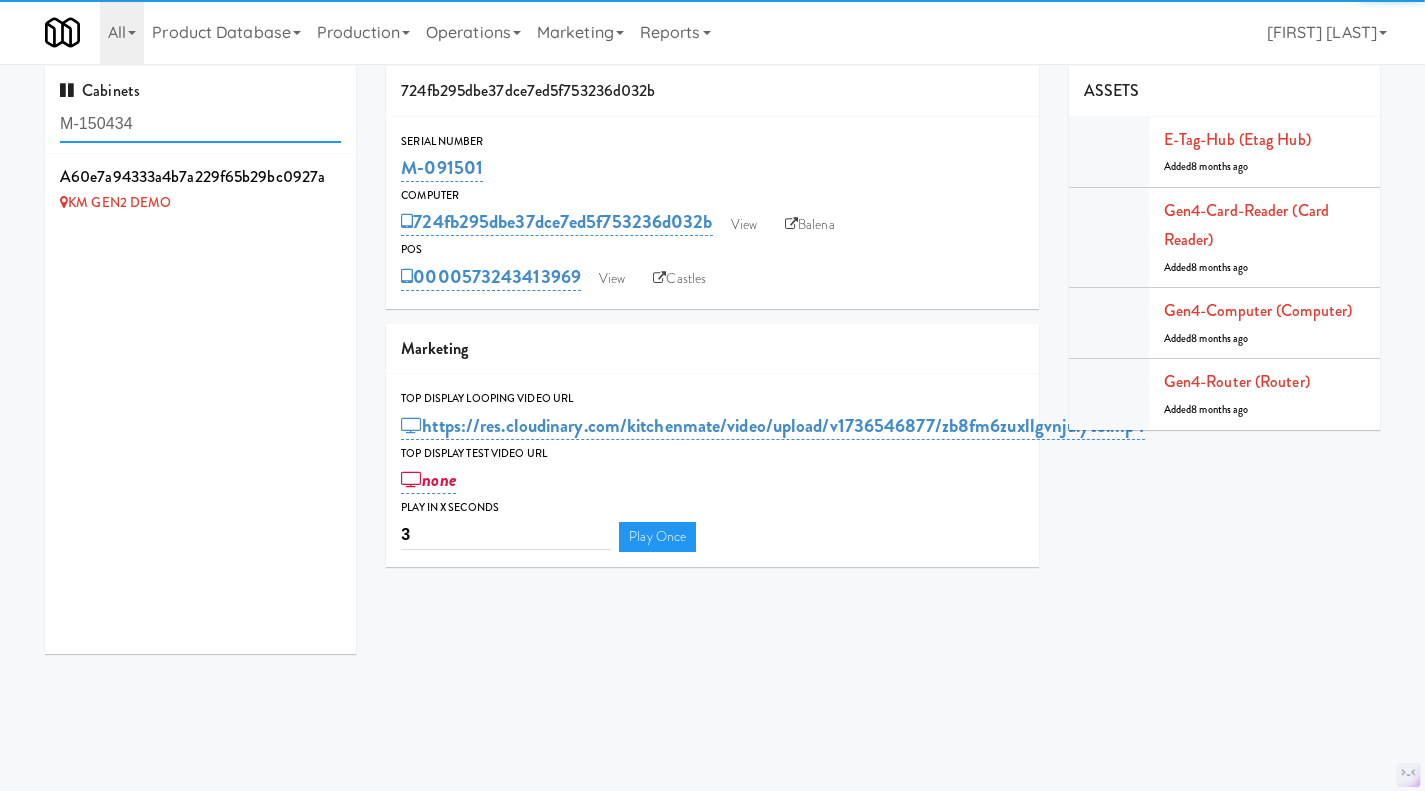 type on "M-150434" 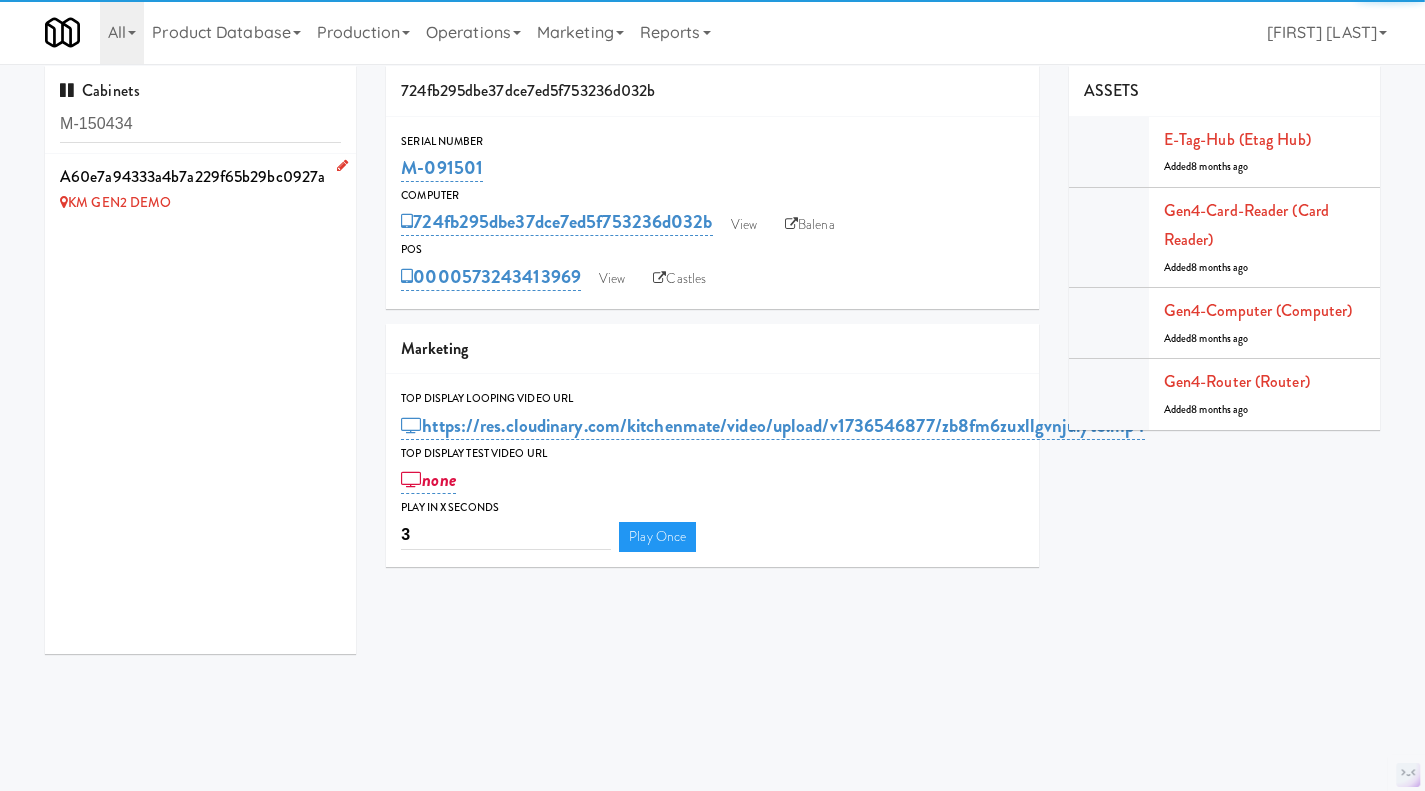 click on "693c72284c795fbe9bdc7a91e7fd29e1 KM GEN2 DEMO" at bounding box center (200, 404) 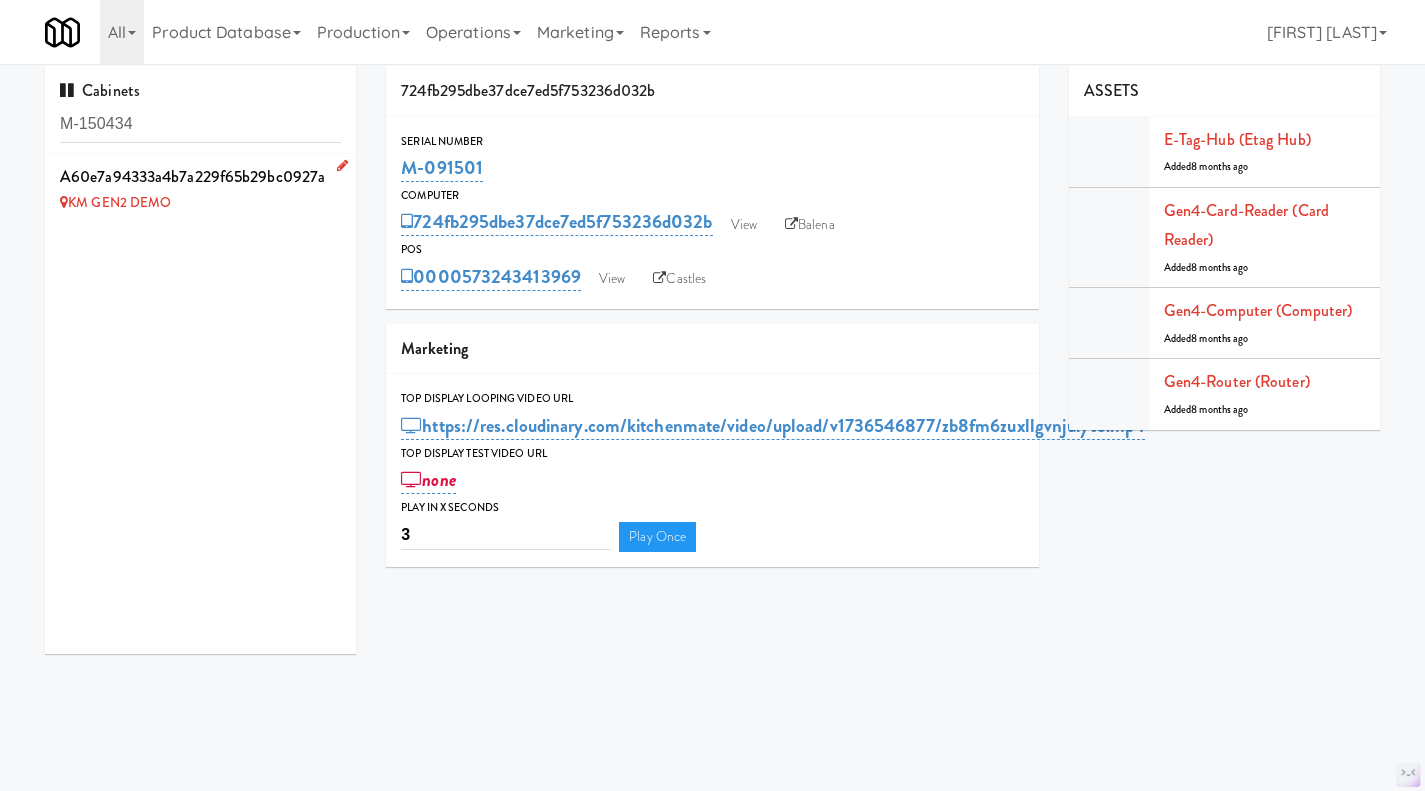 click on "KM GEN2 DEMO" at bounding box center [200, 203] 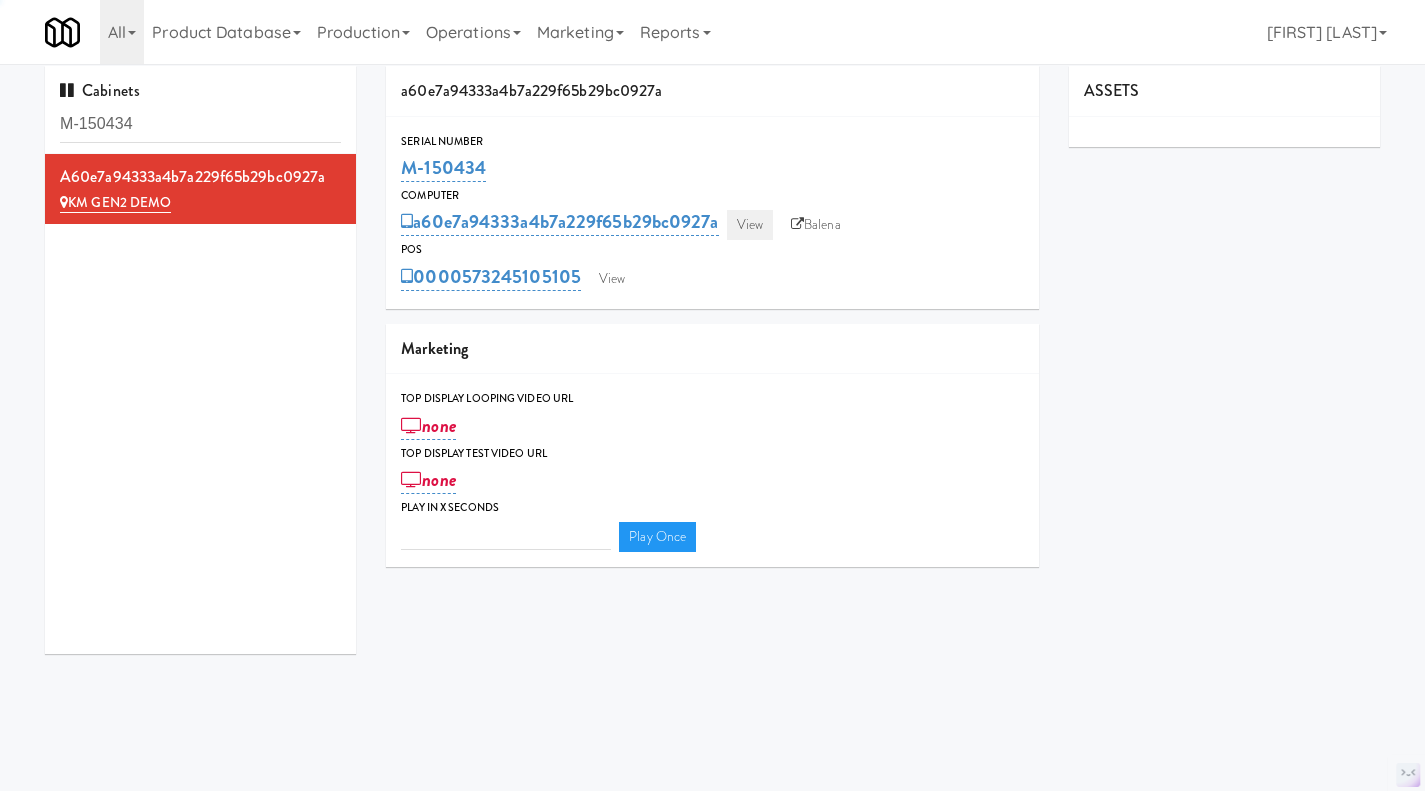 type on "3" 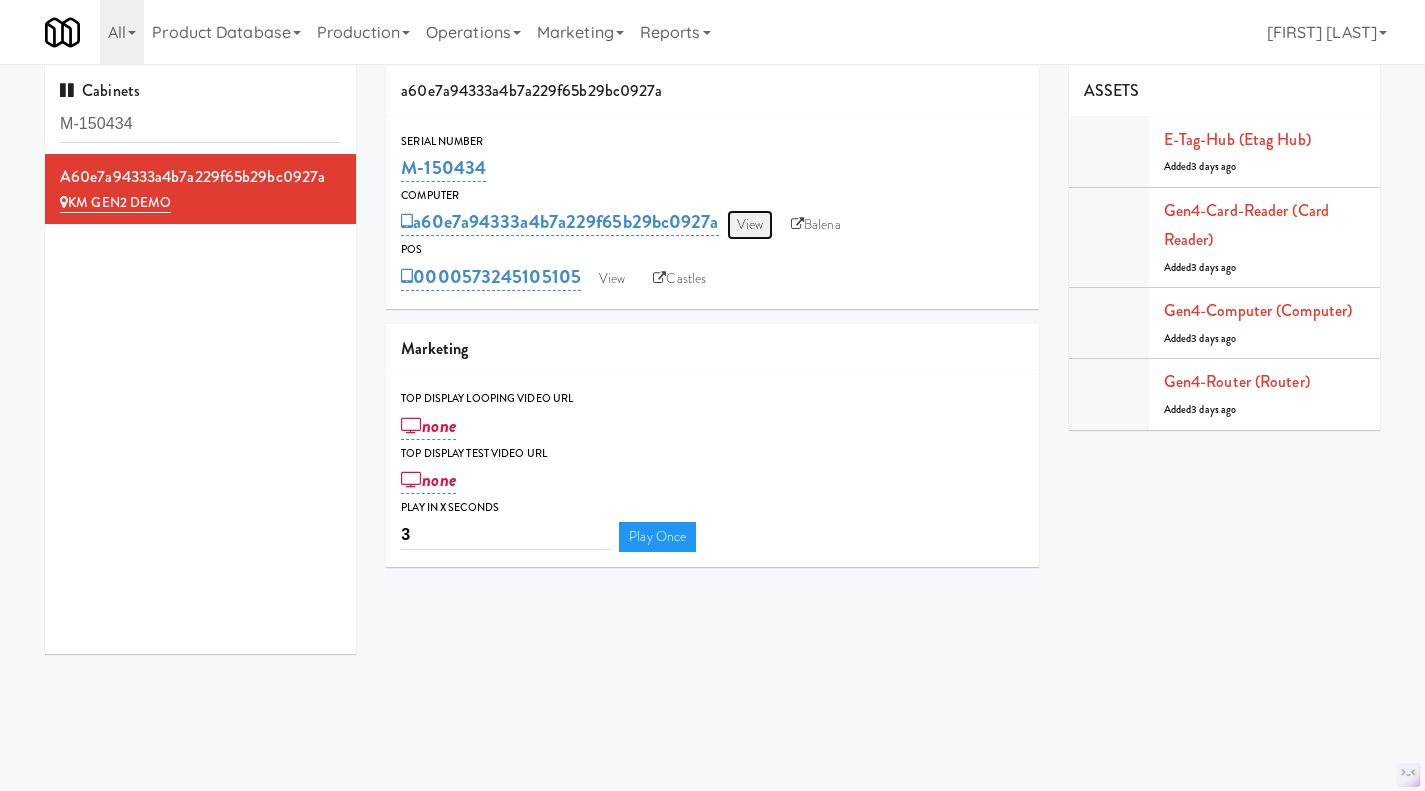 click on "View" at bounding box center (750, 225) 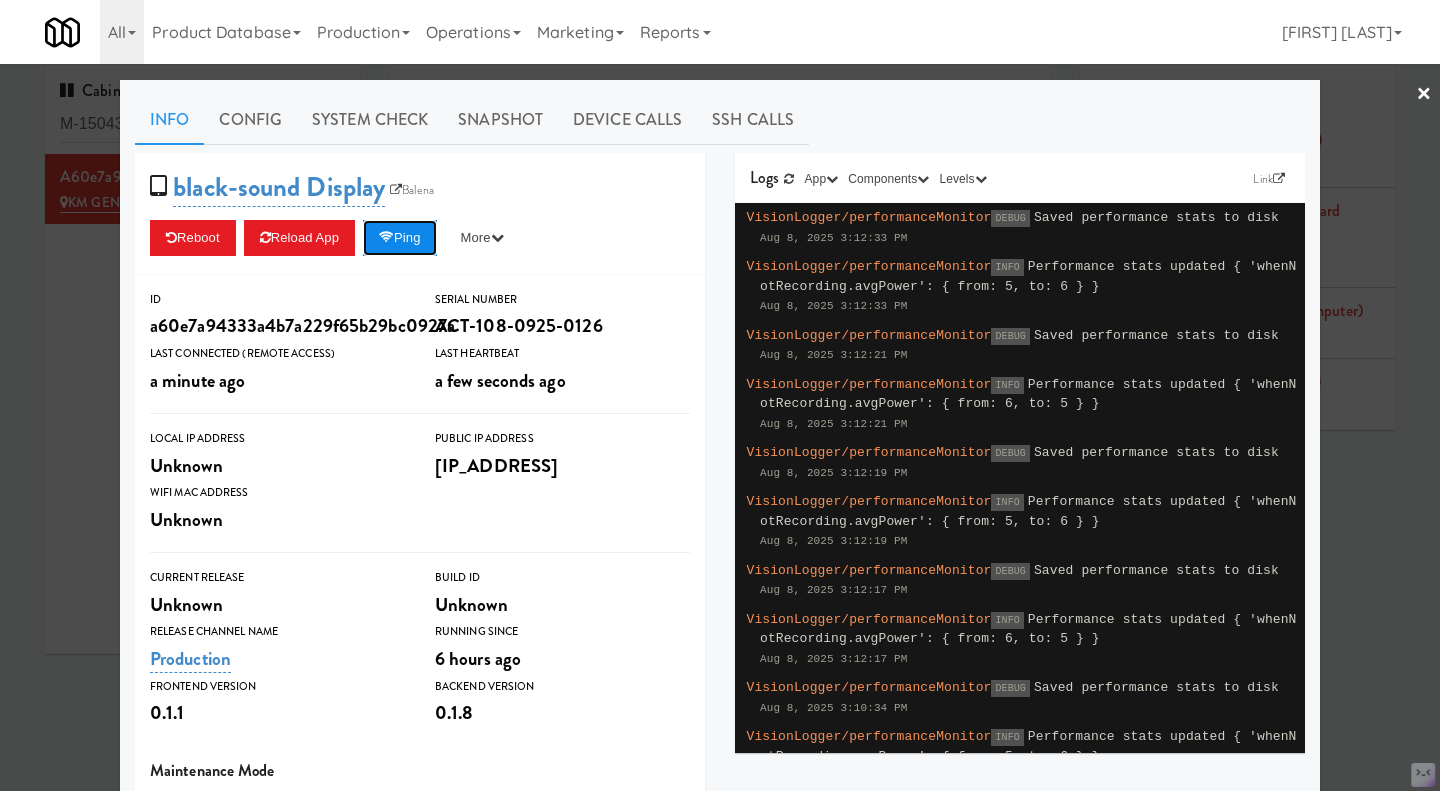 click on "Ping" at bounding box center [400, 238] 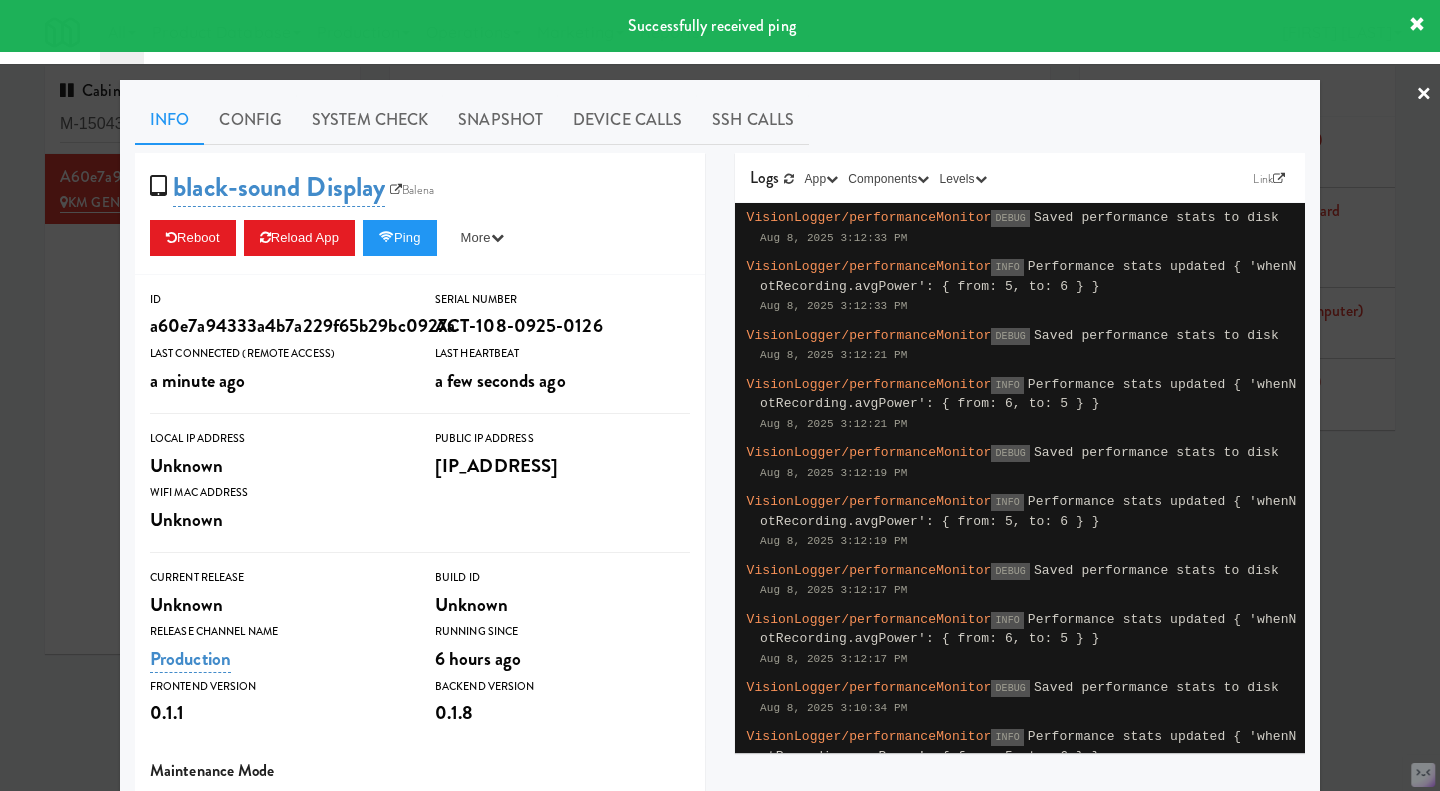click at bounding box center (720, 395) 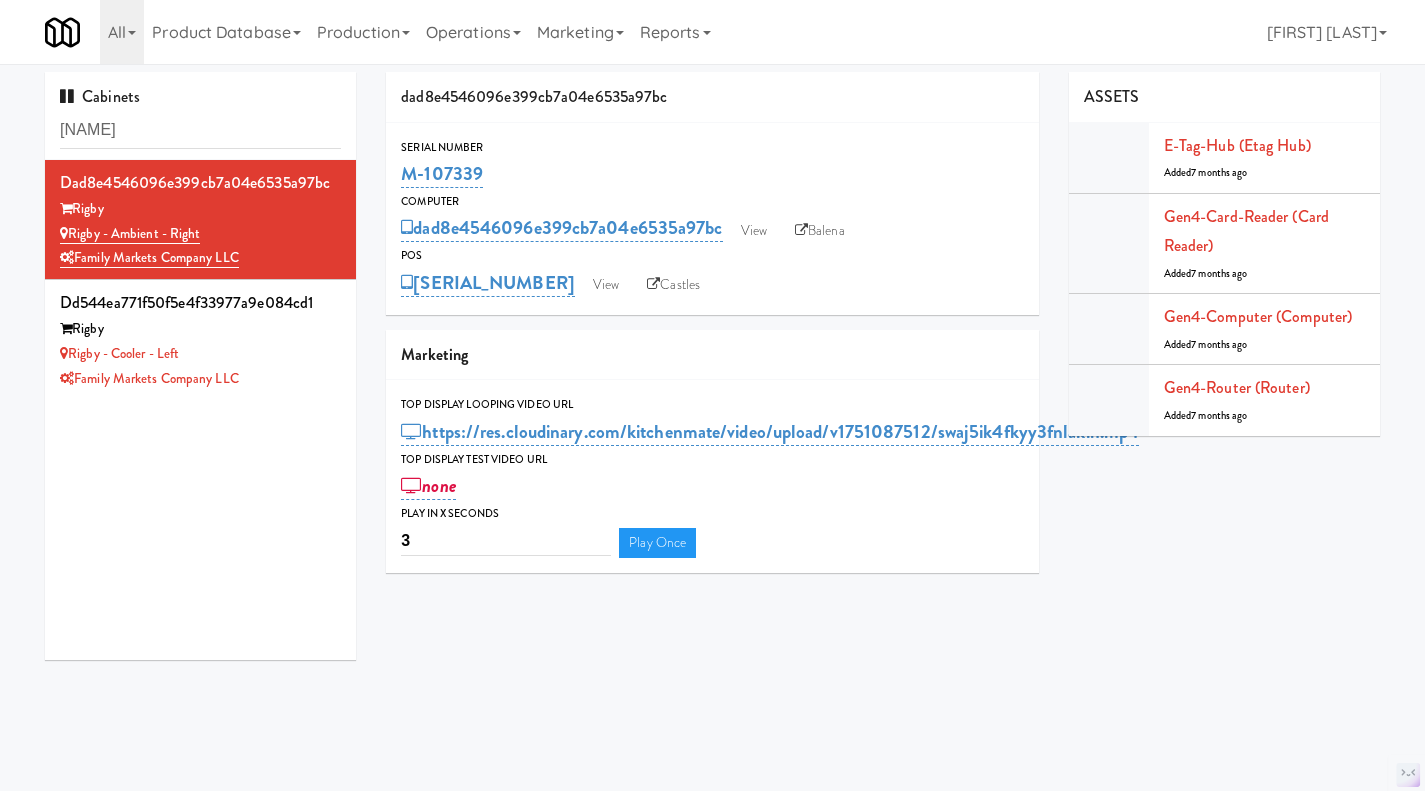 scroll, scrollTop: 0, scrollLeft: 0, axis: both 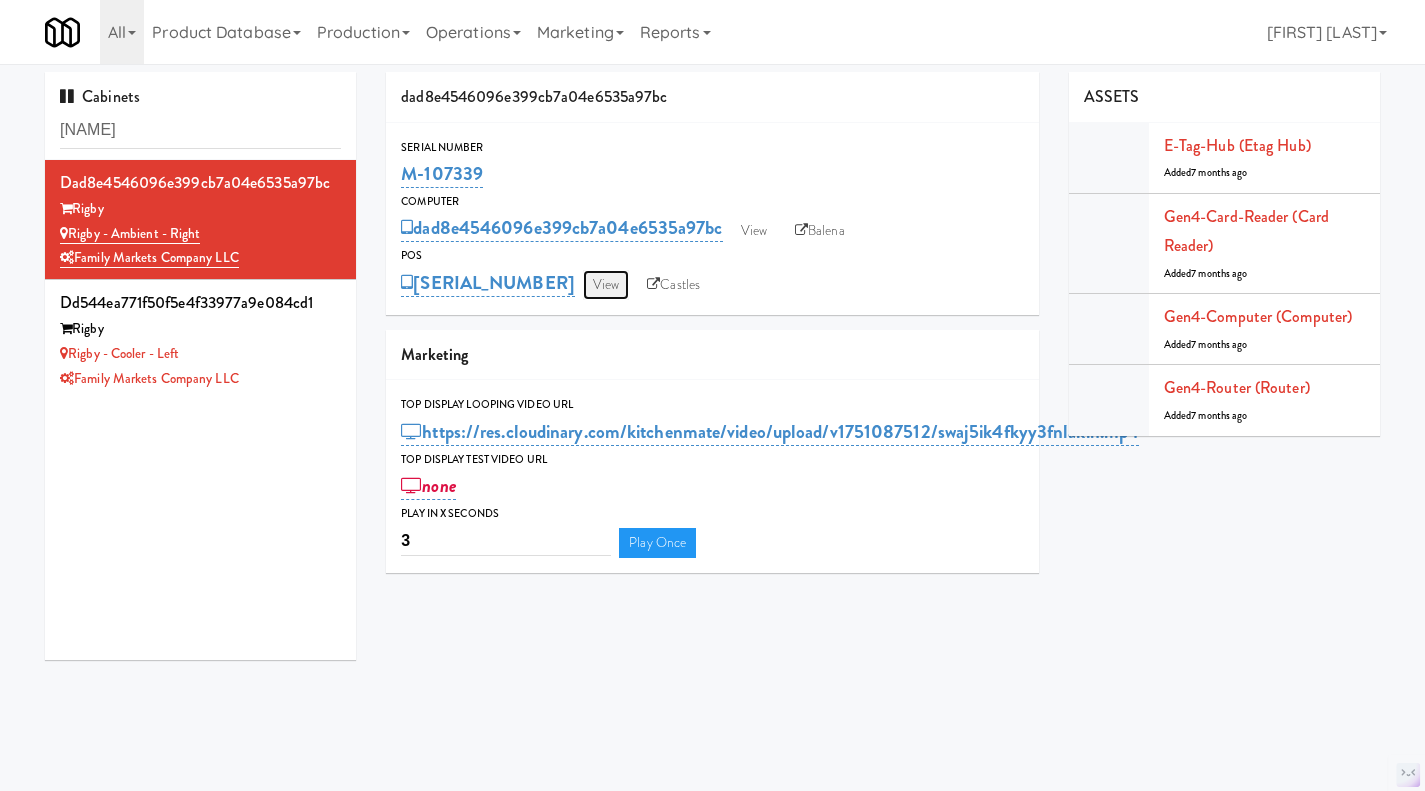 click on "View" at bounding box center (606, 285) 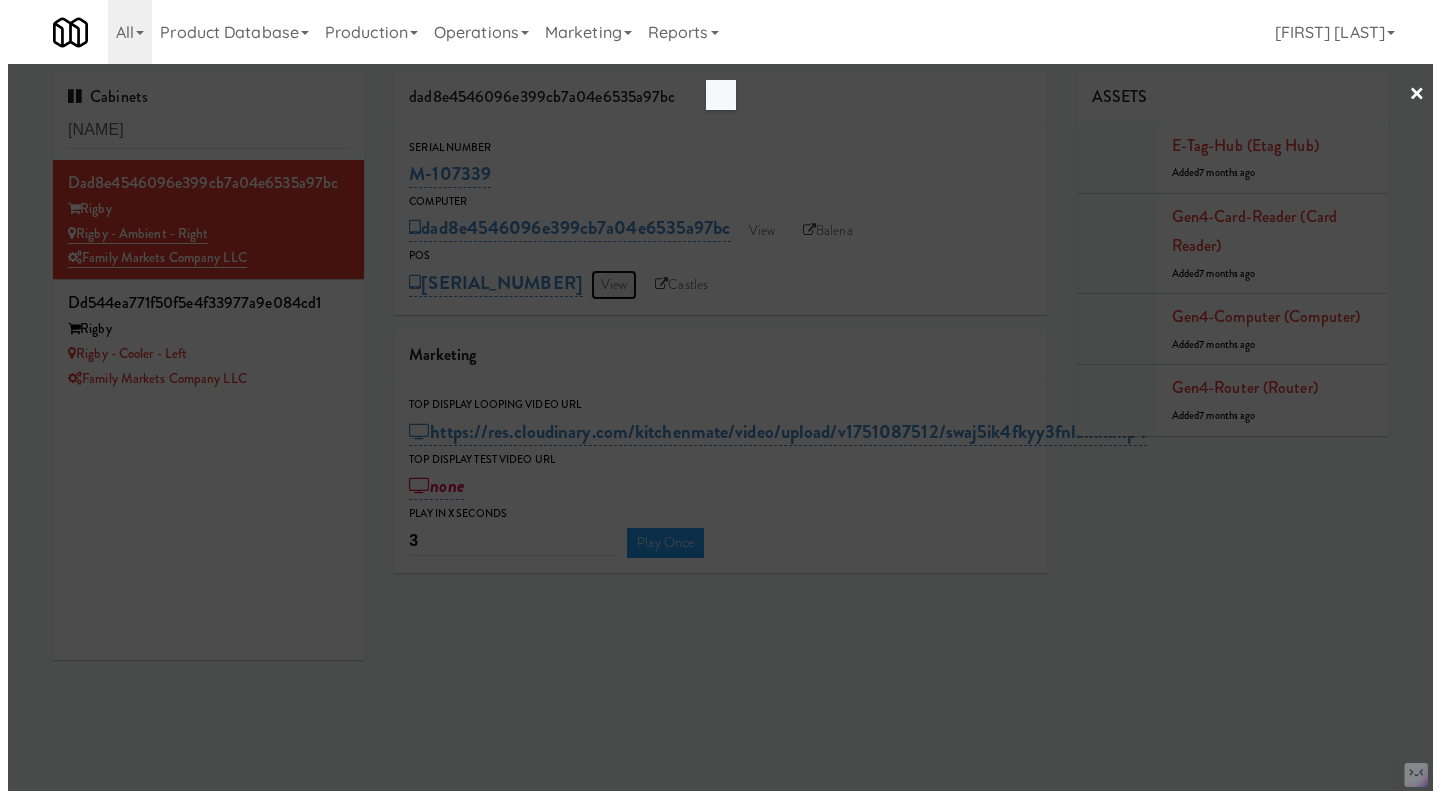 scroll, scrollTop: 0, scrollLeft: 0, axis: both 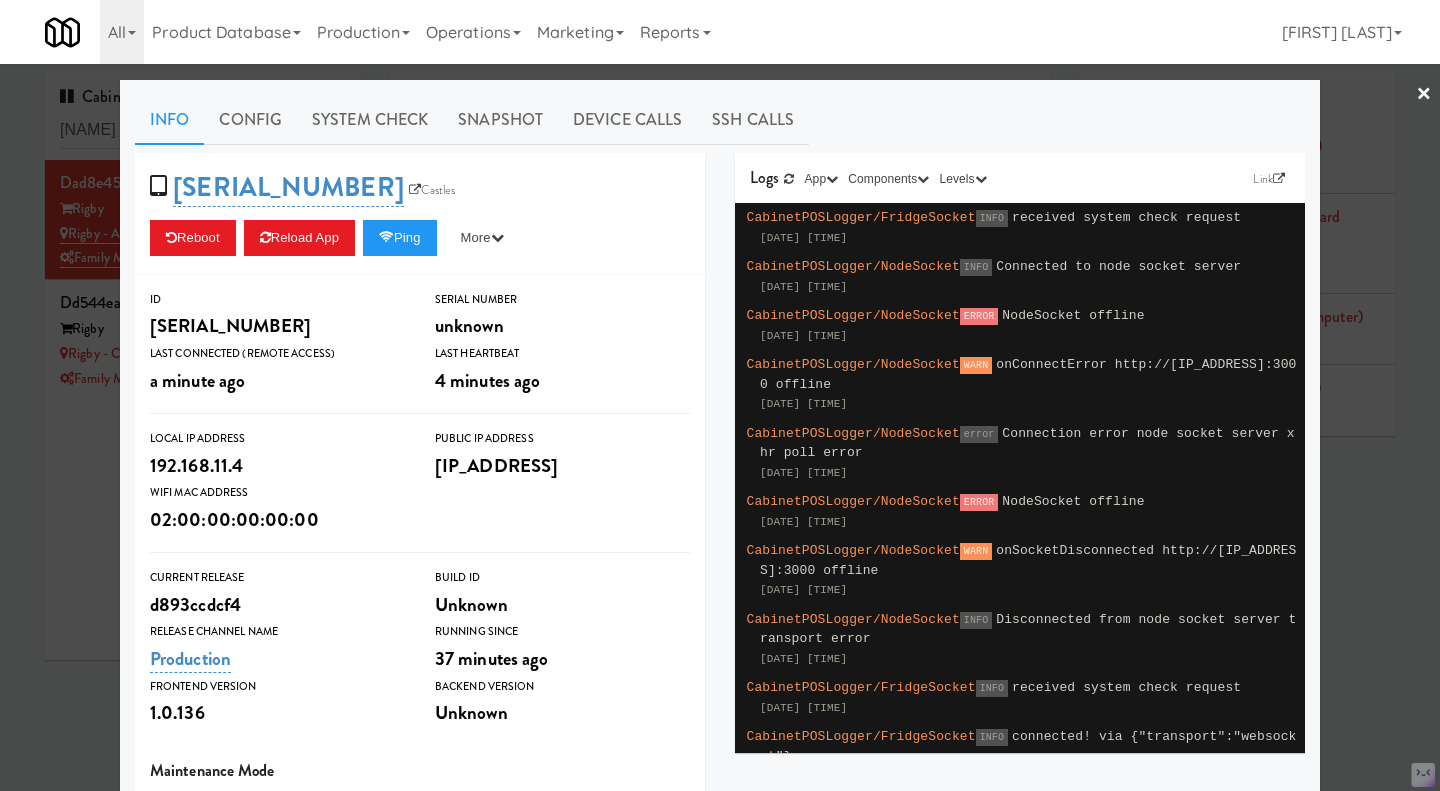 click at bounding box center (720, 395) 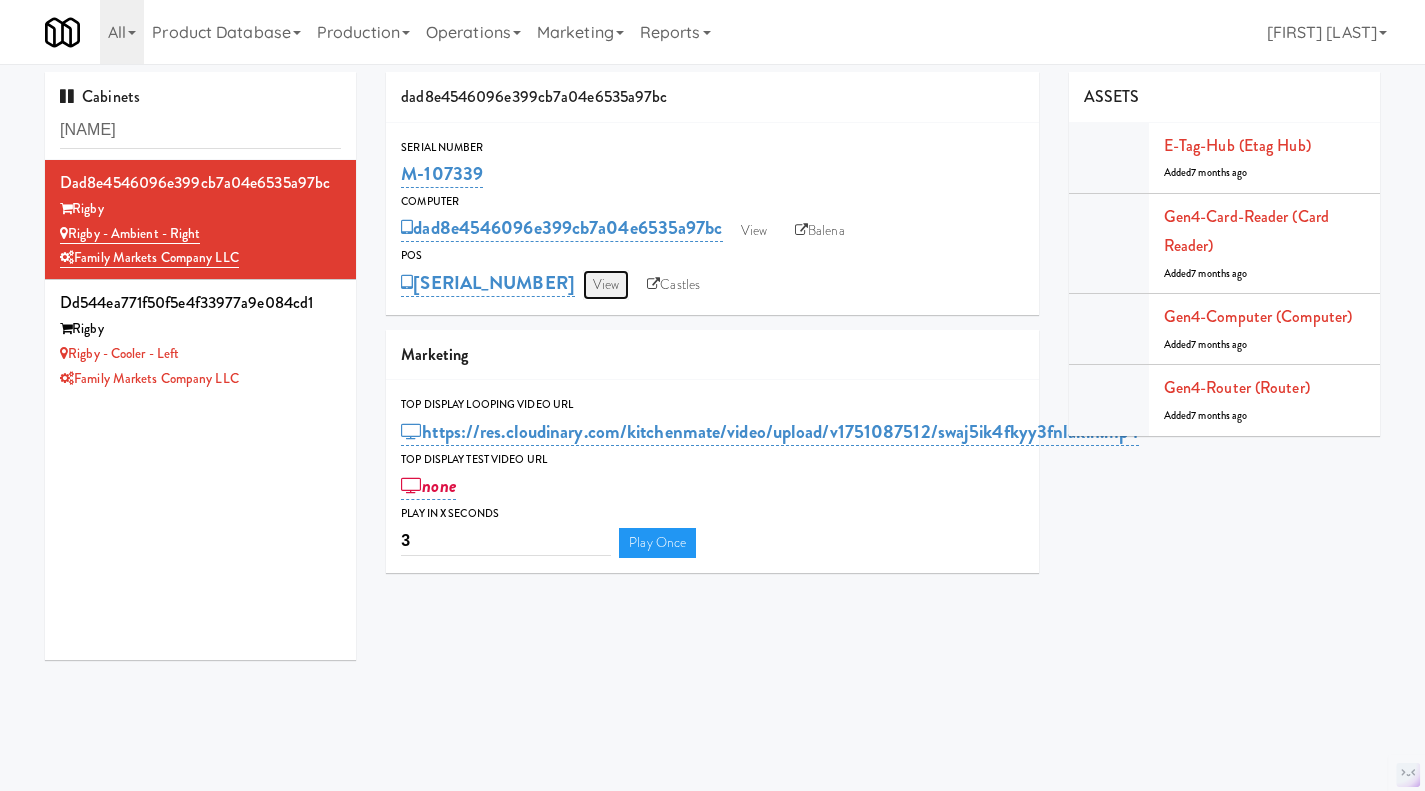 click on "View" at bounding box center (606, 285) 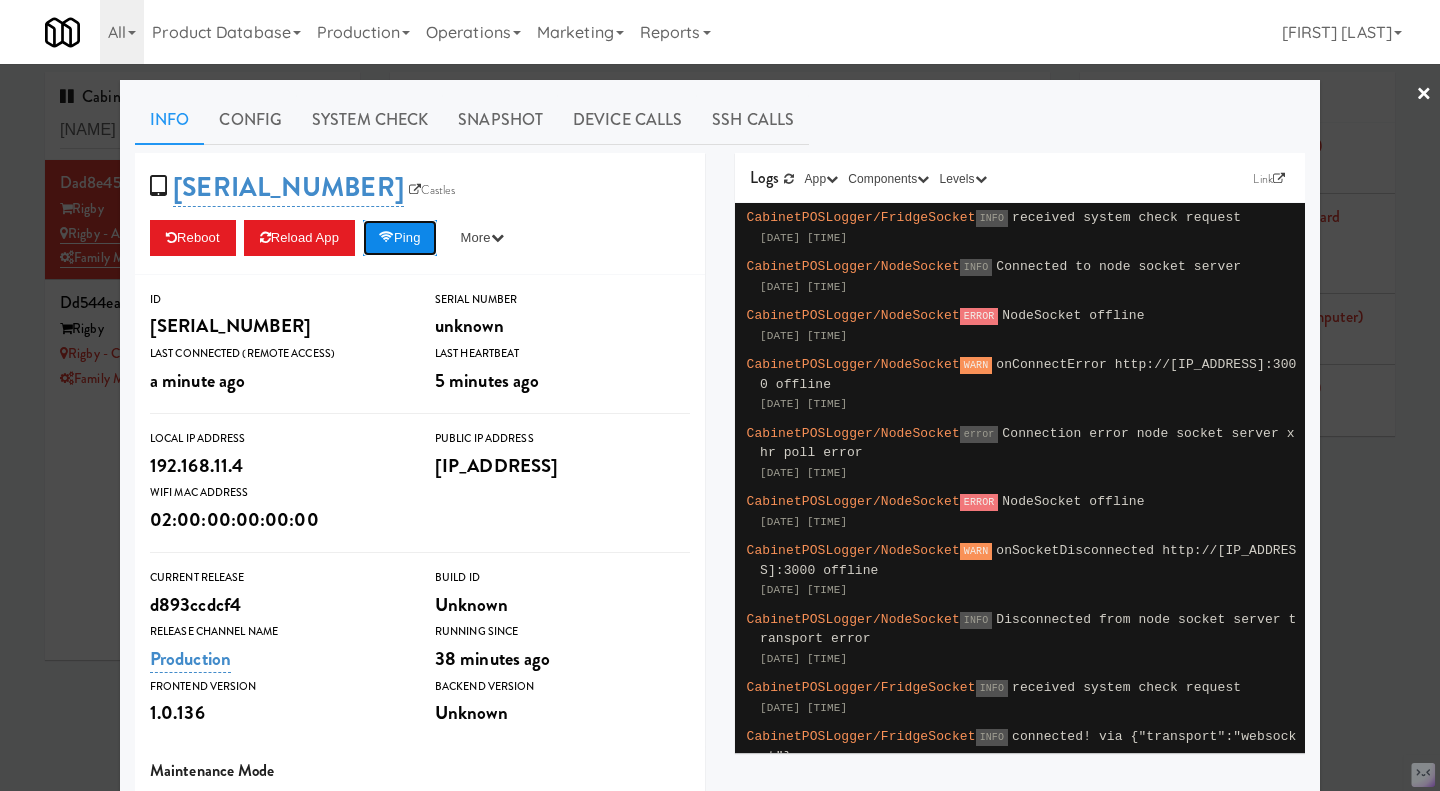 click on "Ping" at bounding box center (400, 238) 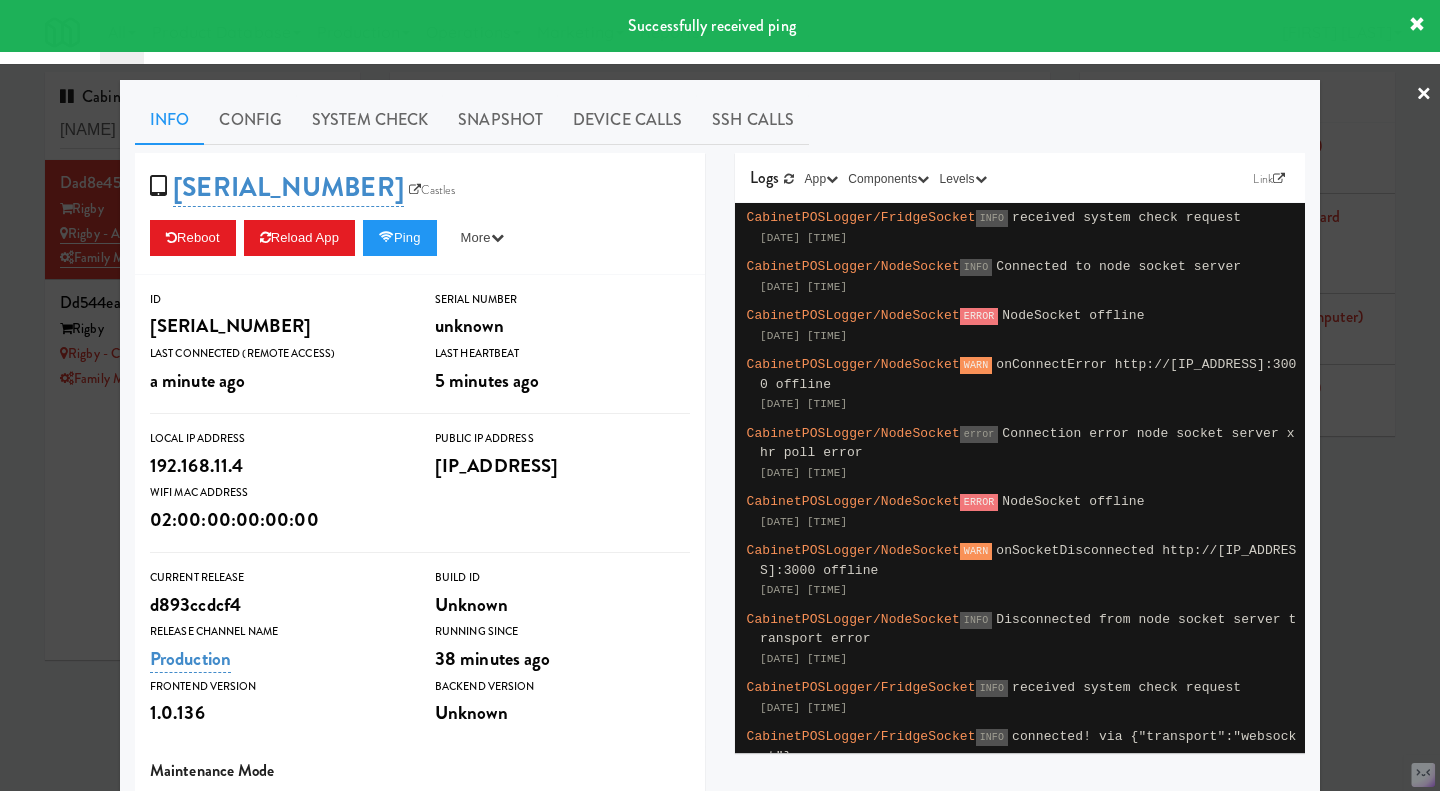 click at bounding box center (720, 395) 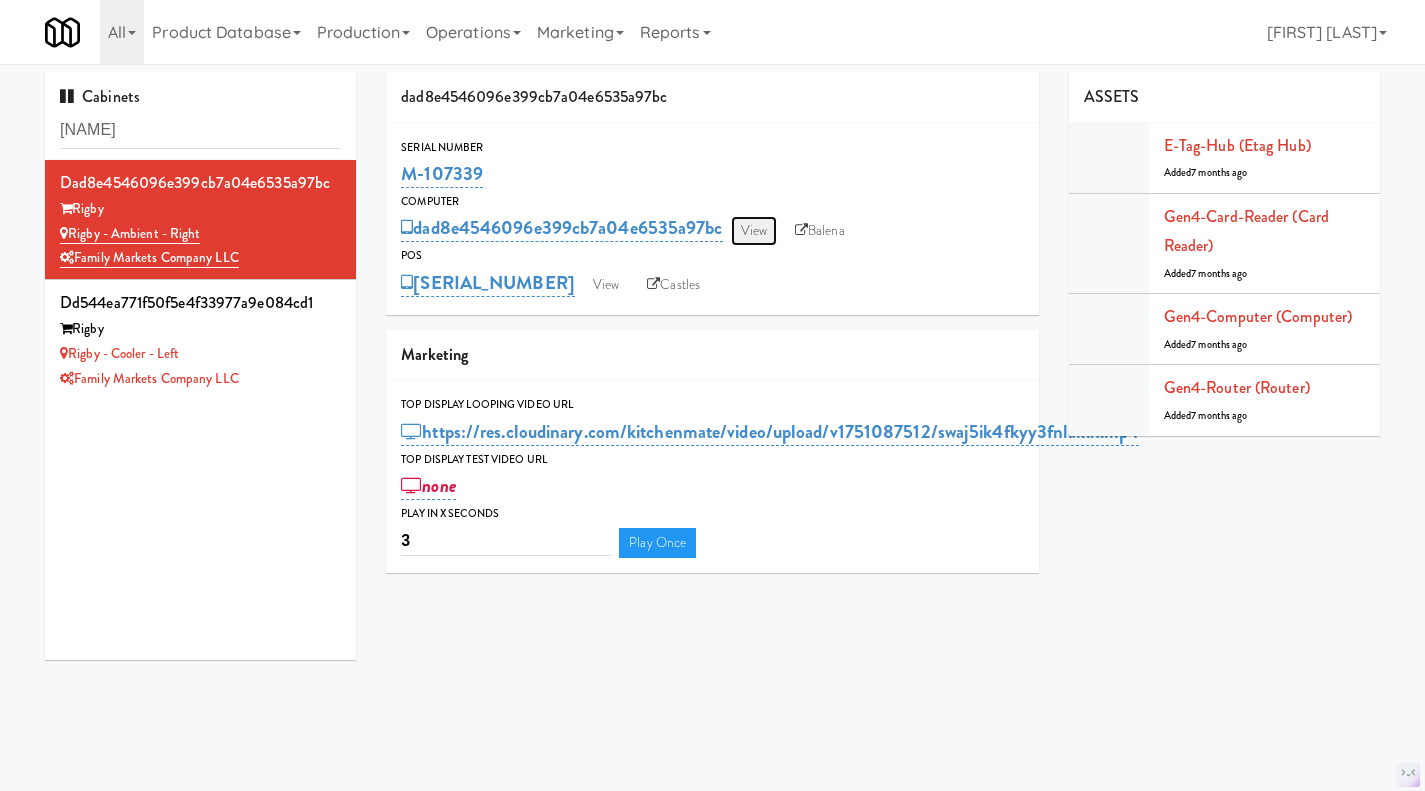 click on "View" at bounding box center (754, 231) 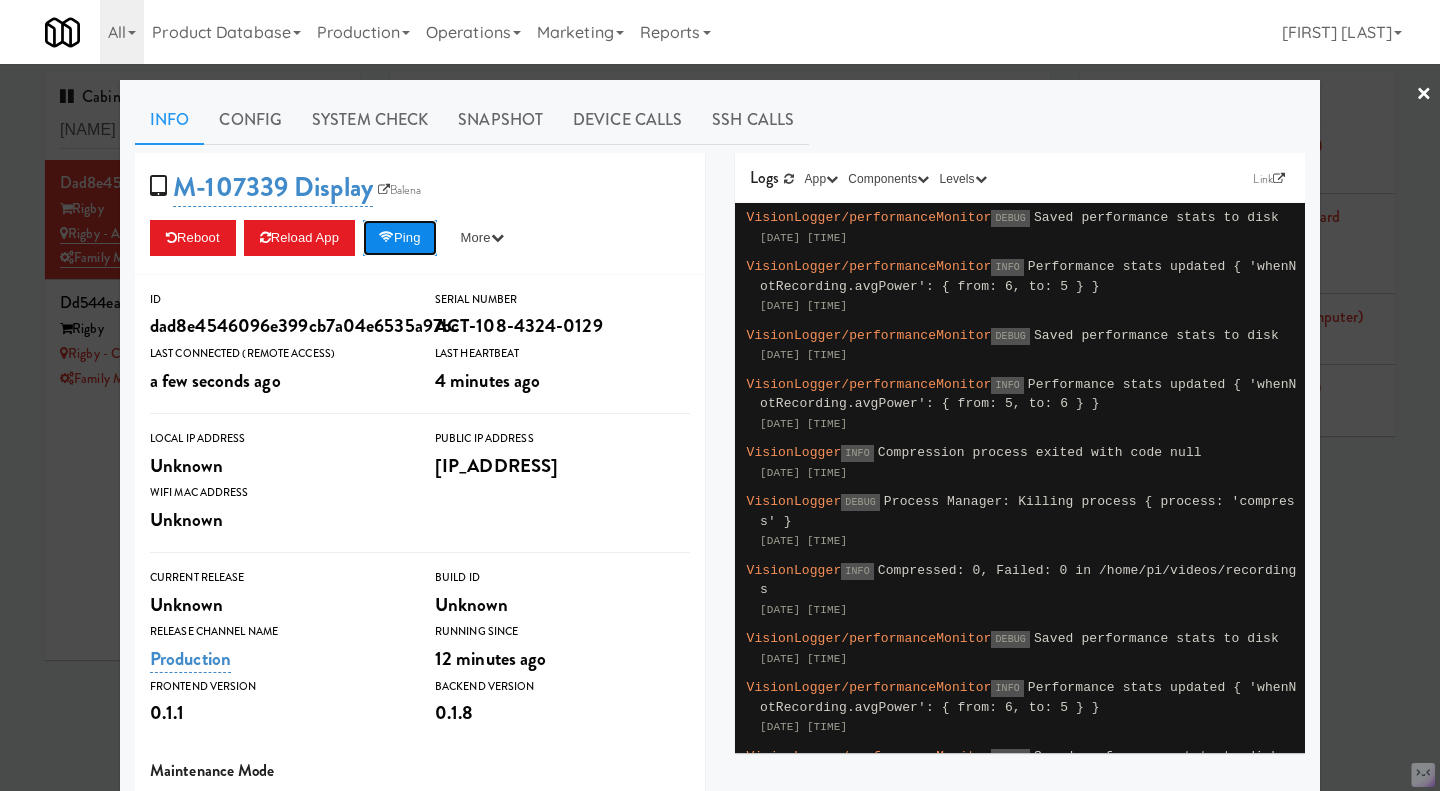 click on "Ping" at bounding box center (400, 238) 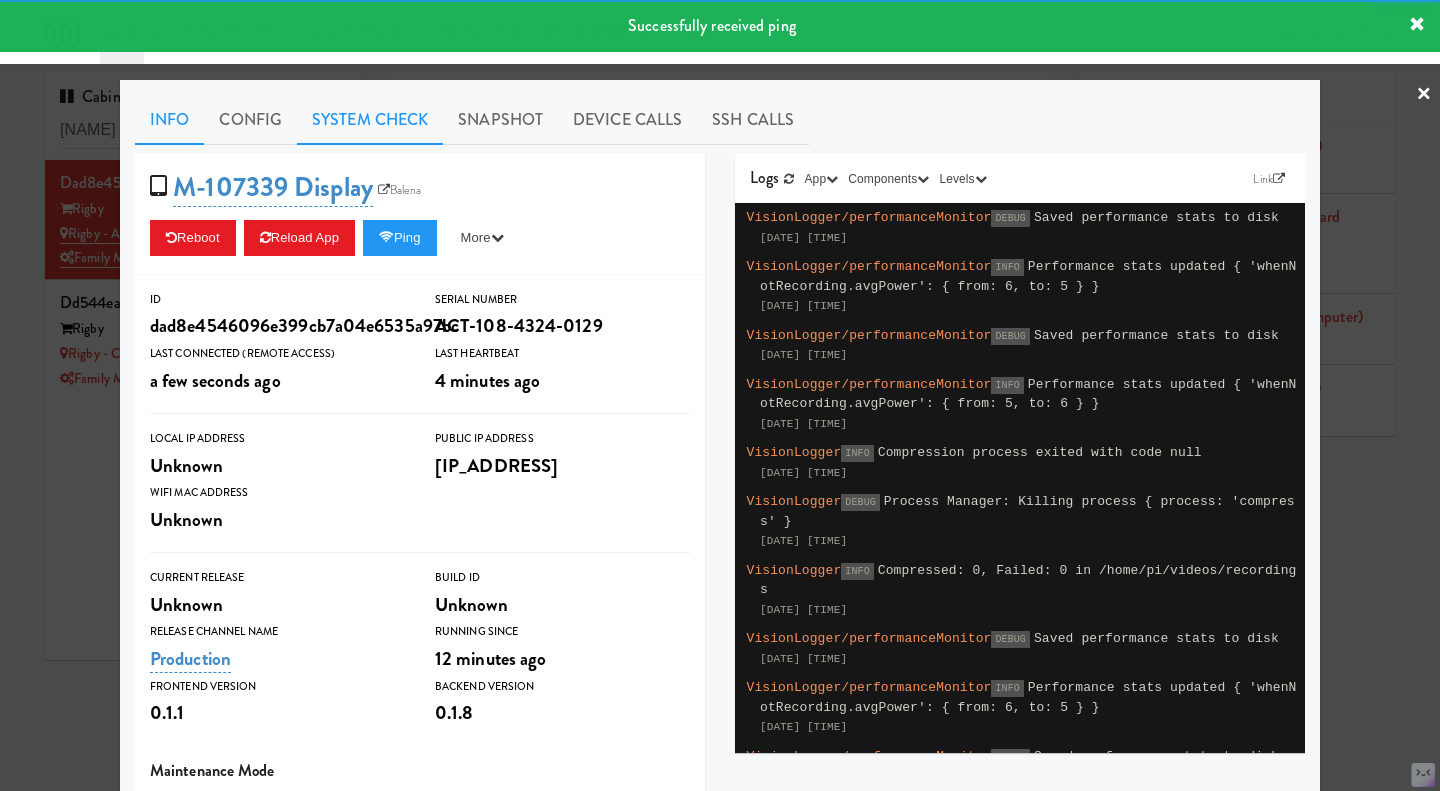 click on "System Check" at bounding box center (370, 120) 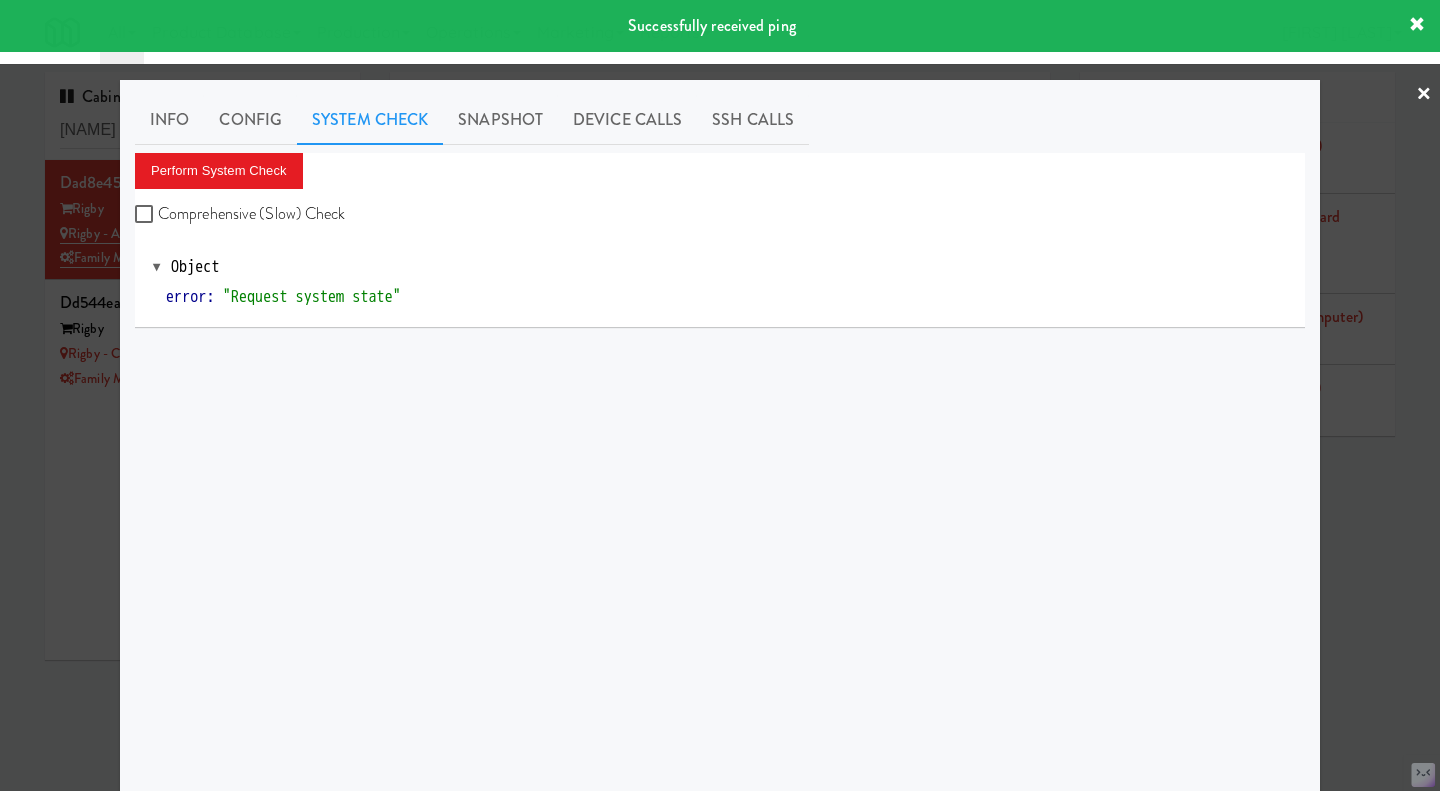click on "Comprehensive (Slow) Check" at bounding box center [240, 214] 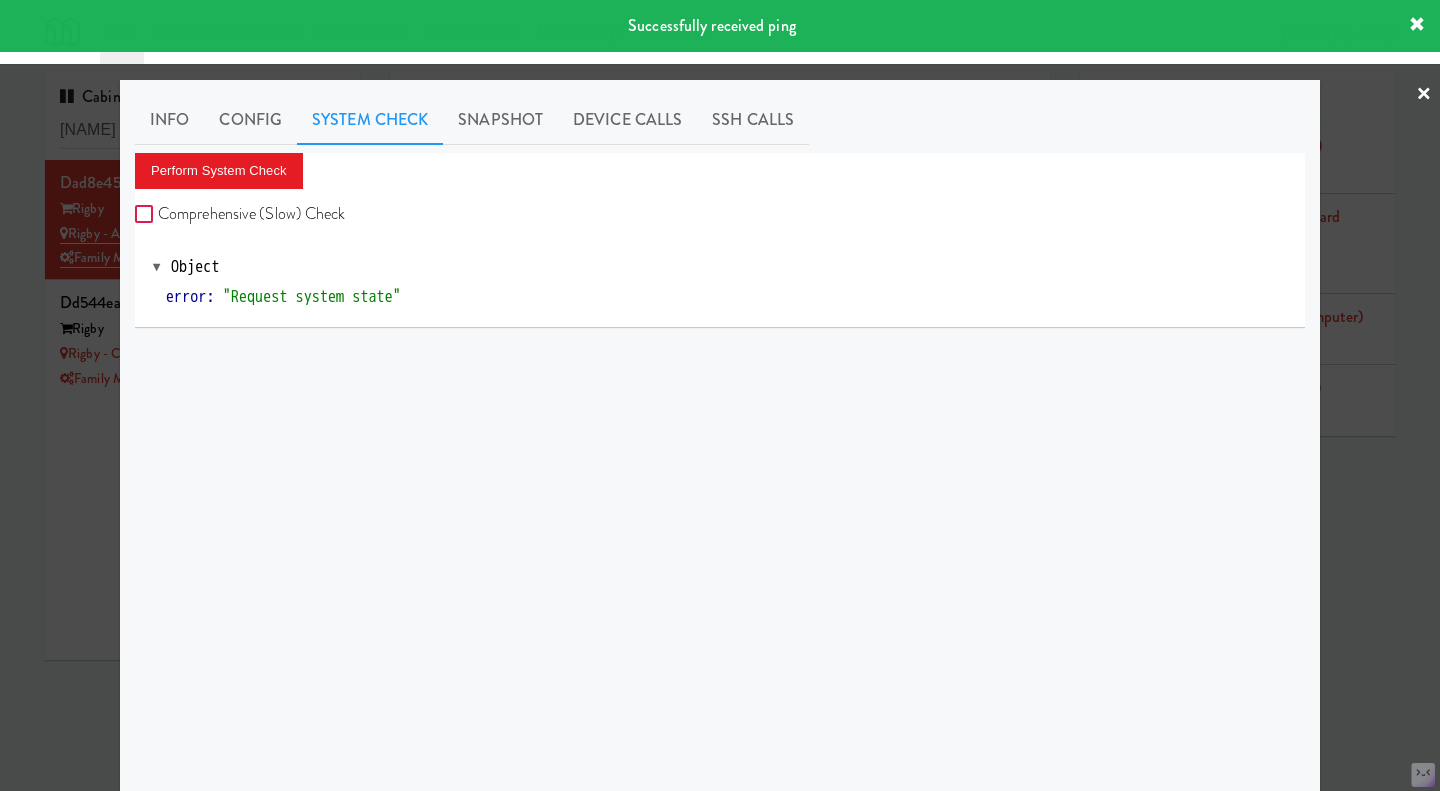 click on "Comprehensive (Slow) Check" at bounding box center [146, 215] 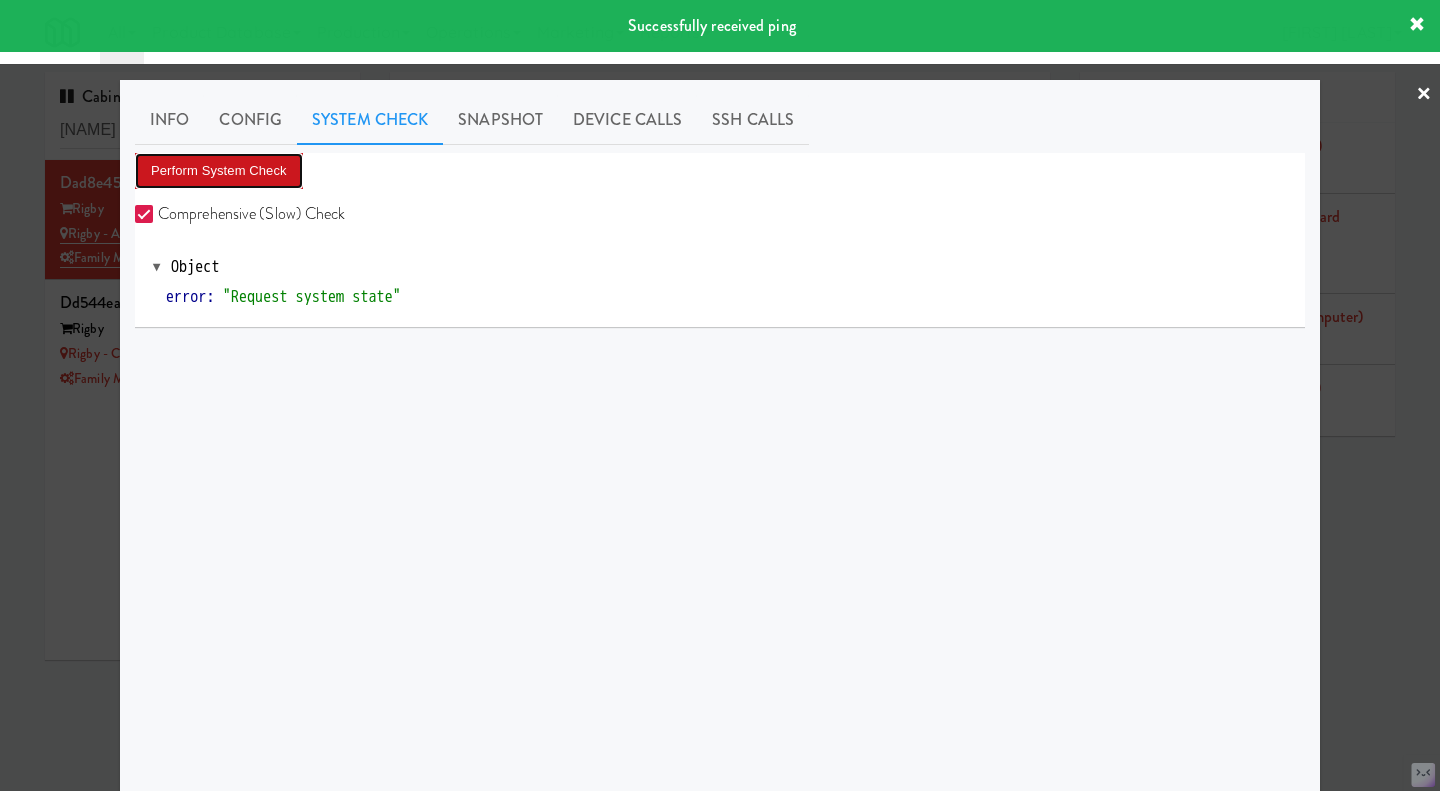 click on "Perform System Check" at bounding box center (219, 171) 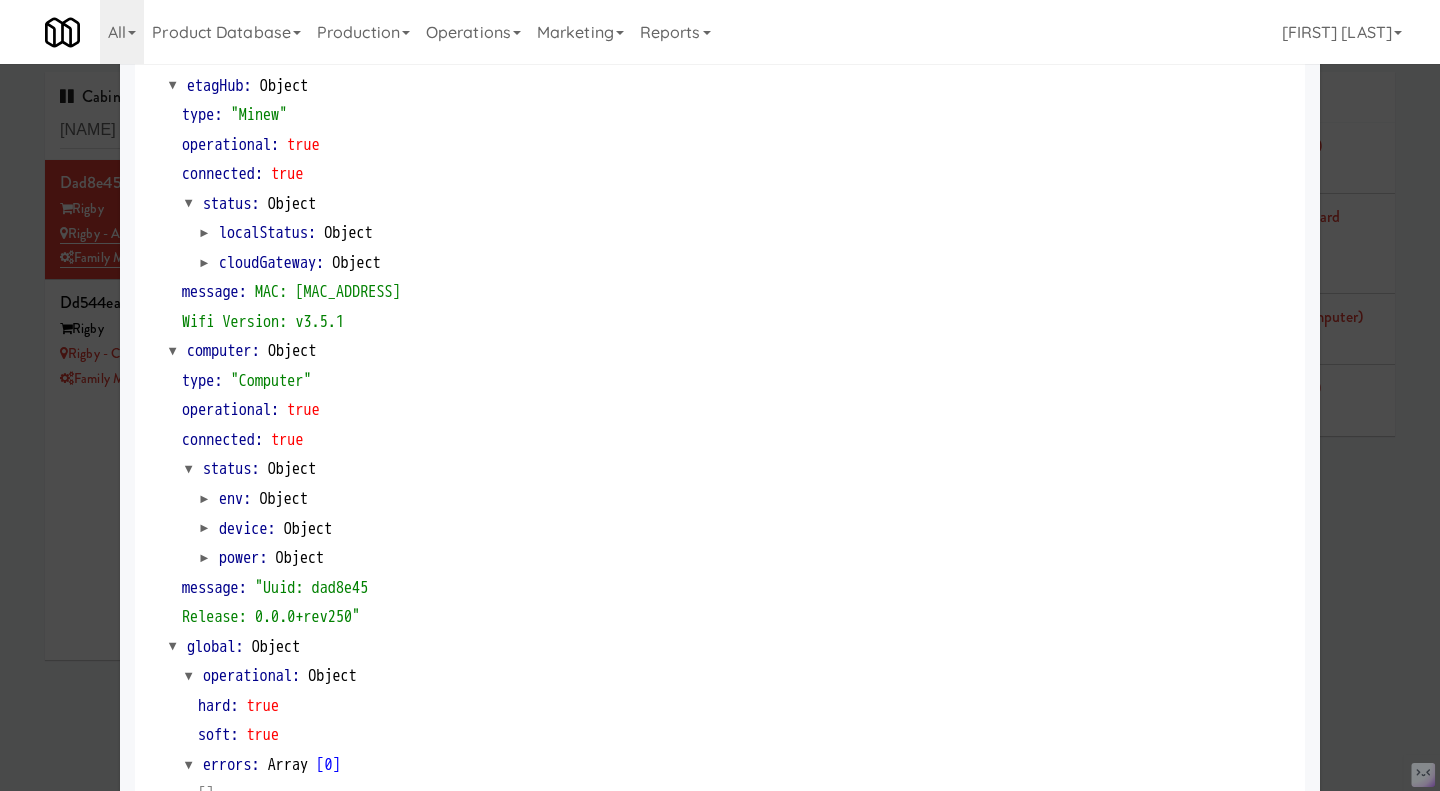 scroll, scrollTop: 1600, scrollLeft: 0, axis: vertical 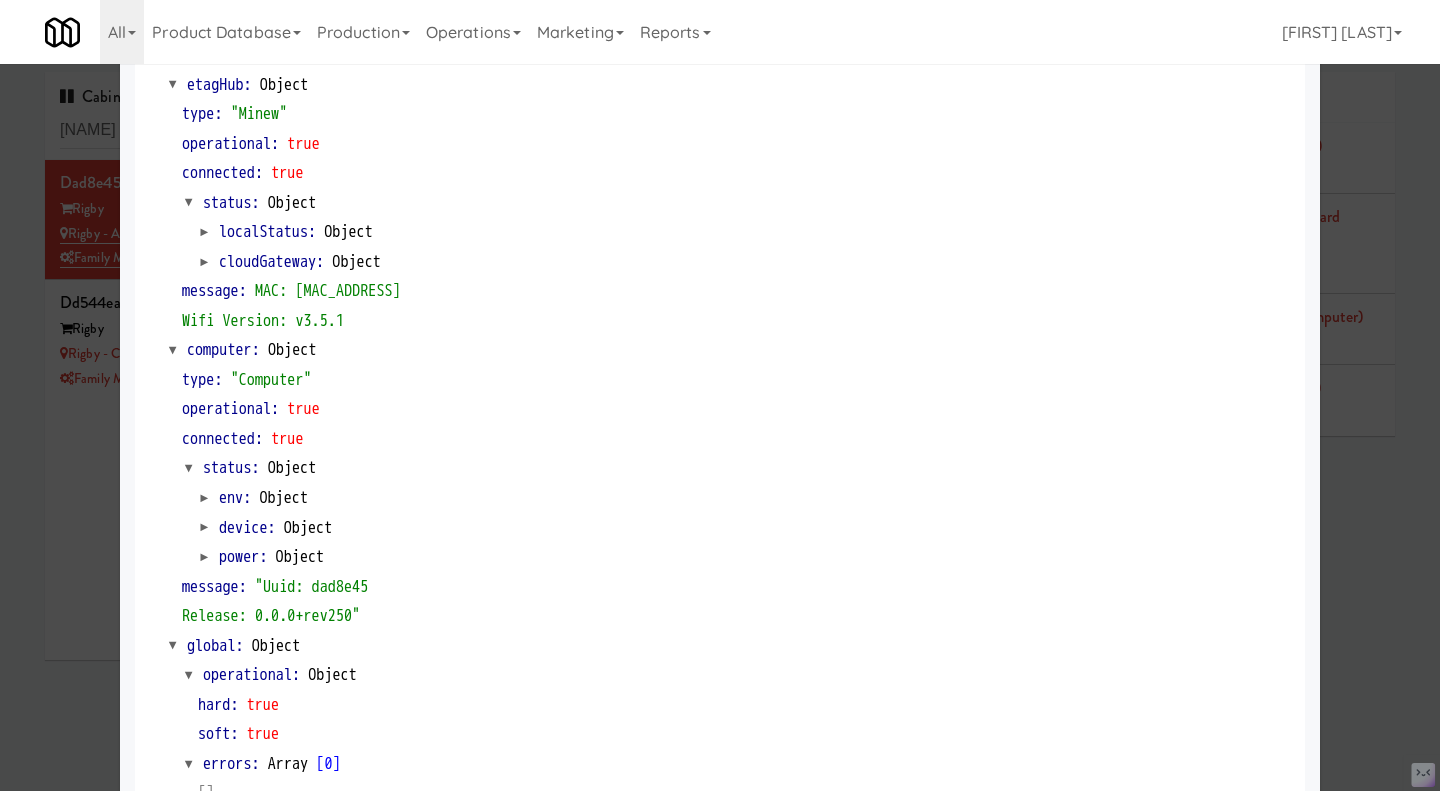 click at bounding box center [720, 395] 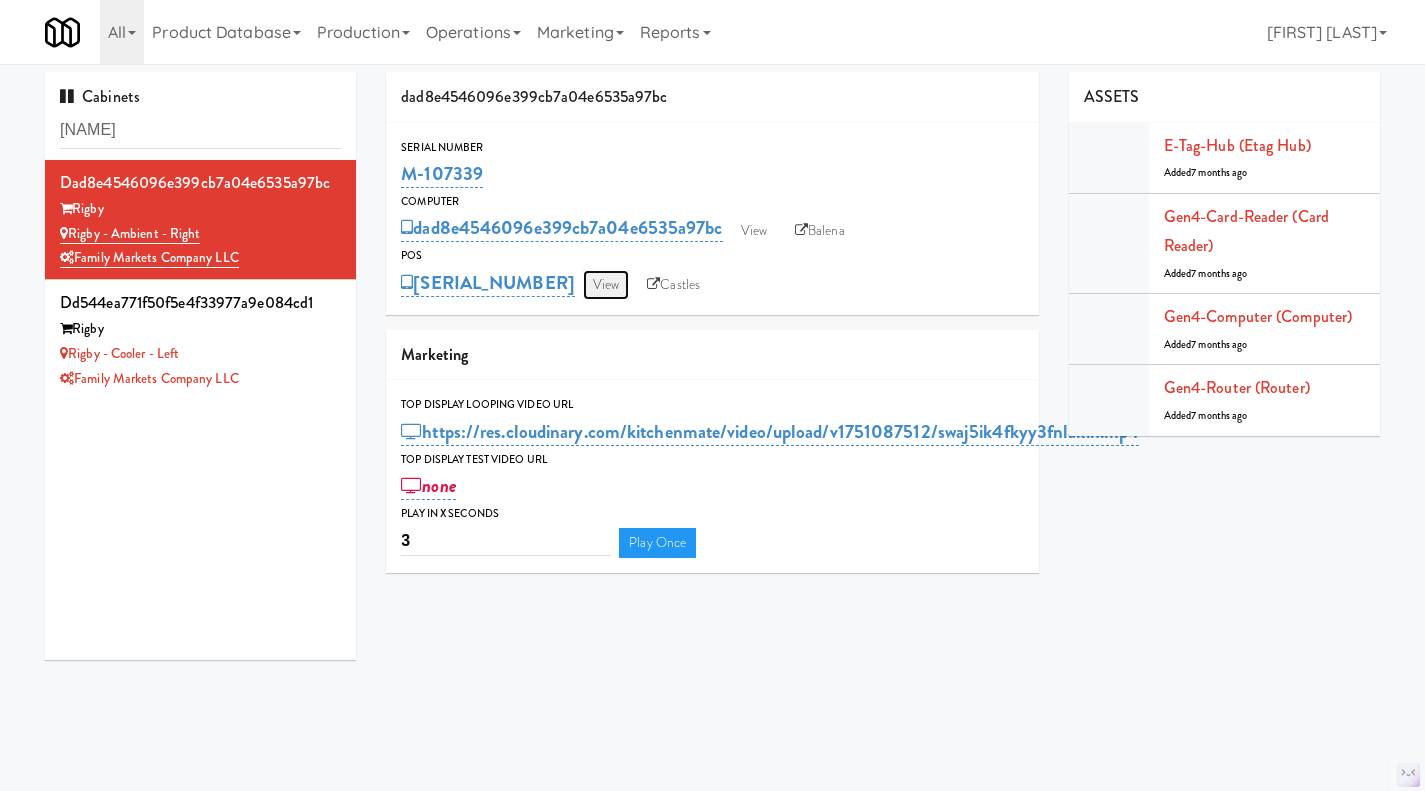 click on "View" at bounding box center [606, 285] 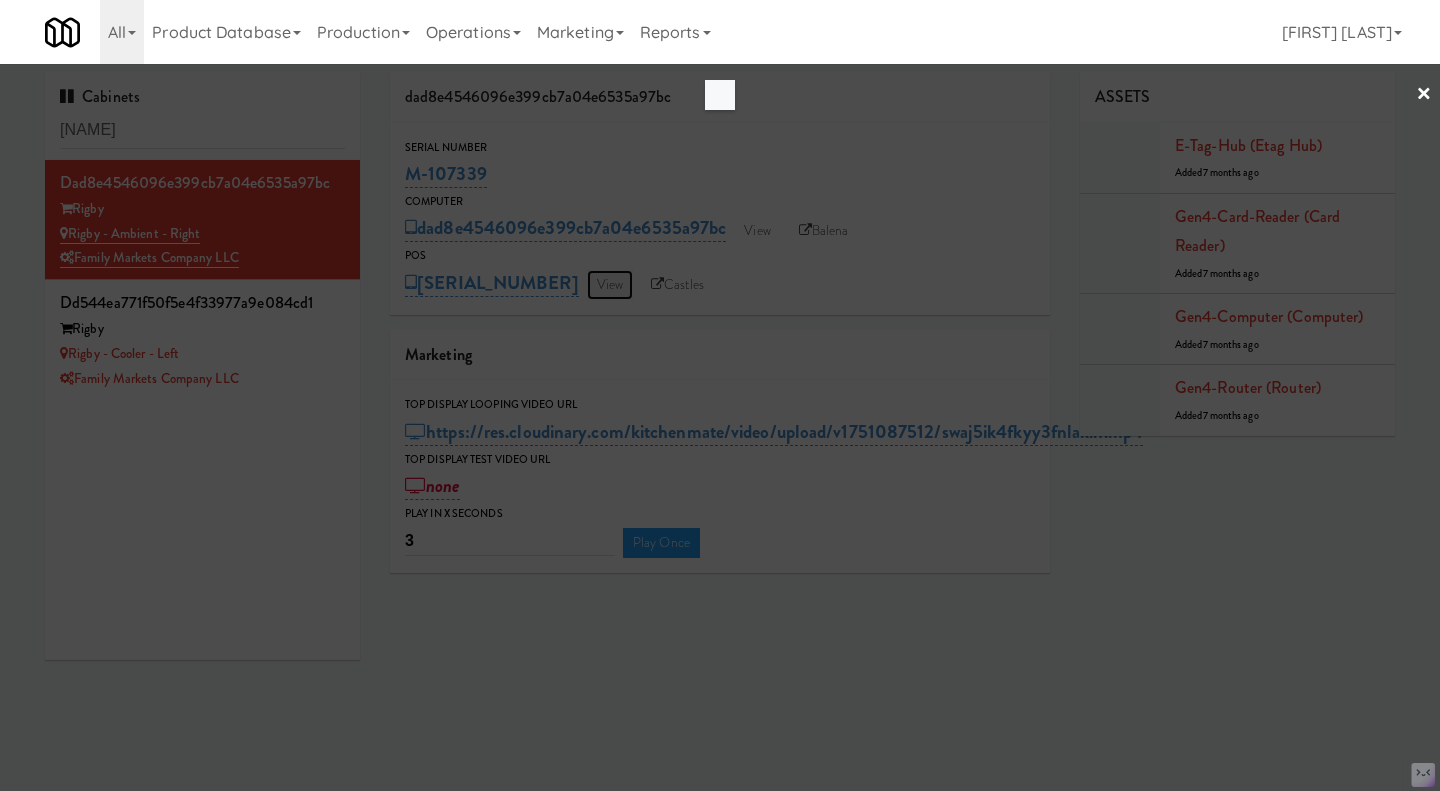 scroll, scrollTop: 0, scrollLeft: 0, axis: both 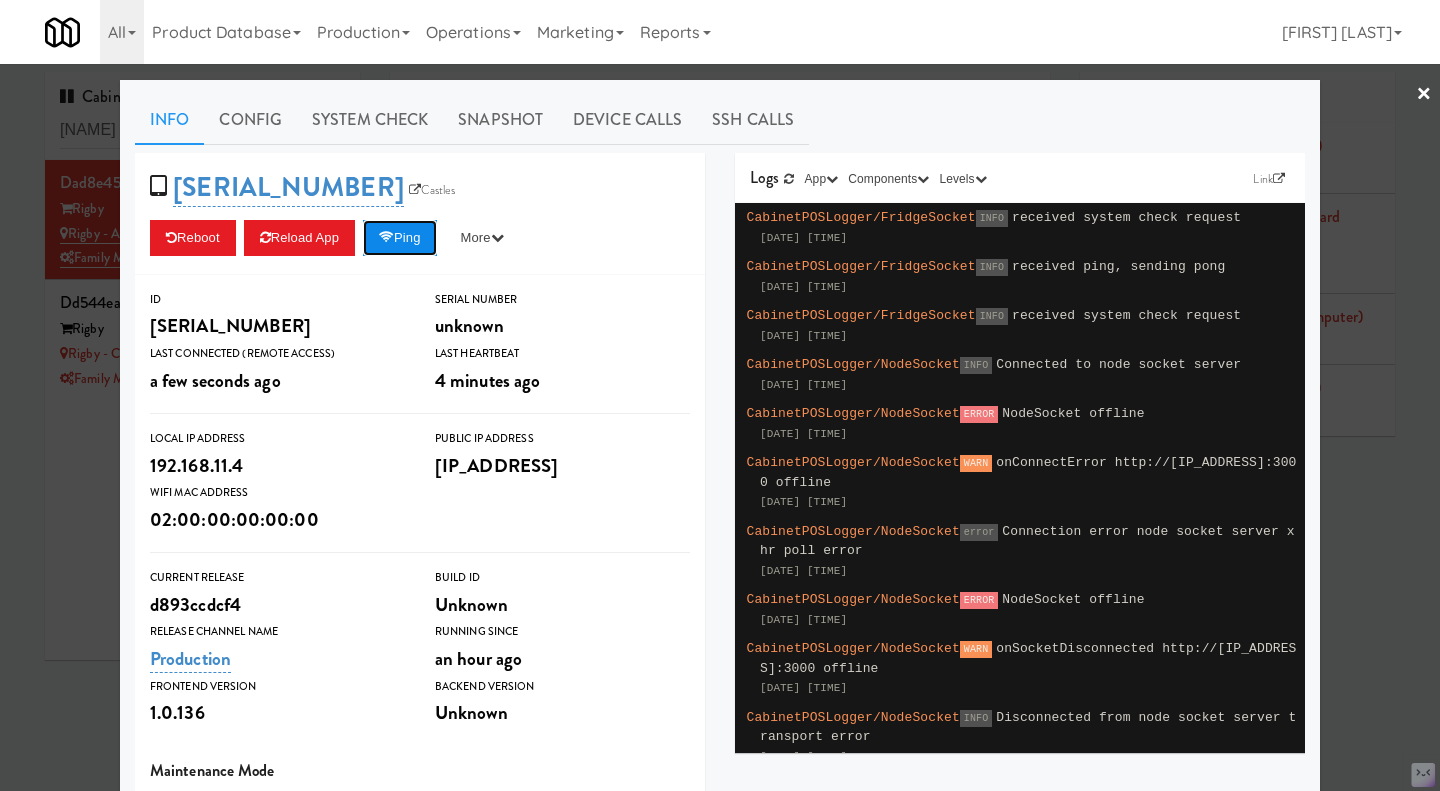 click on "Ping" at bounding box center (400, 238) 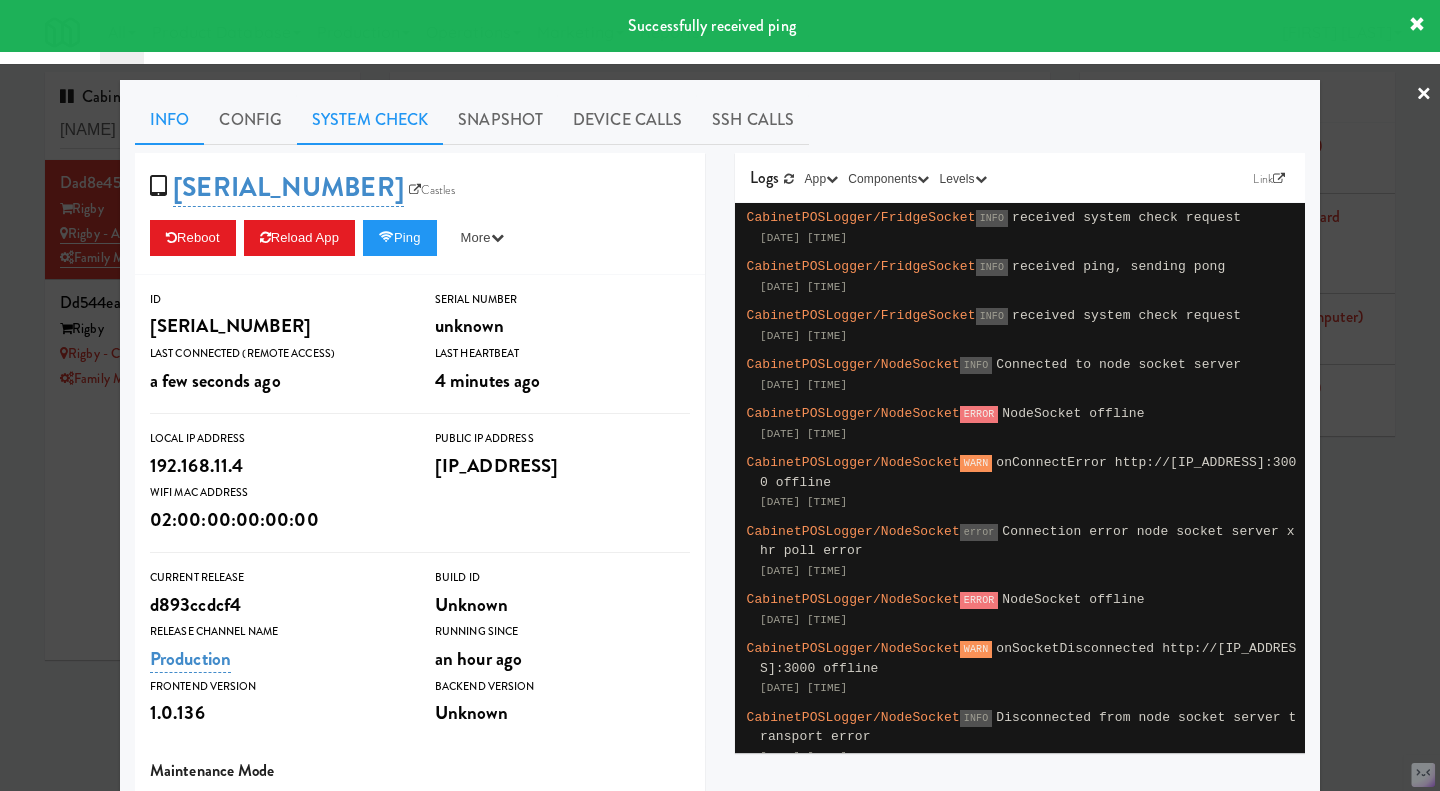 click on "System Check" at bounding box center [370, 120] 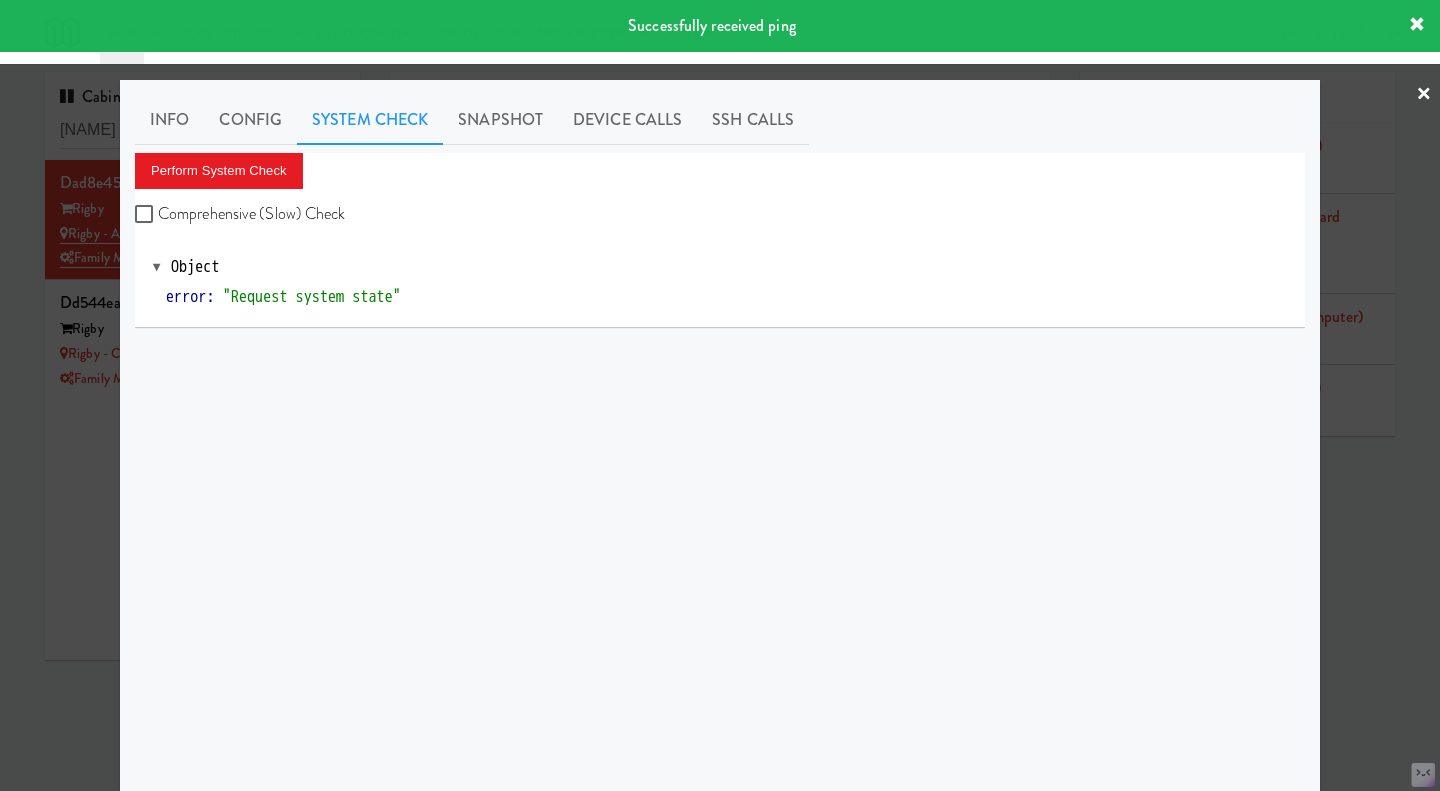 click on "Comprehensive (Slow) Check" at bounding box center [240, 214] 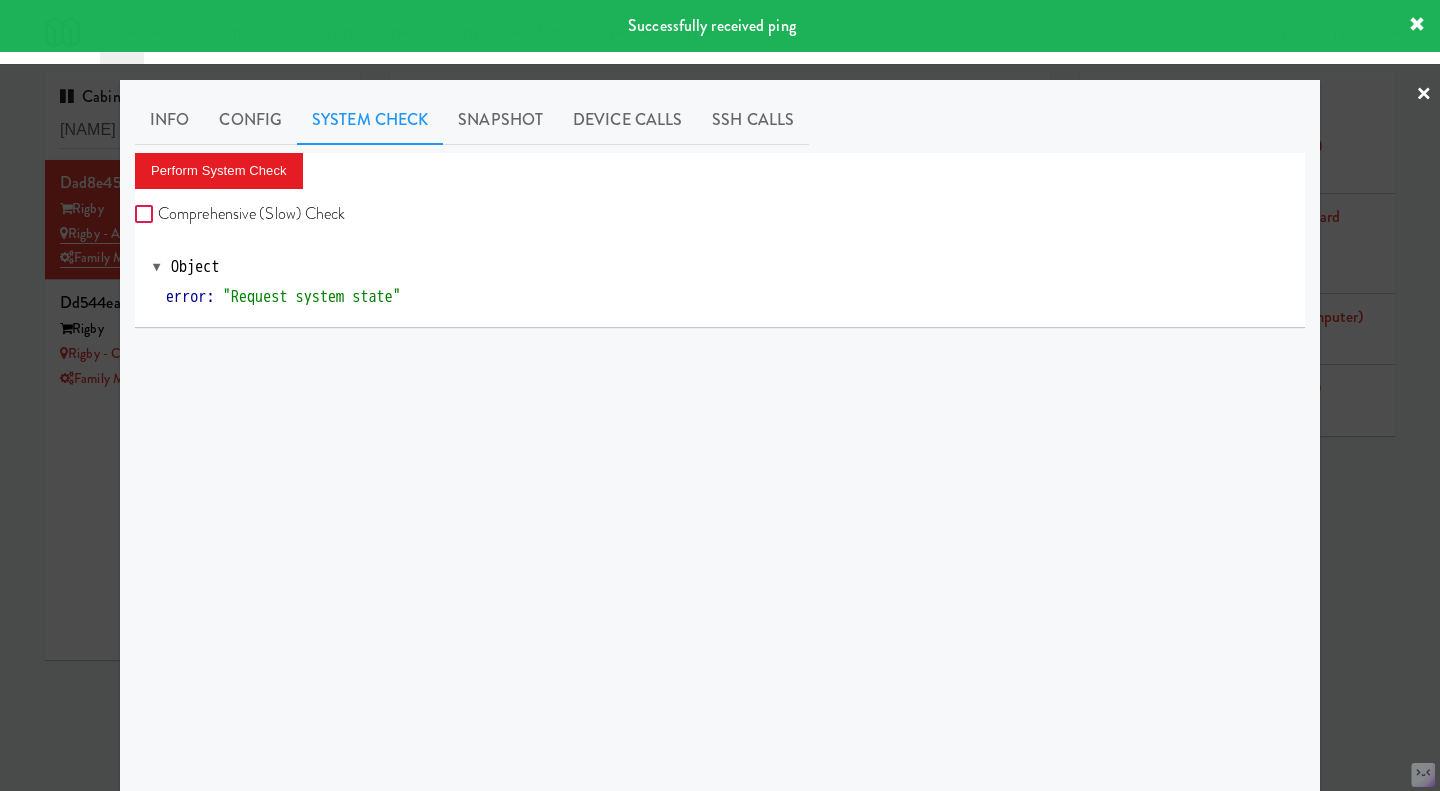 click on "Comprehensive (Slow) Check" at bounding box center [146, 215] 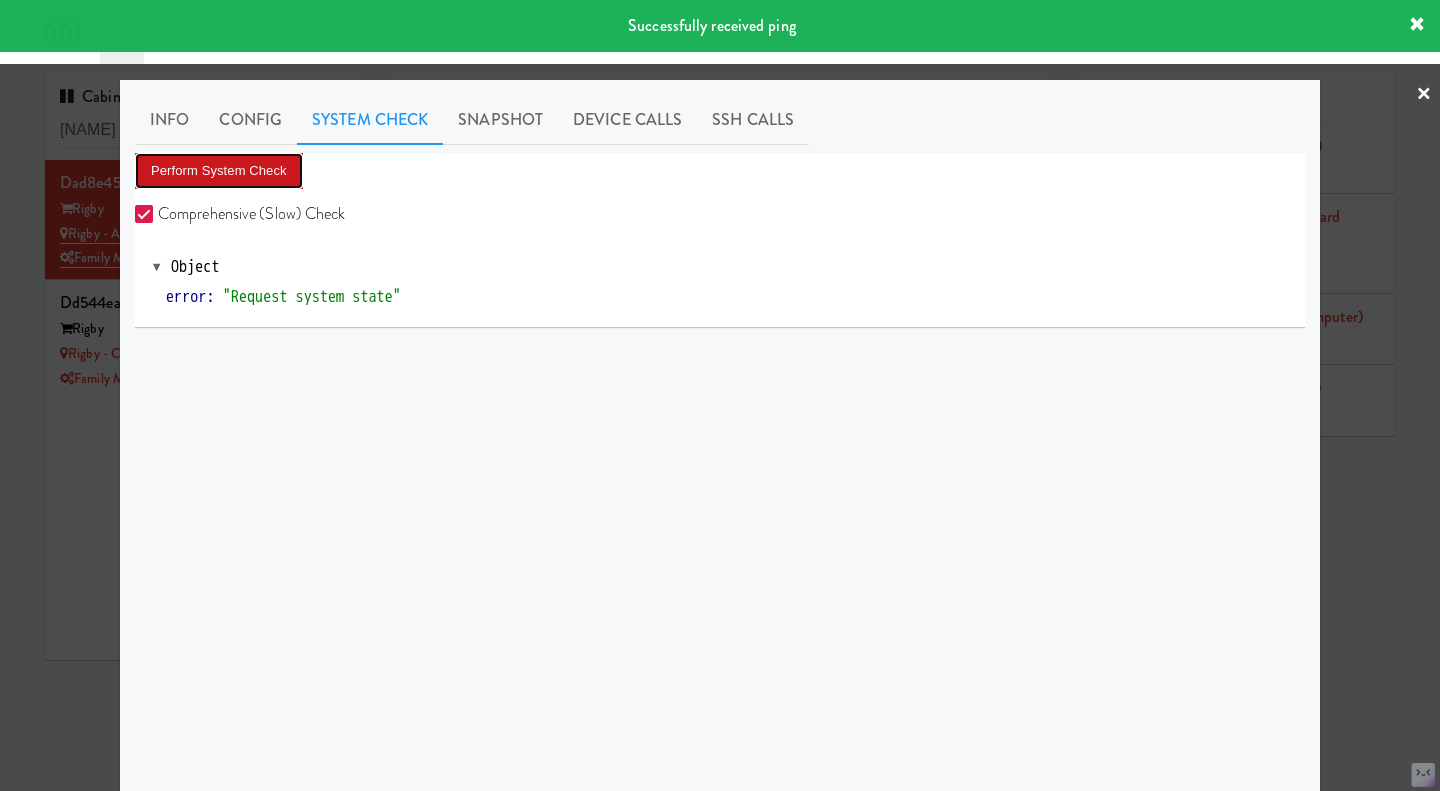 click on "Perform System Check" at bounding box center (219, 171) 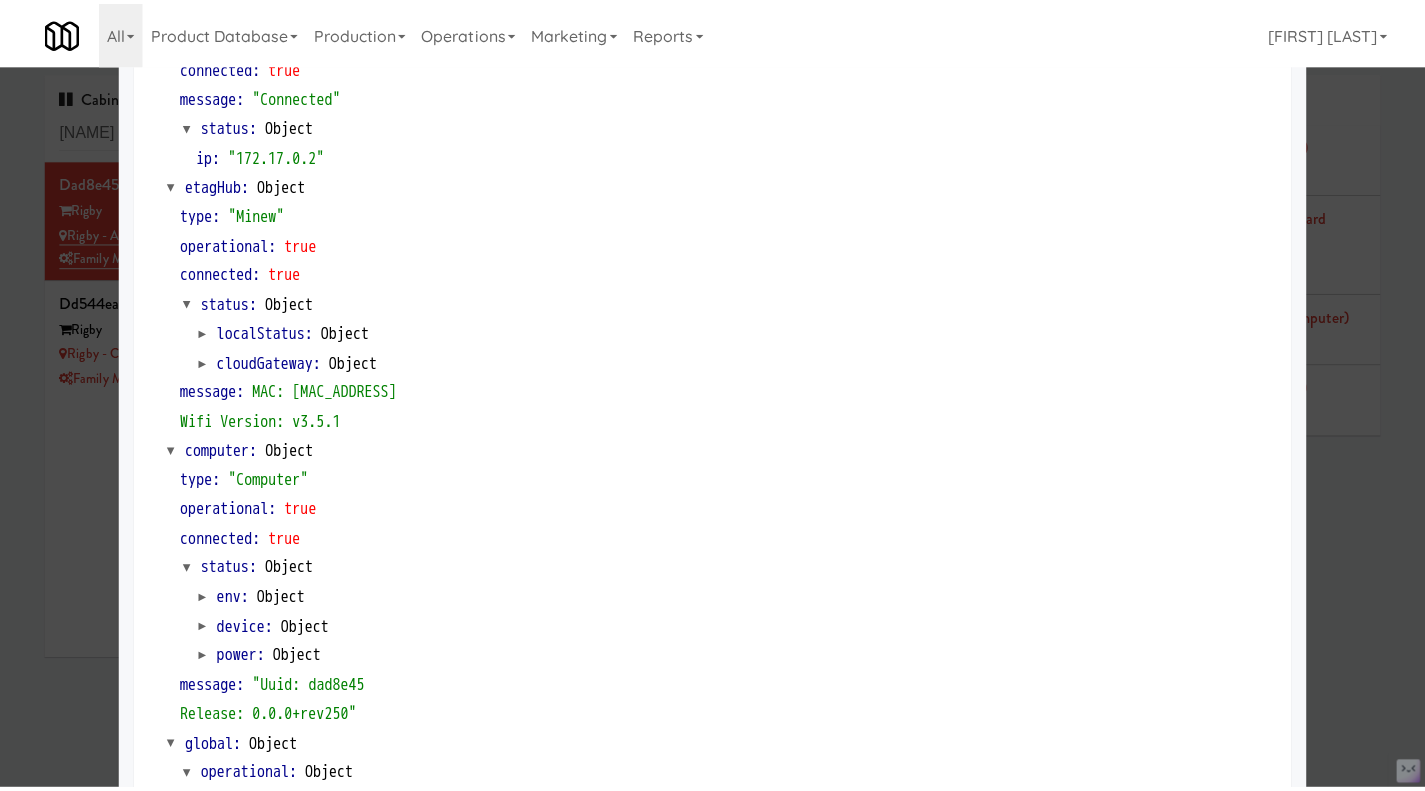 scroll, scrollTop: 1500, scrollLeft: 0, axis: vertical 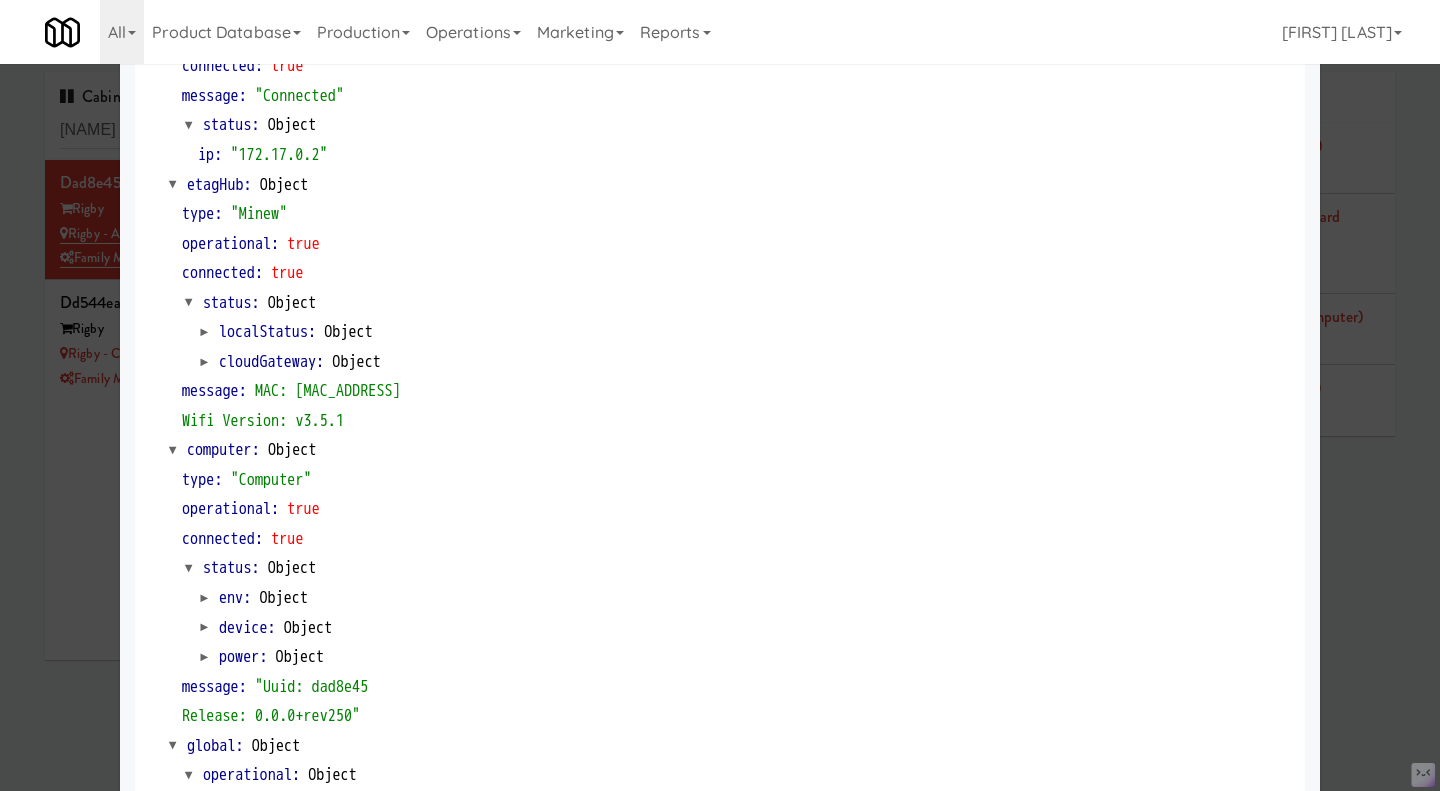 click at bounding box center [720, 395] 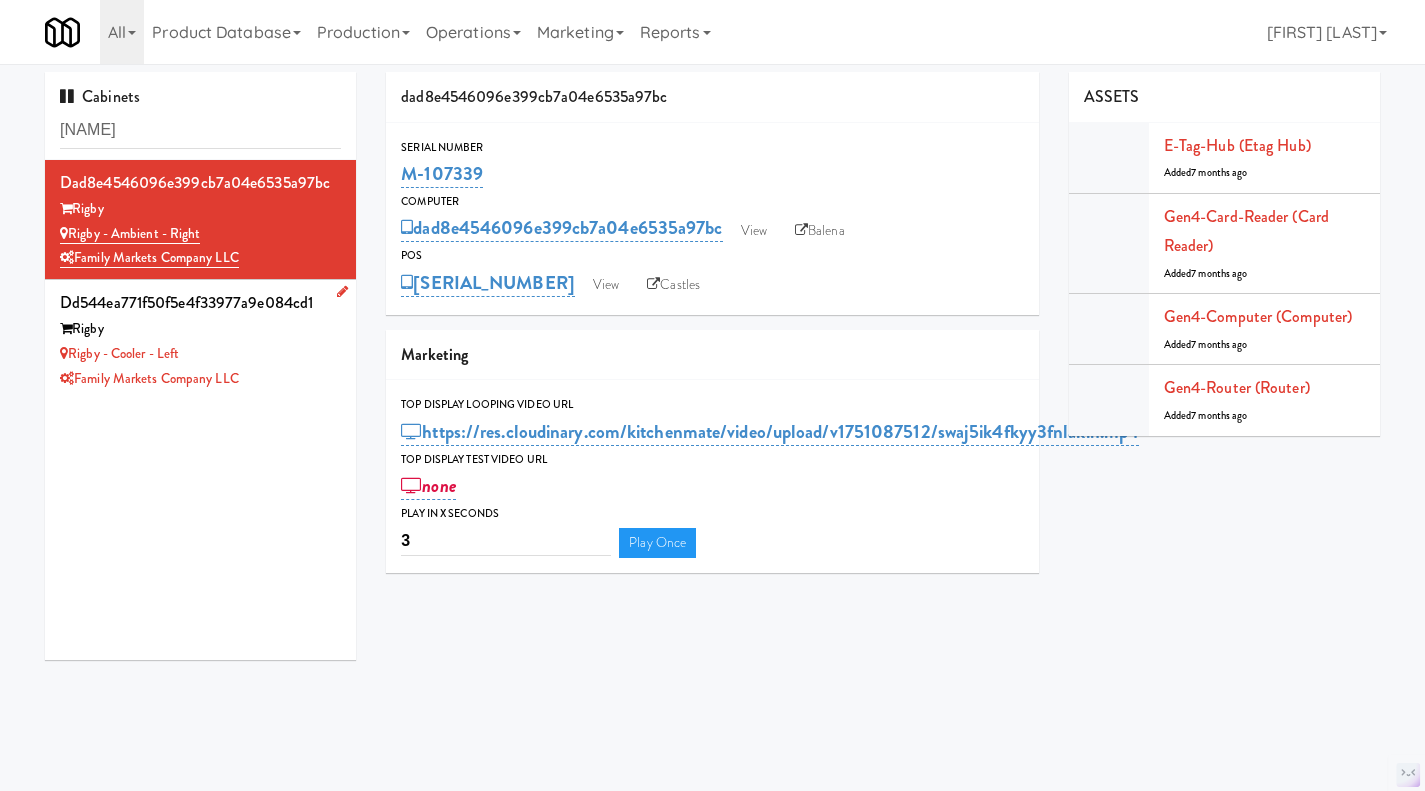 click on "Rigby - Cooler - Left" at bounding box center [200, 354] 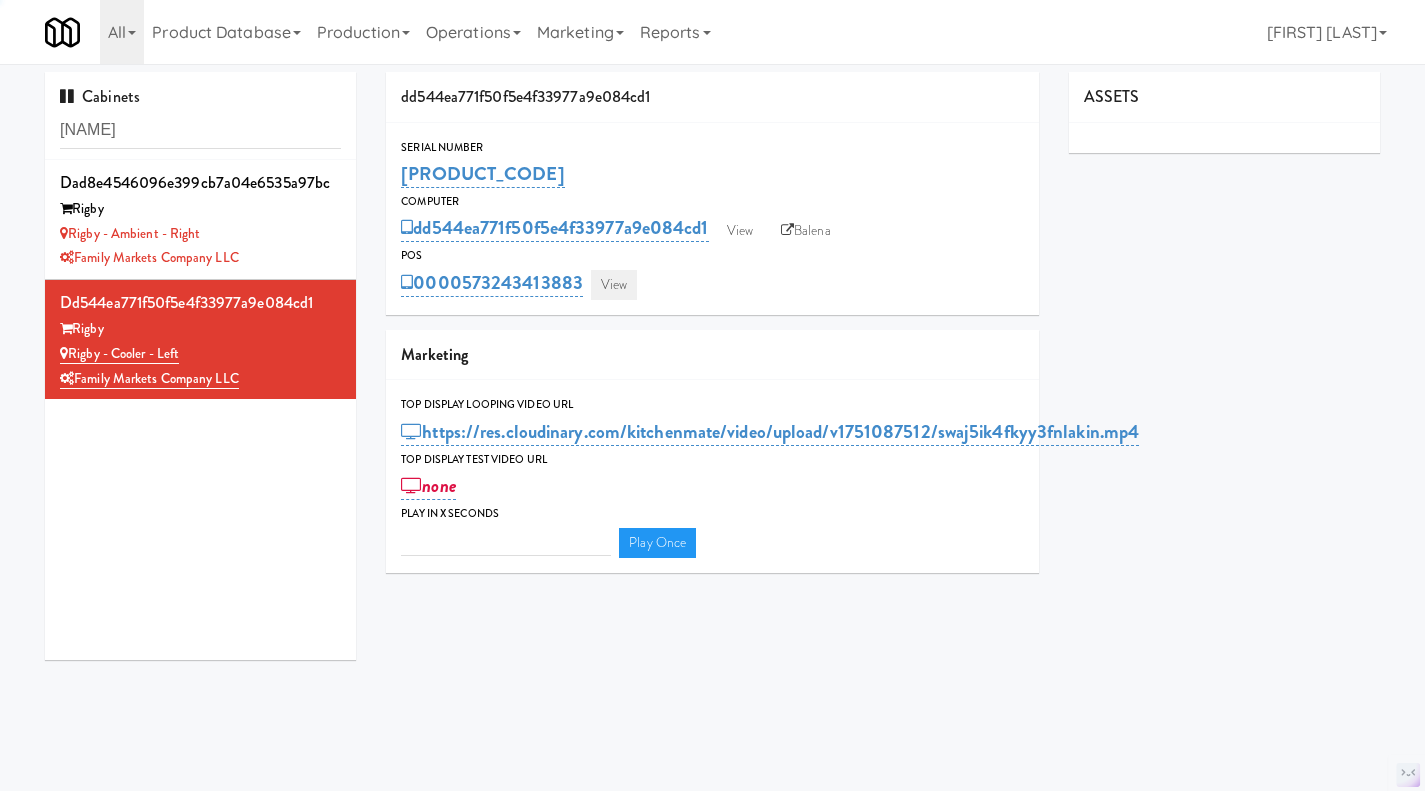 type on "3" 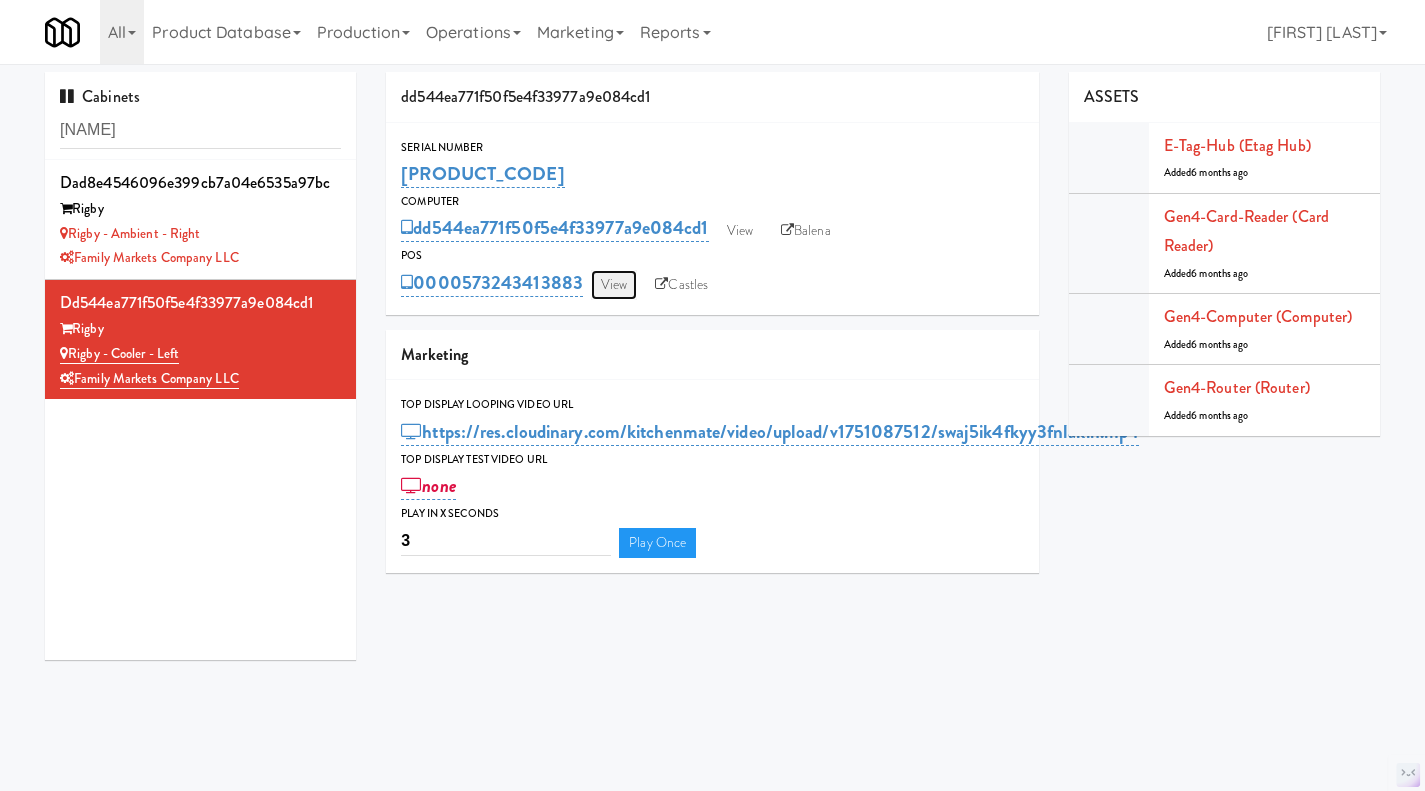 click on "View" at bounding box center [614, 285] 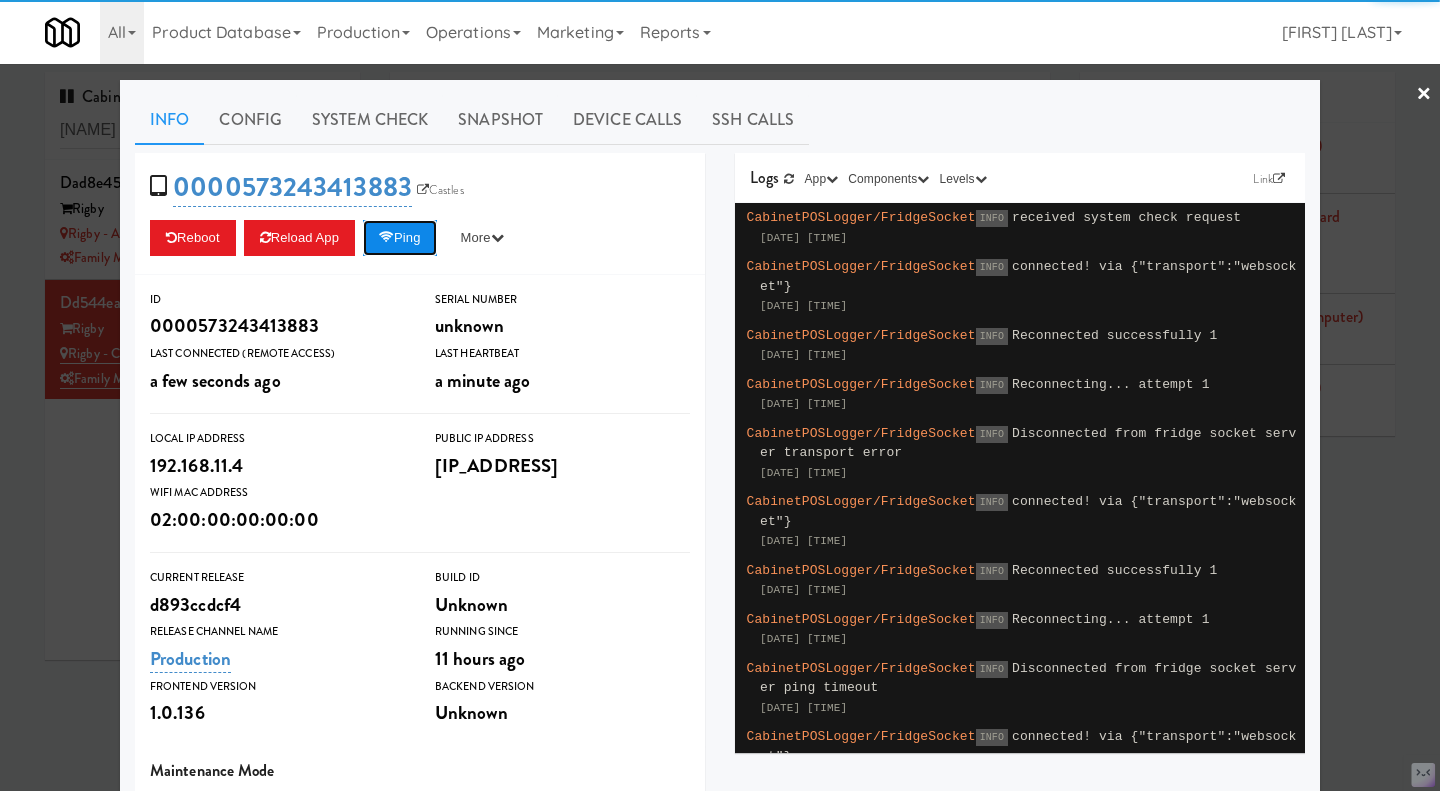 click at bounding box center (386, 237) 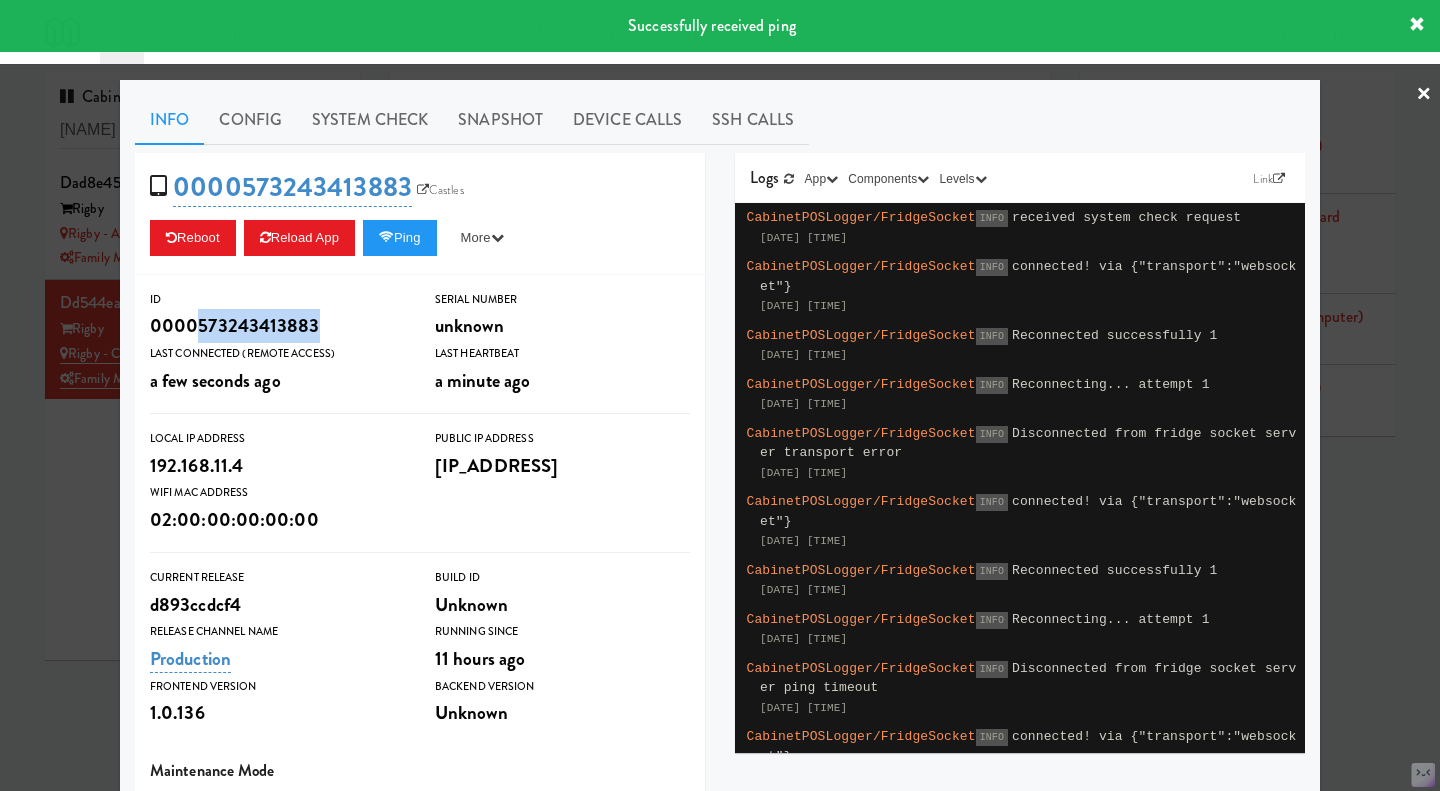 drag, startPoint x: 321, startPoint y: 323, endPoint x: 192, endPoint y: 330, distance: 129.18979 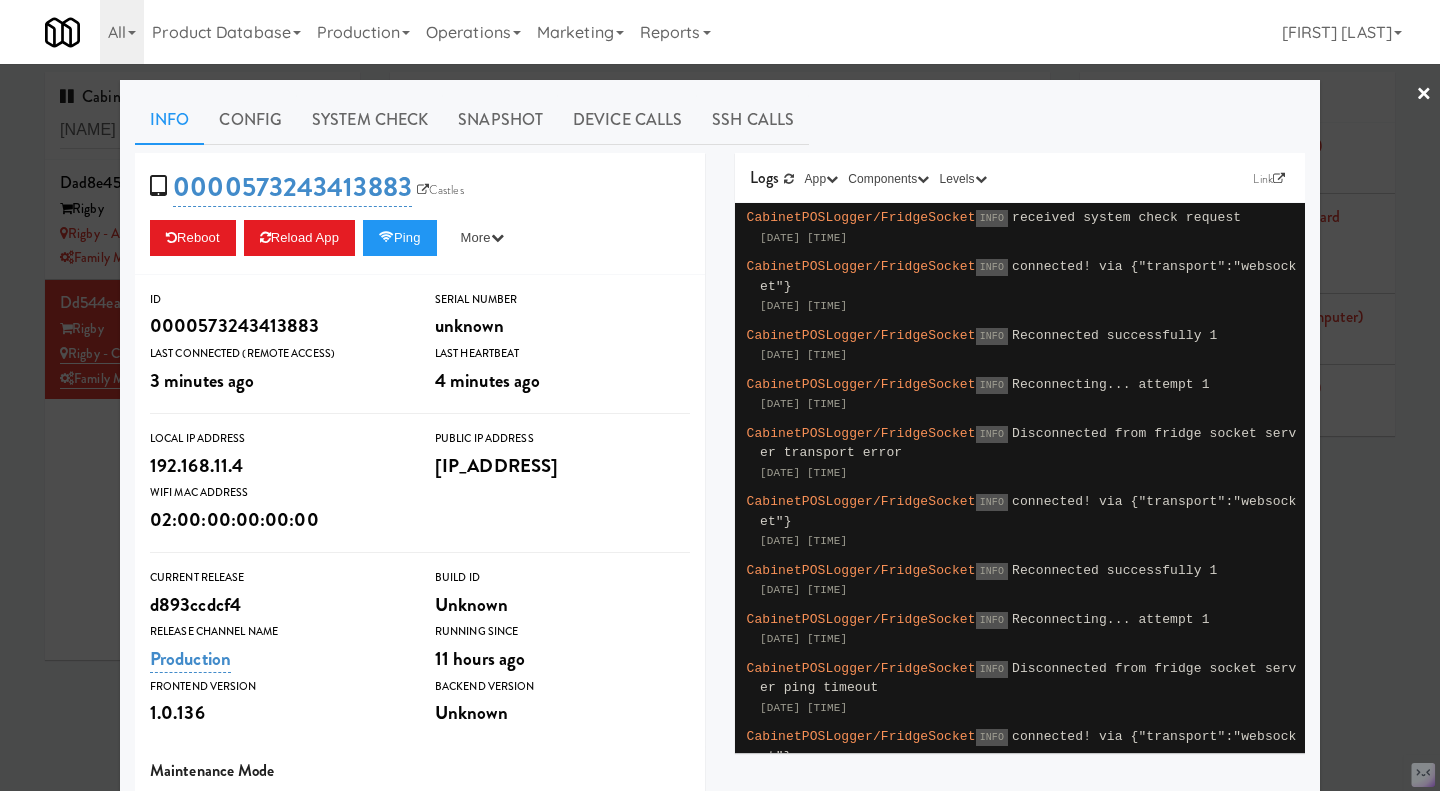 click at bounding box center [720, 395] 